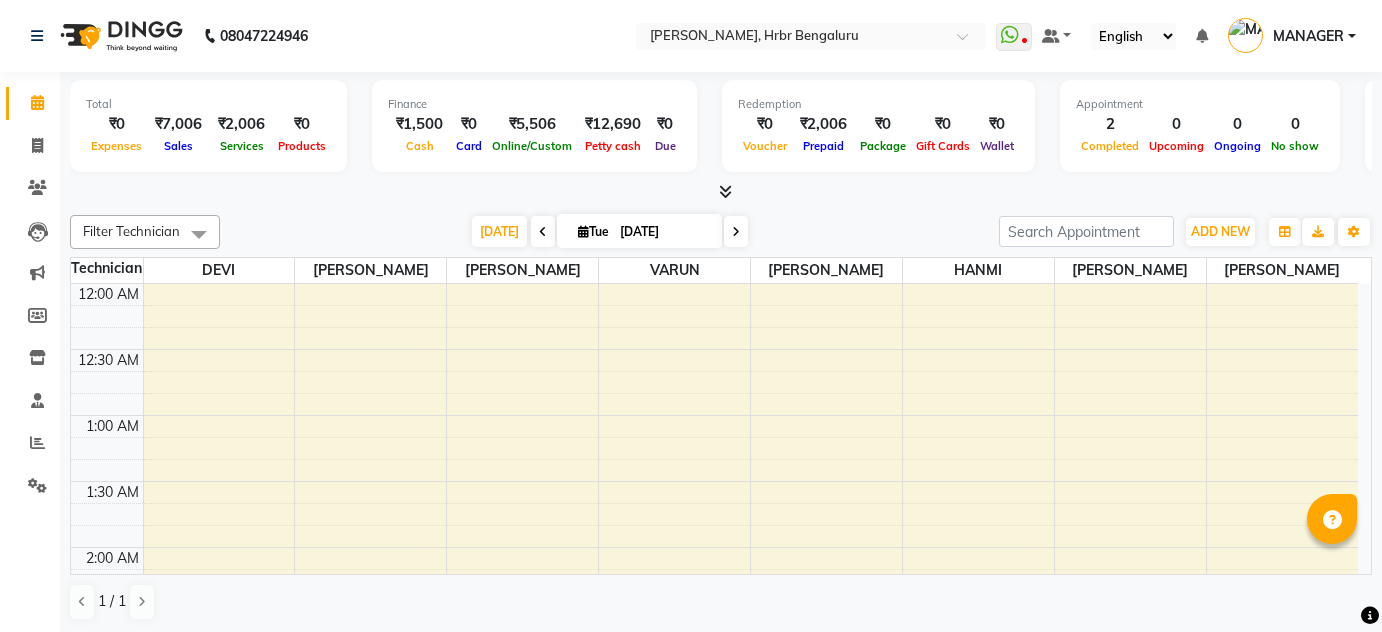 scroll, scrollTop: 0, scrollLeft: 0, axis: both 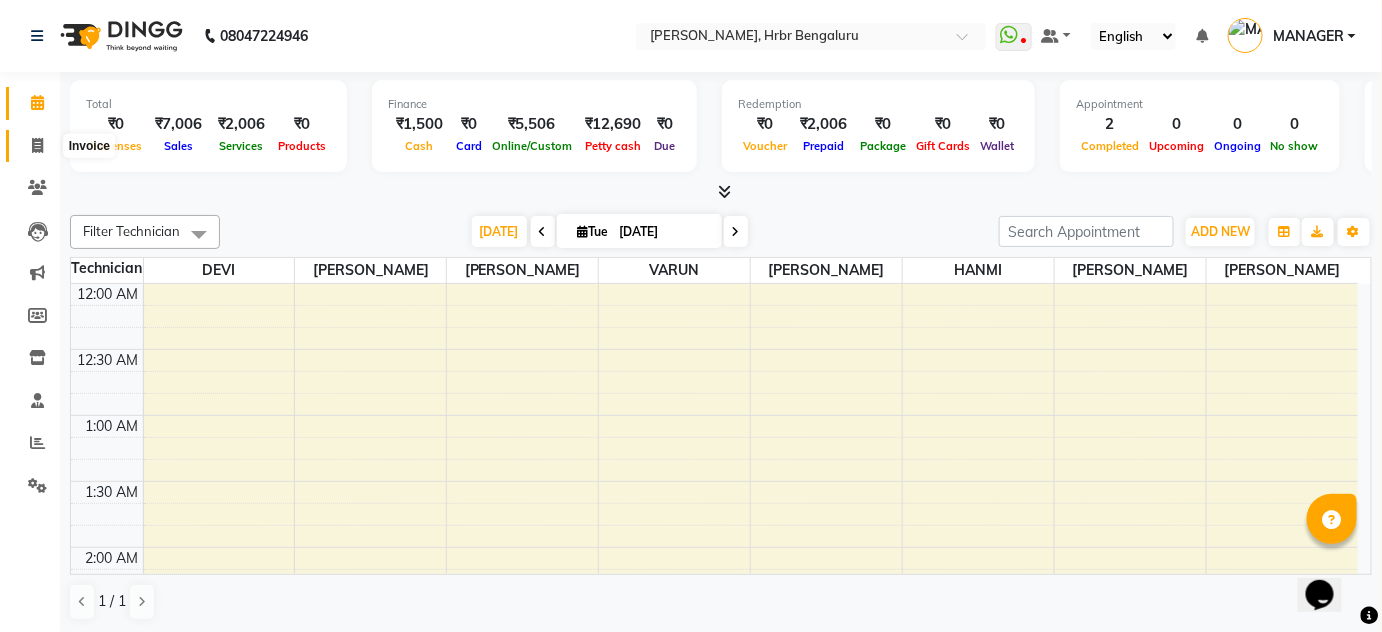 click 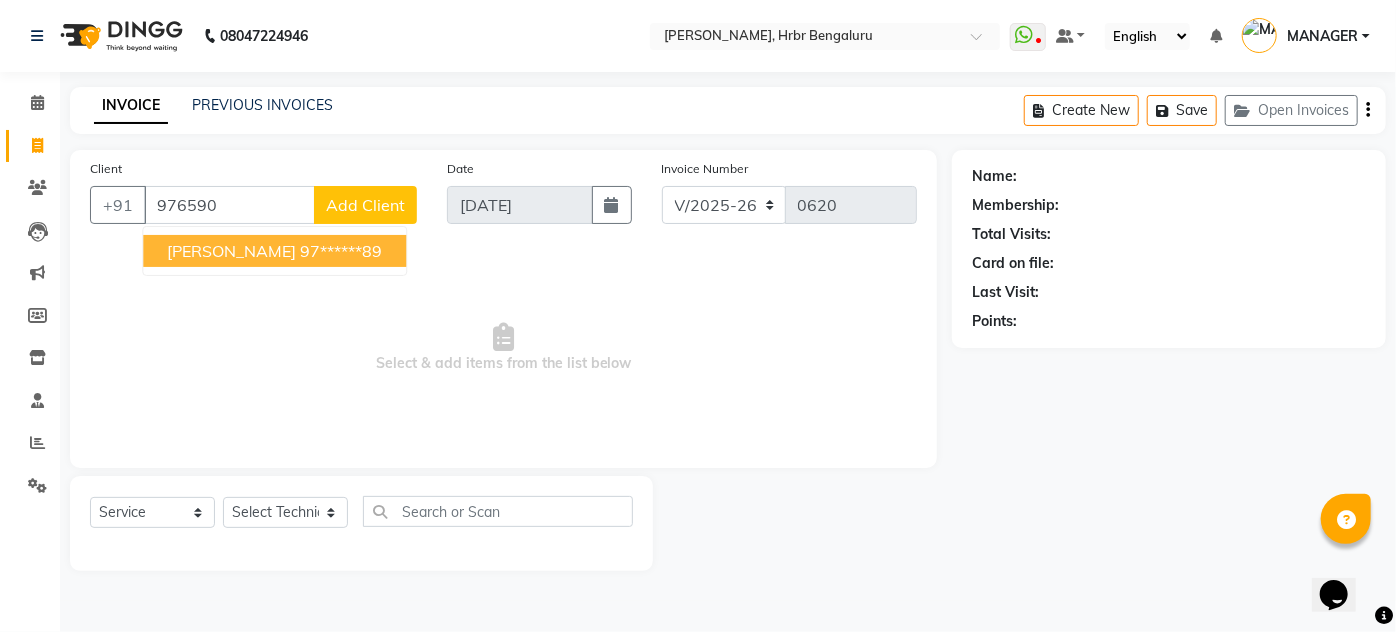 click on "[PERSON_NAME]  97******89" at bounding box center (274, 251) 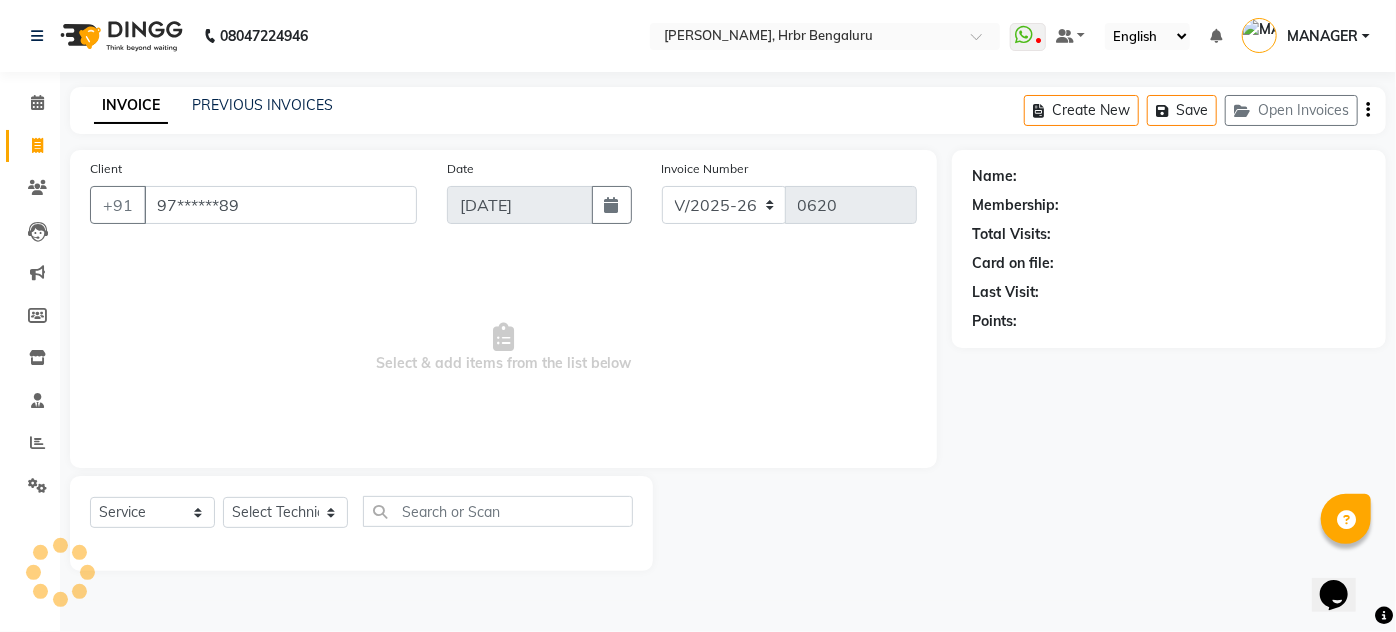 type on "97******89" 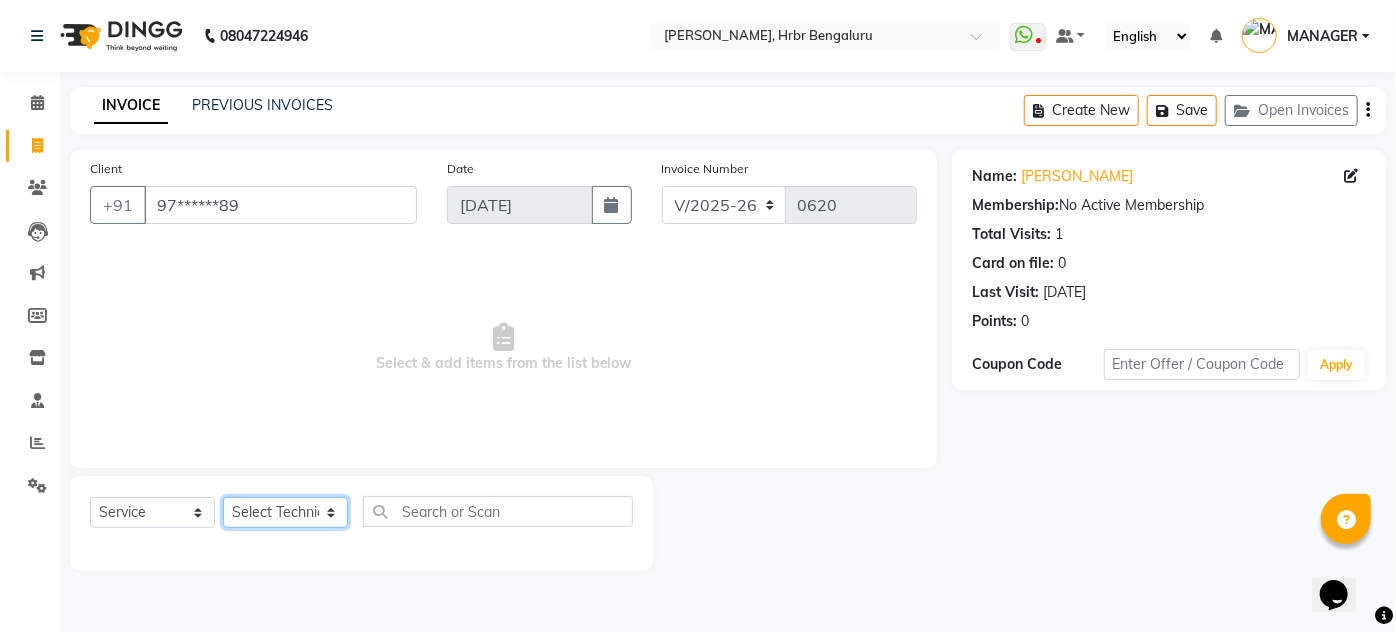 click on "Select Technician [PERSON_NAME] DEVI HANMI [PERSON_NAME] [PERSON_NAME] MANAGER [PERSON_NAME]" 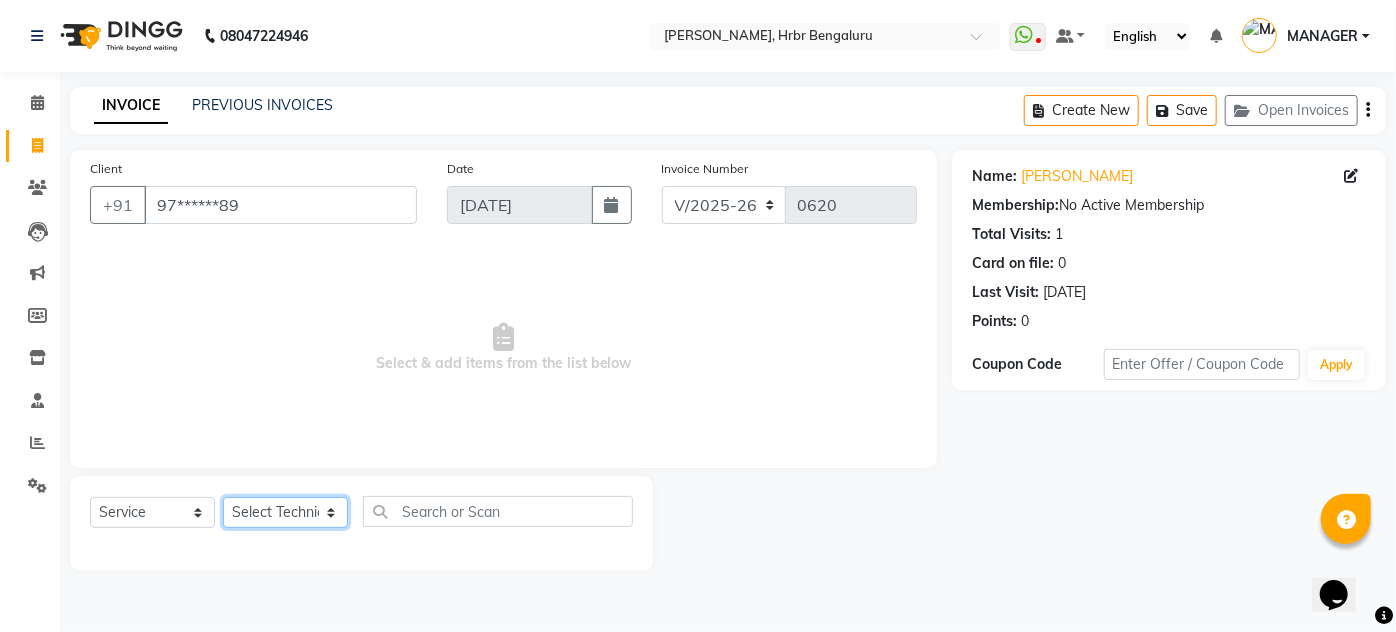 select on "84501" 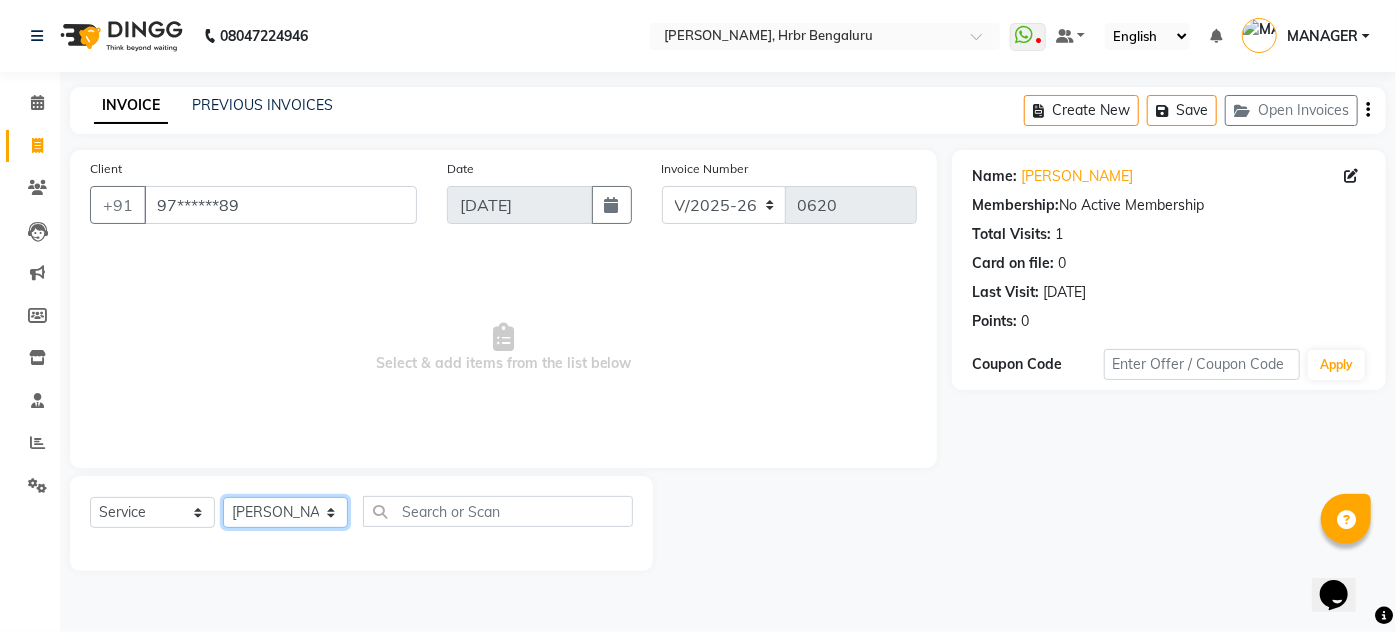 click on "Select Technician [PERSON_NAME] DEVI HANMI [PERSON_NAME] [PERSON_NAME] MANAGER [PERSON_NAME]" 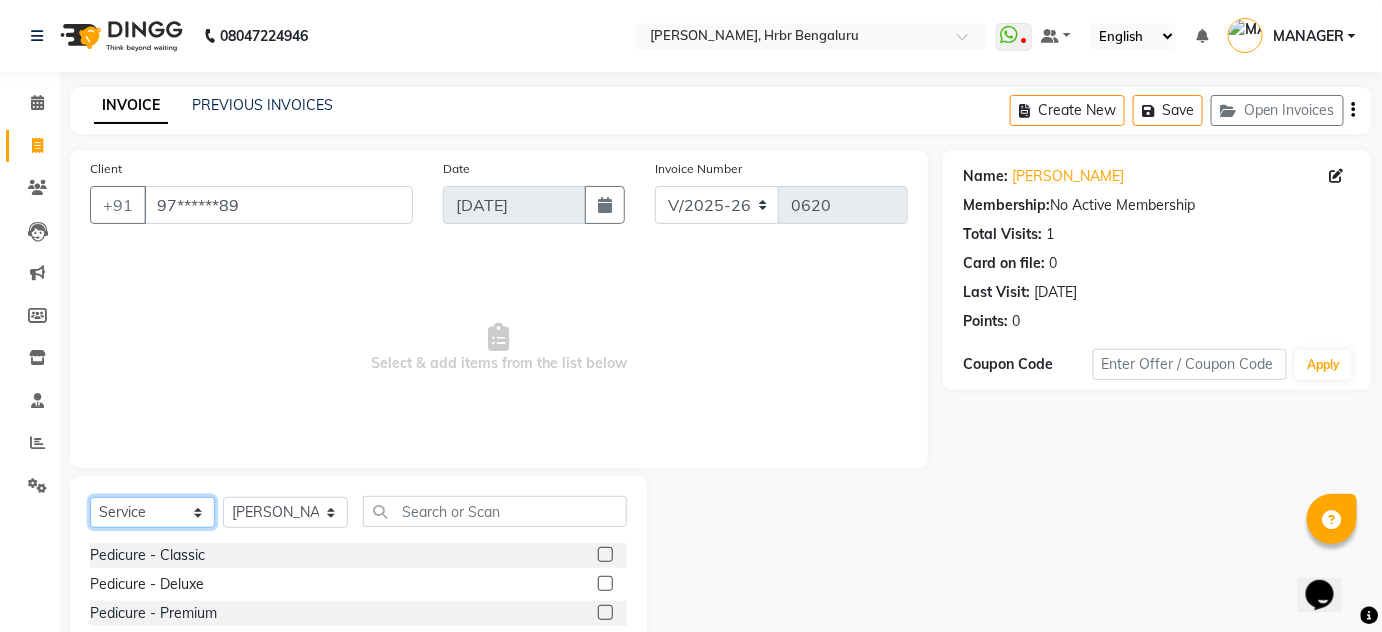 click on "Select  Service  Product  Membership  Package Voucher Prepaid Gift Card" 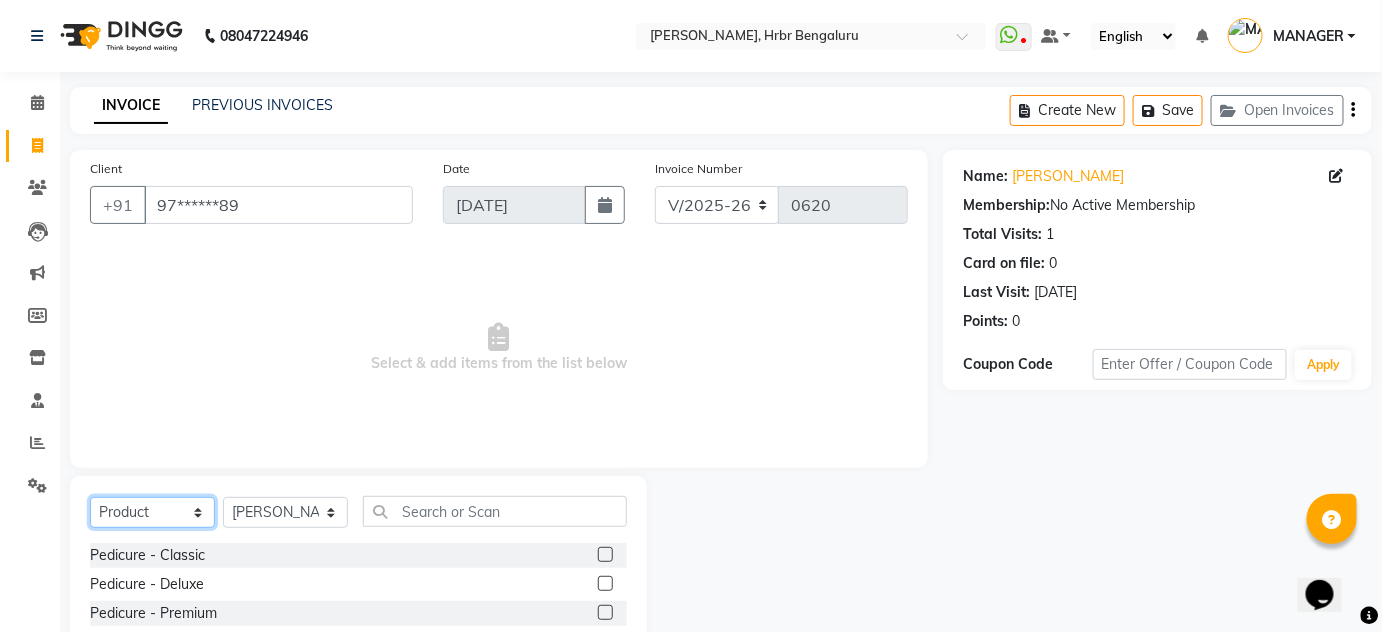 click on "Select  Service  Product  Membership  Package Voucher Prepaid Gift Card" 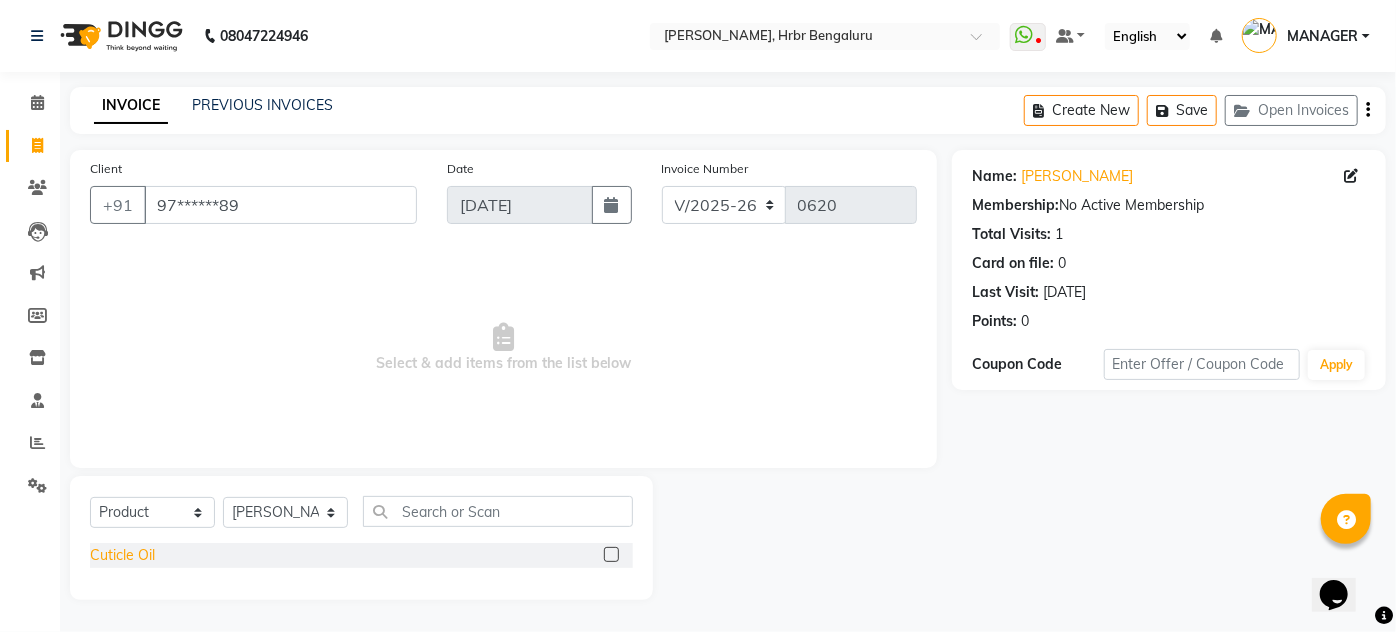 click on "Cuticle Oil" 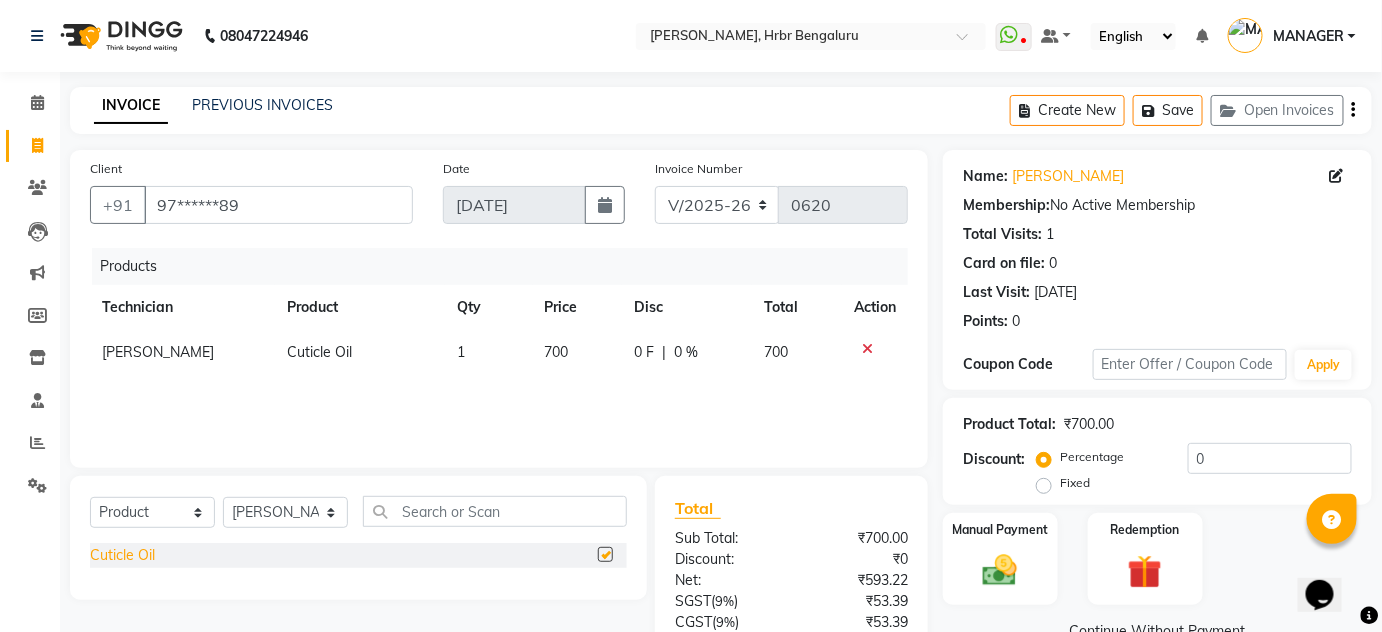 checkbox on "false" 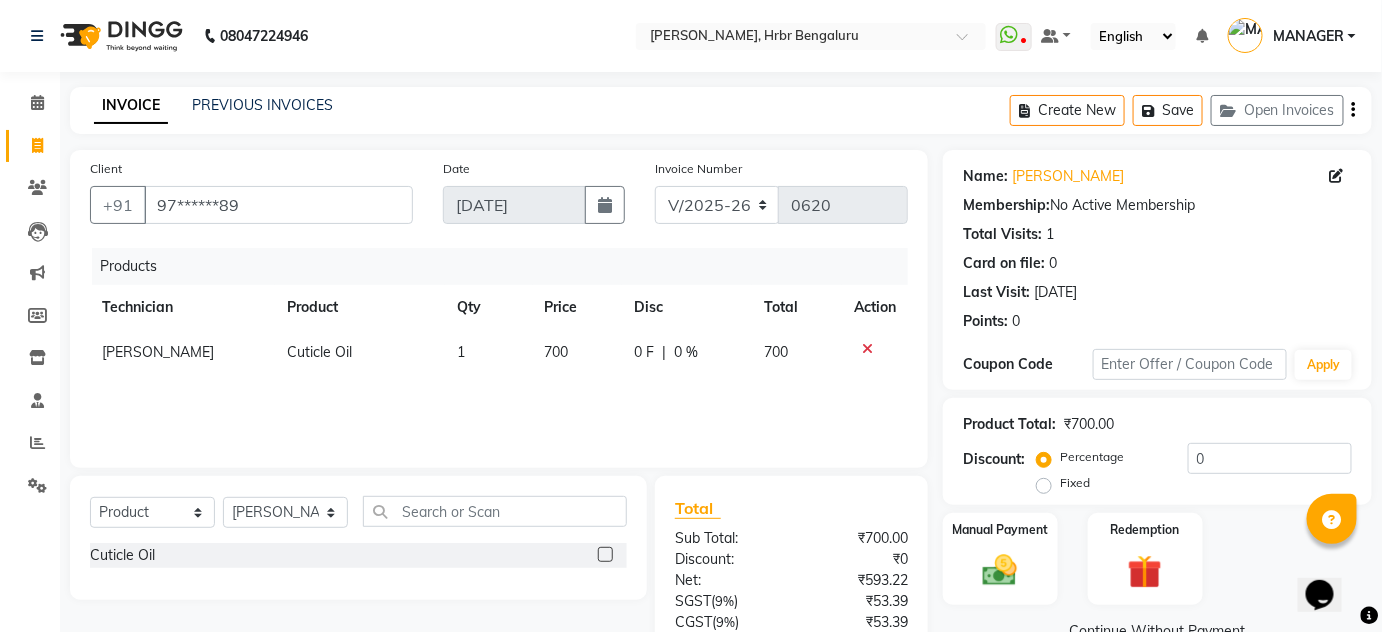 click on "1" 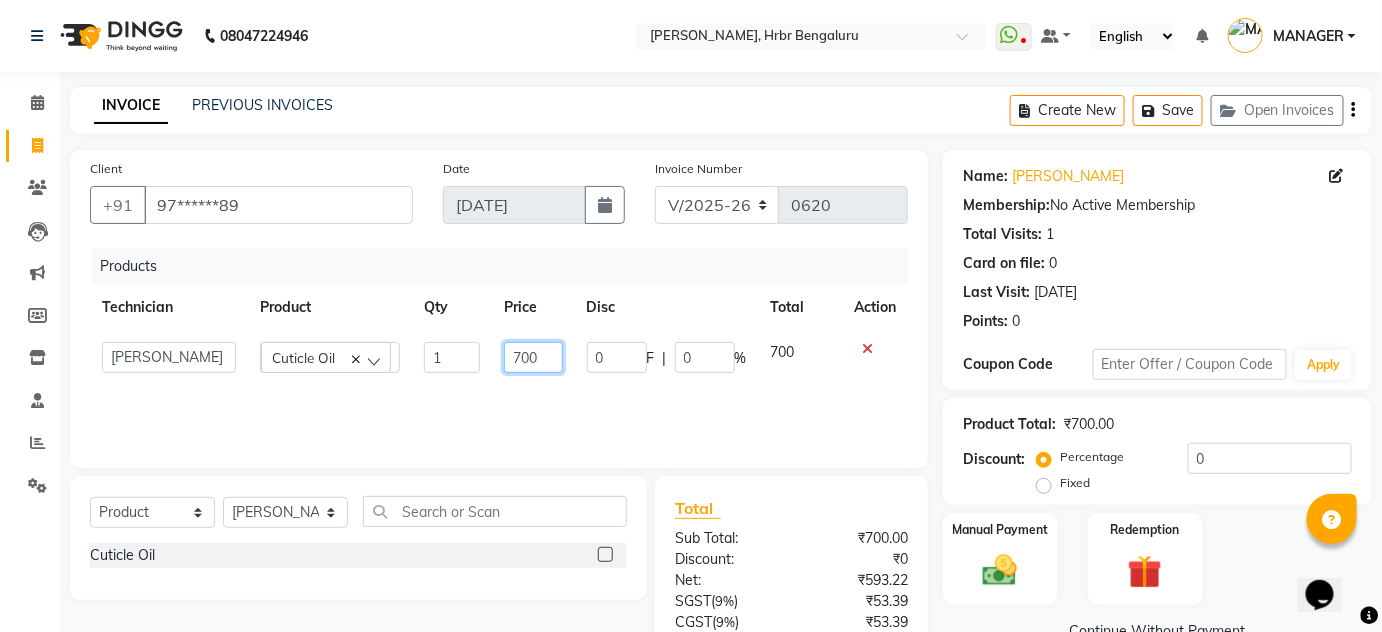 click on "700" 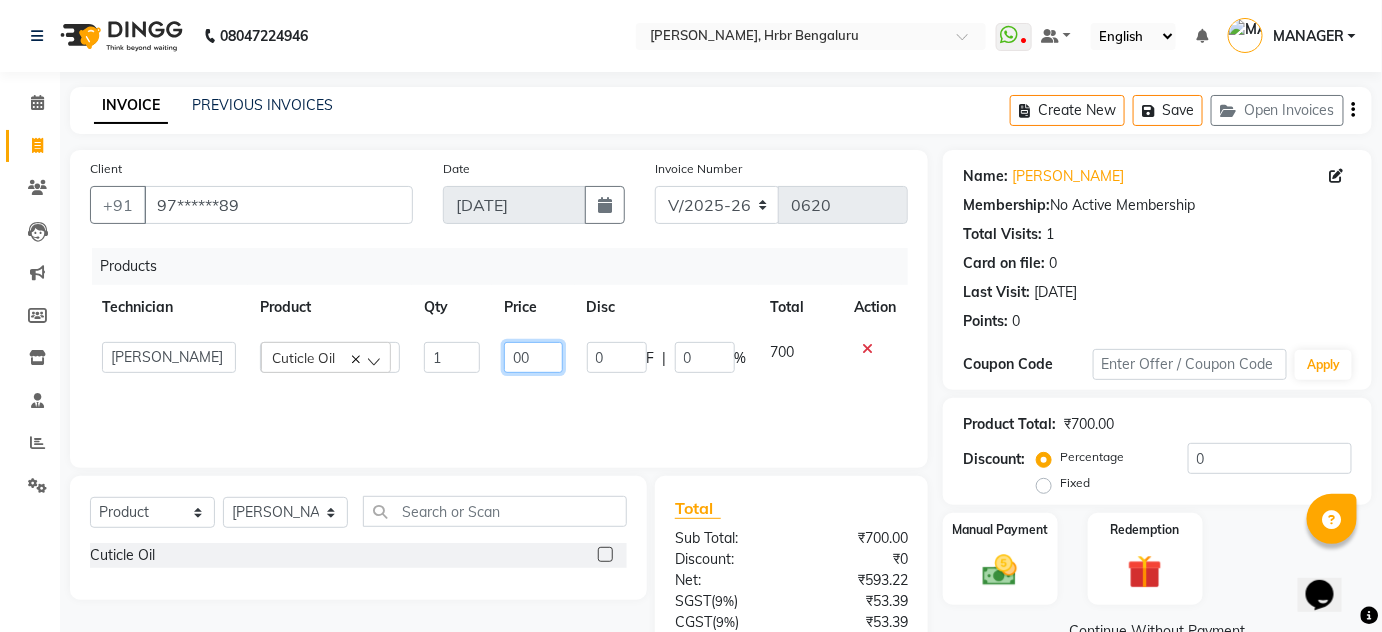 type on "500" 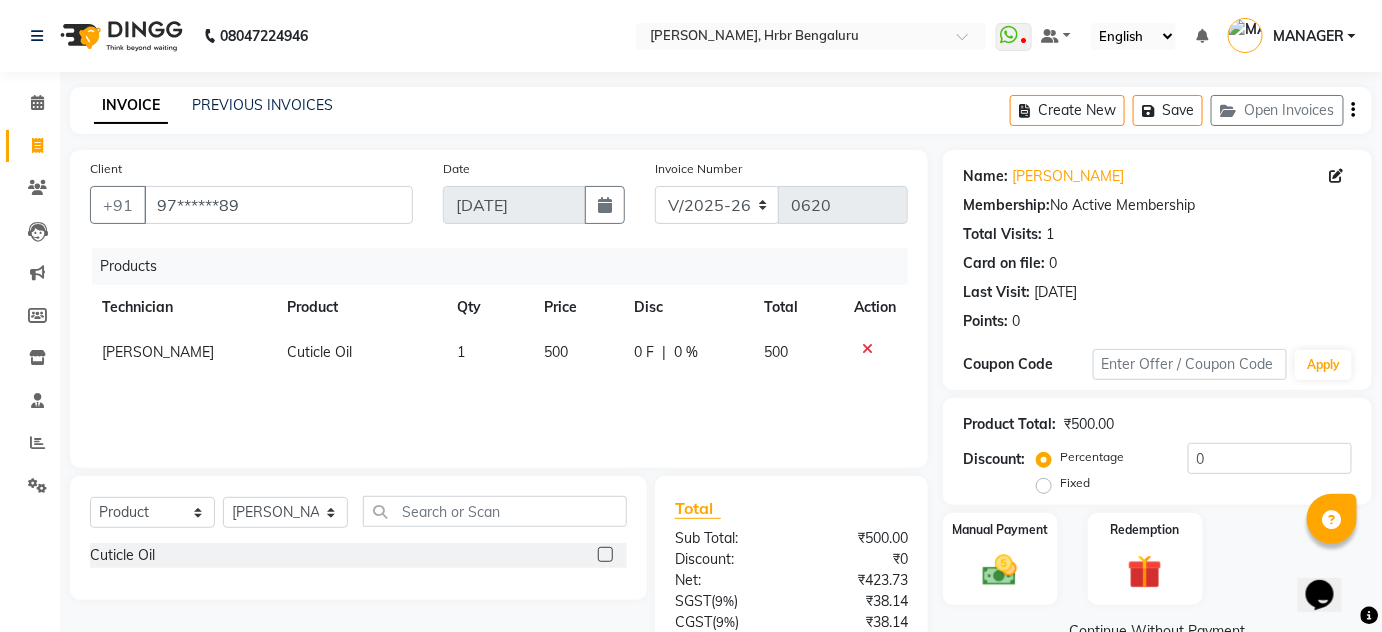 click on "Products Technician Product Qty Price Disc Total Action [PERSON_NAME] Cuticle Oil 1 500 0 F | 0 % 500" 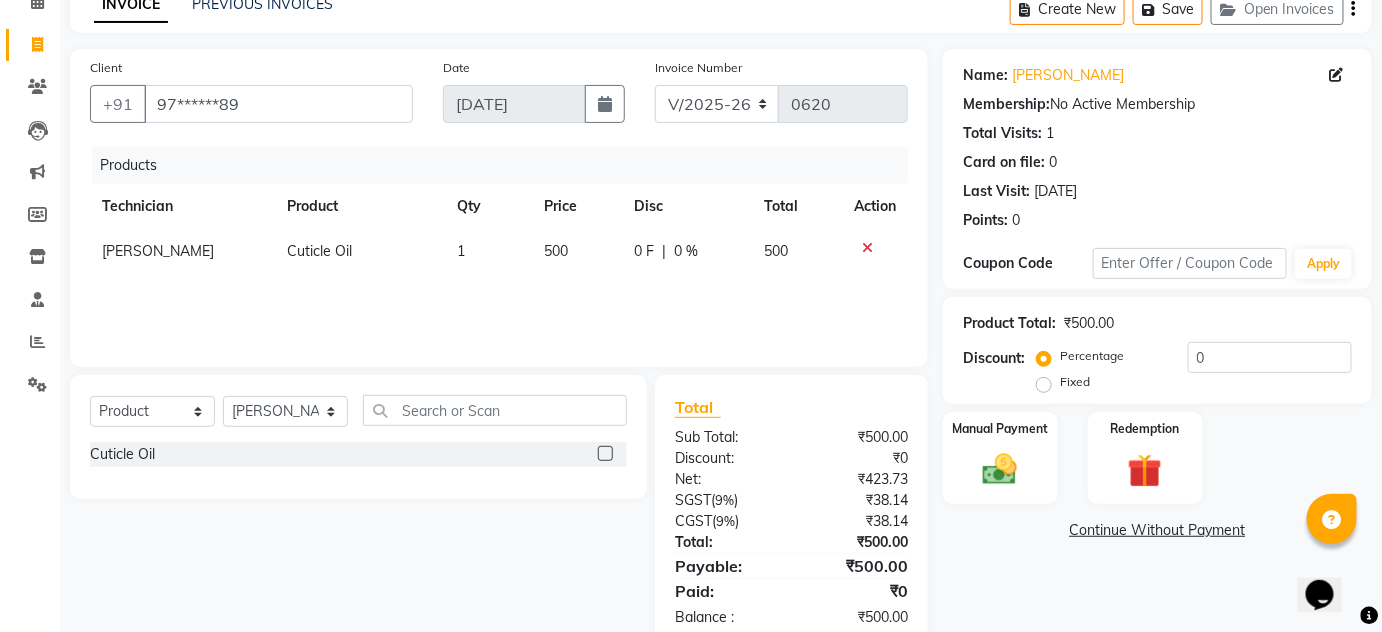 scroll, scrollTop: 146, scrollLeft: 0, axis: vertical 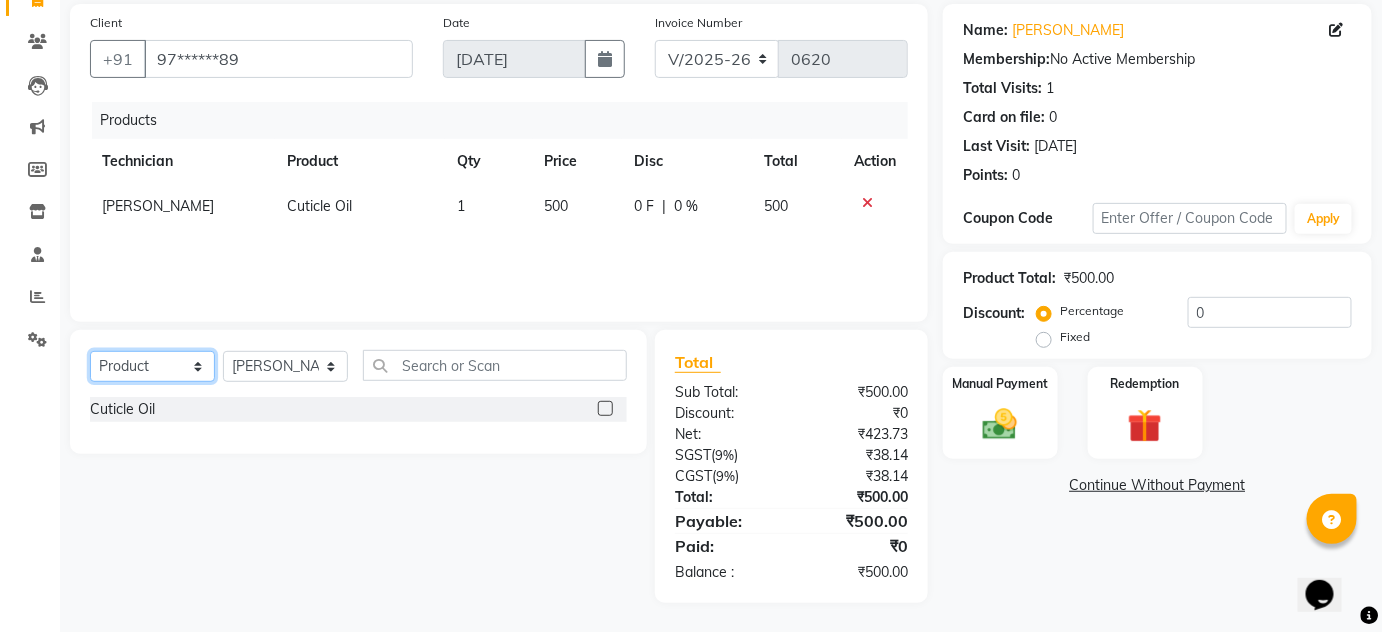 click on "Select  Service  Product  Membership  Package Voucher Prepaid Gift Card" 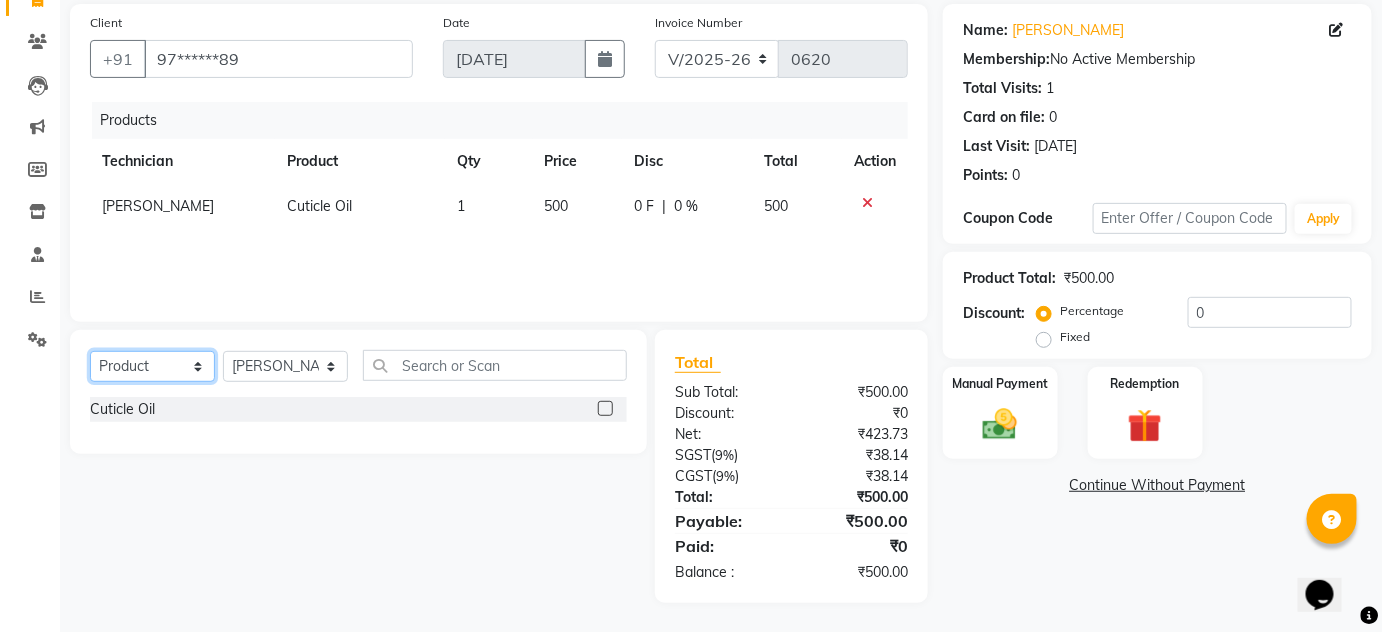select on "service" 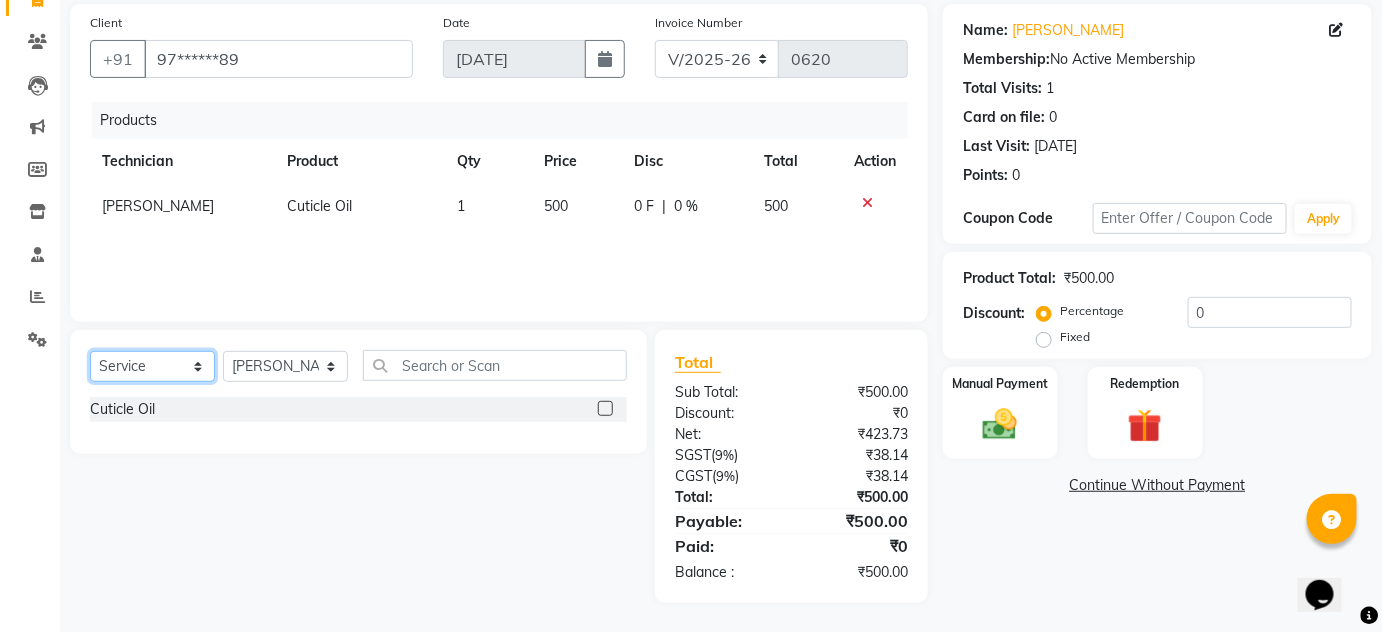 click on "Select  Service  Product  Membership  Package Voucher Prepaid Gift Card" 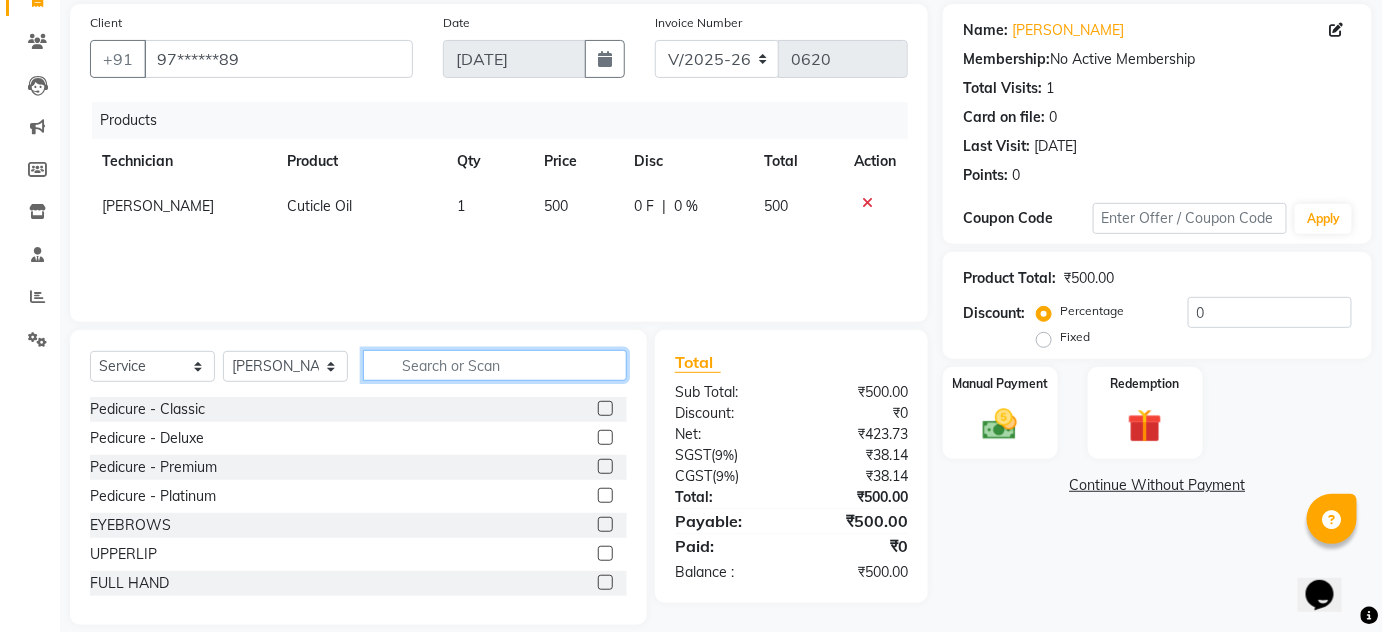 click 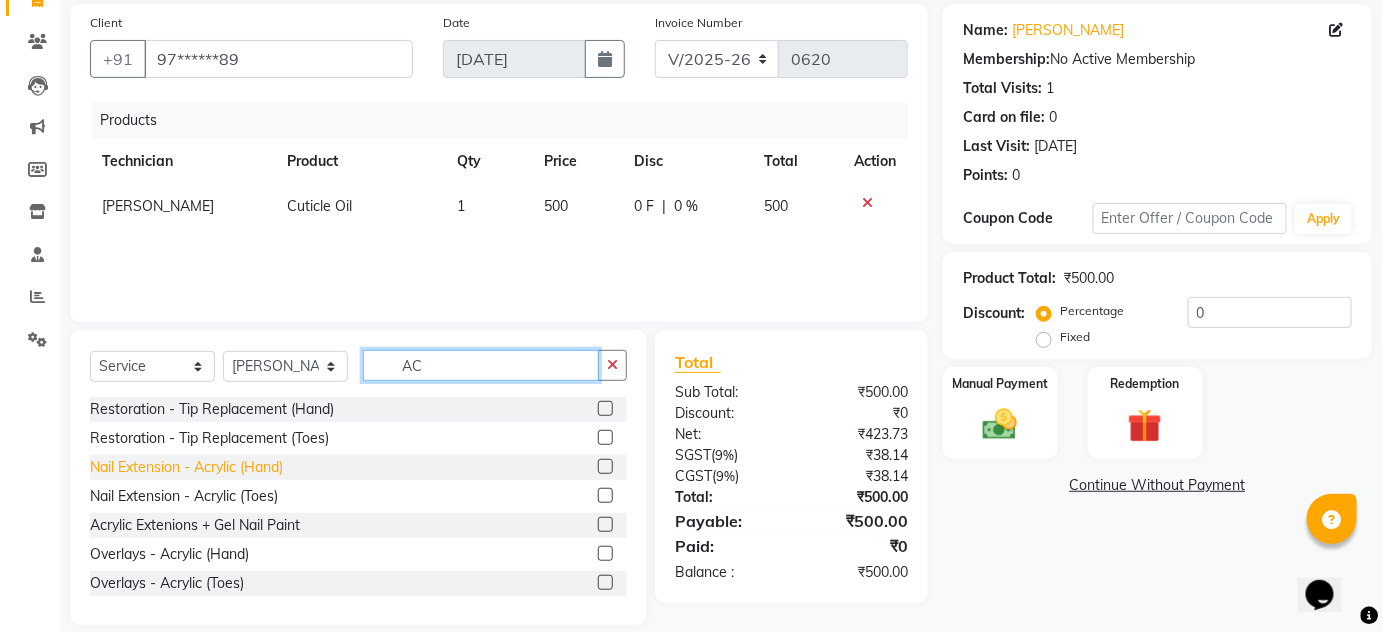 type on "AC" 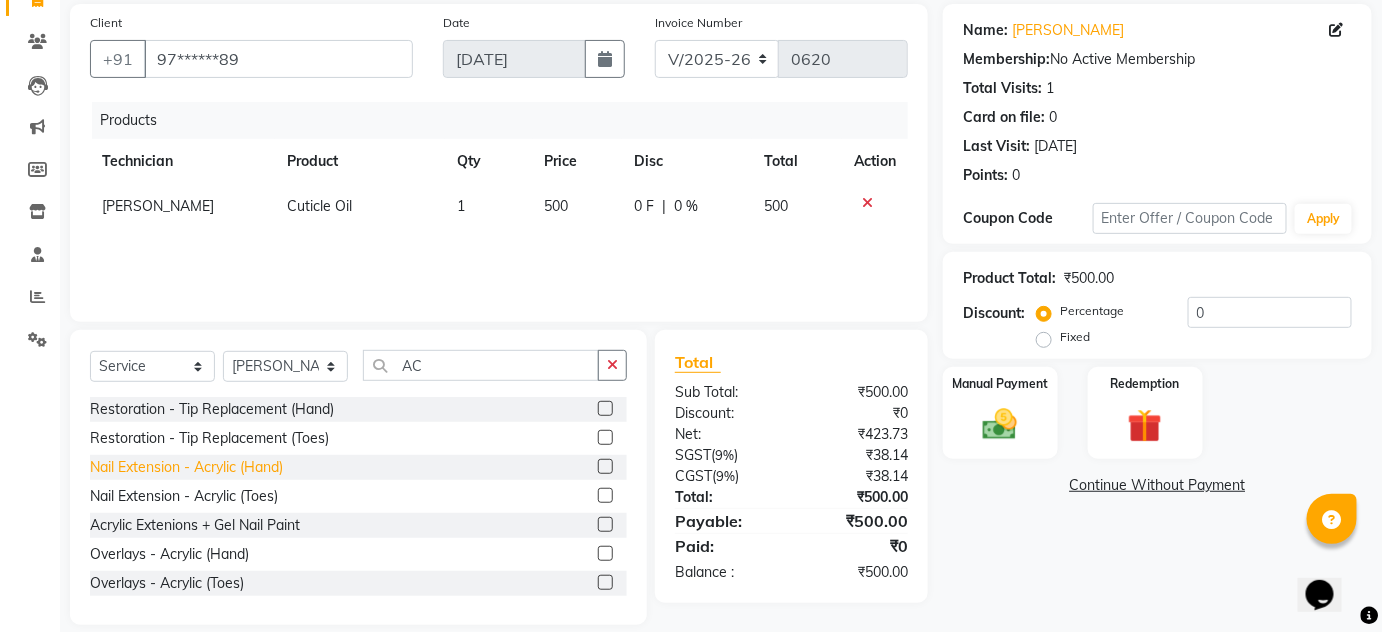 click on "Nail Extension - Acrylic (Hand)" 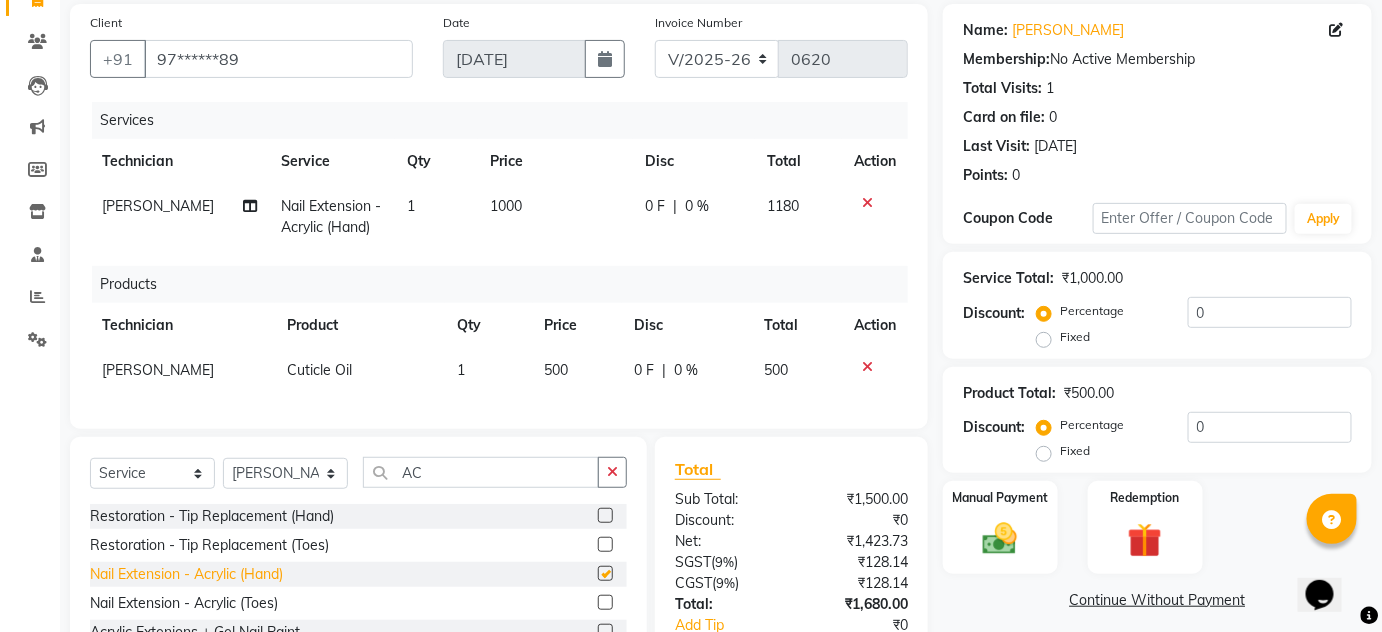 checkbox on "false" 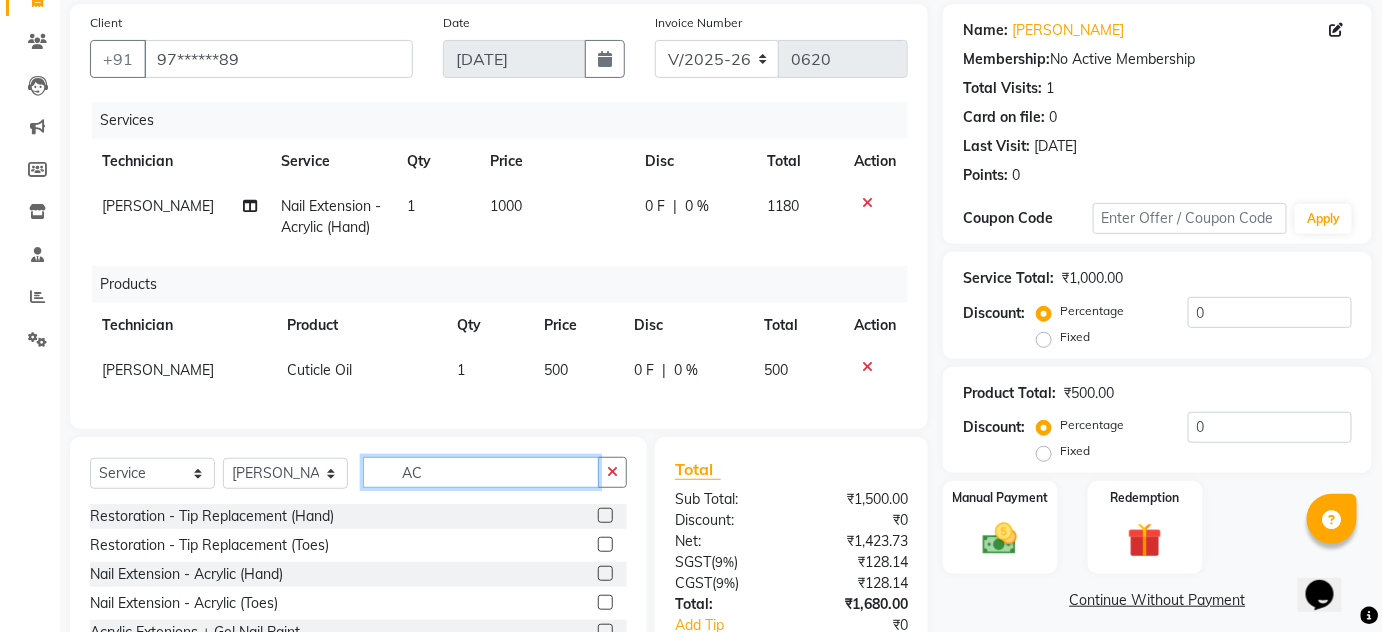 click on "AC" 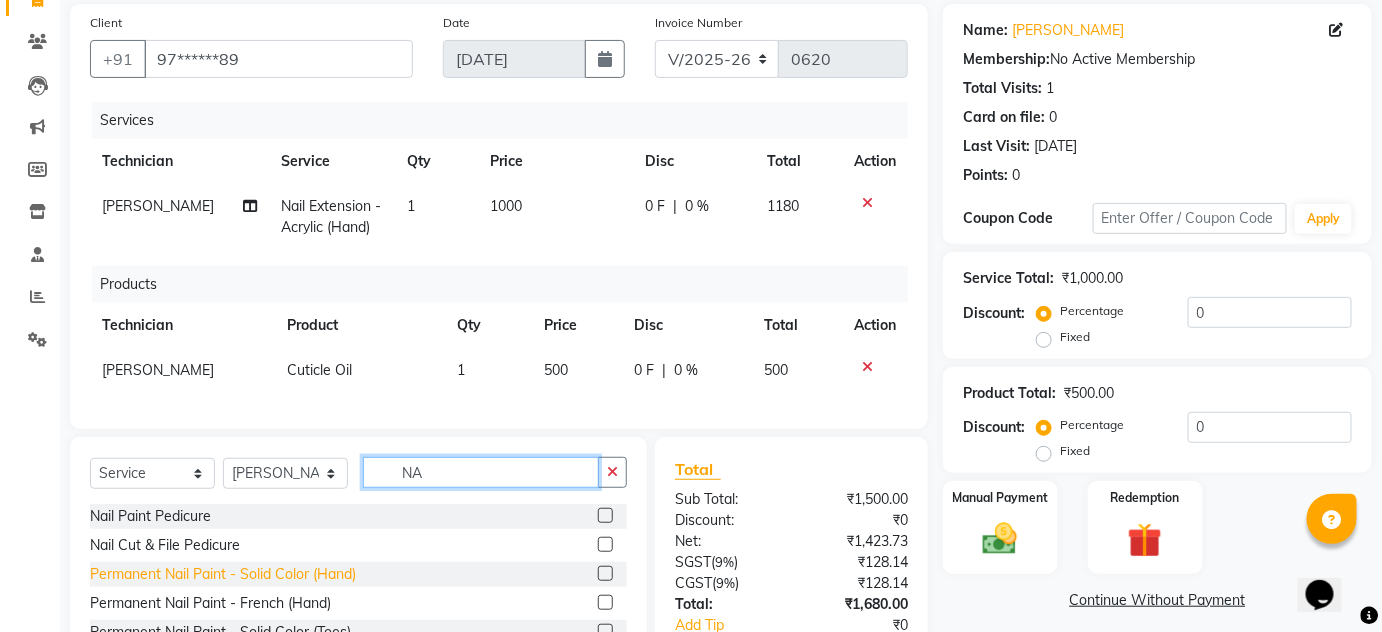 type on "NA" 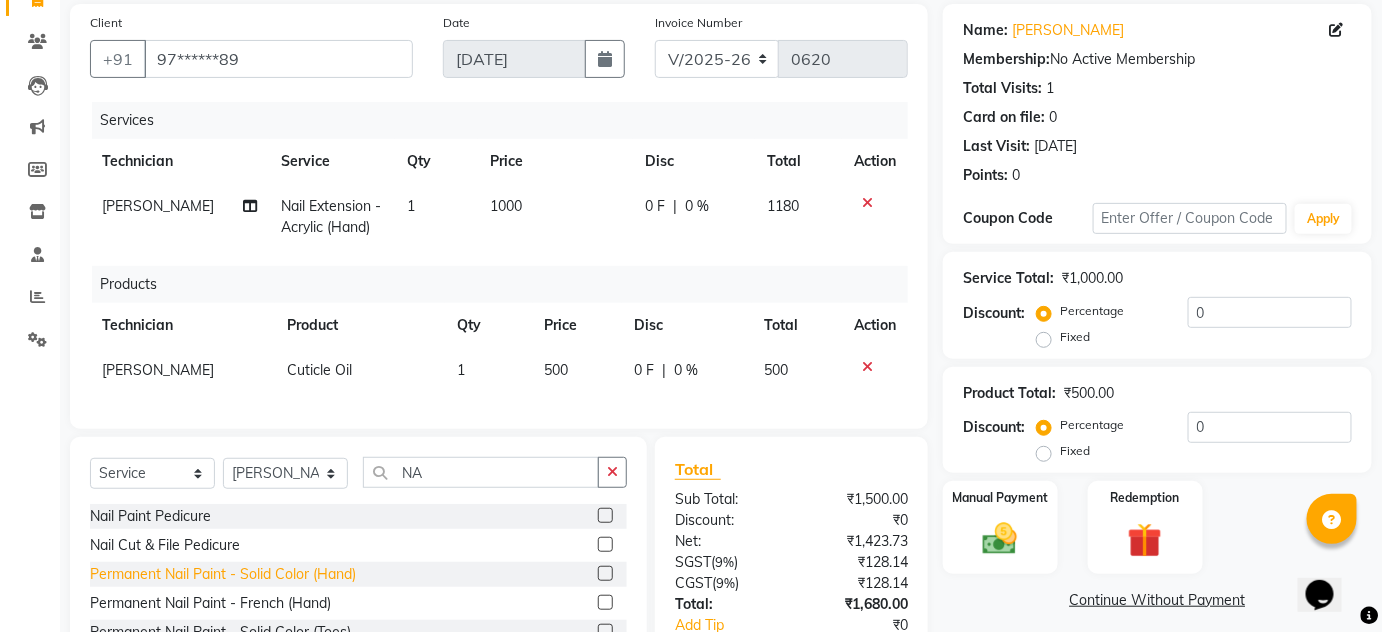 click on "Permanent Nail Paint - Solid Color (Hand)" 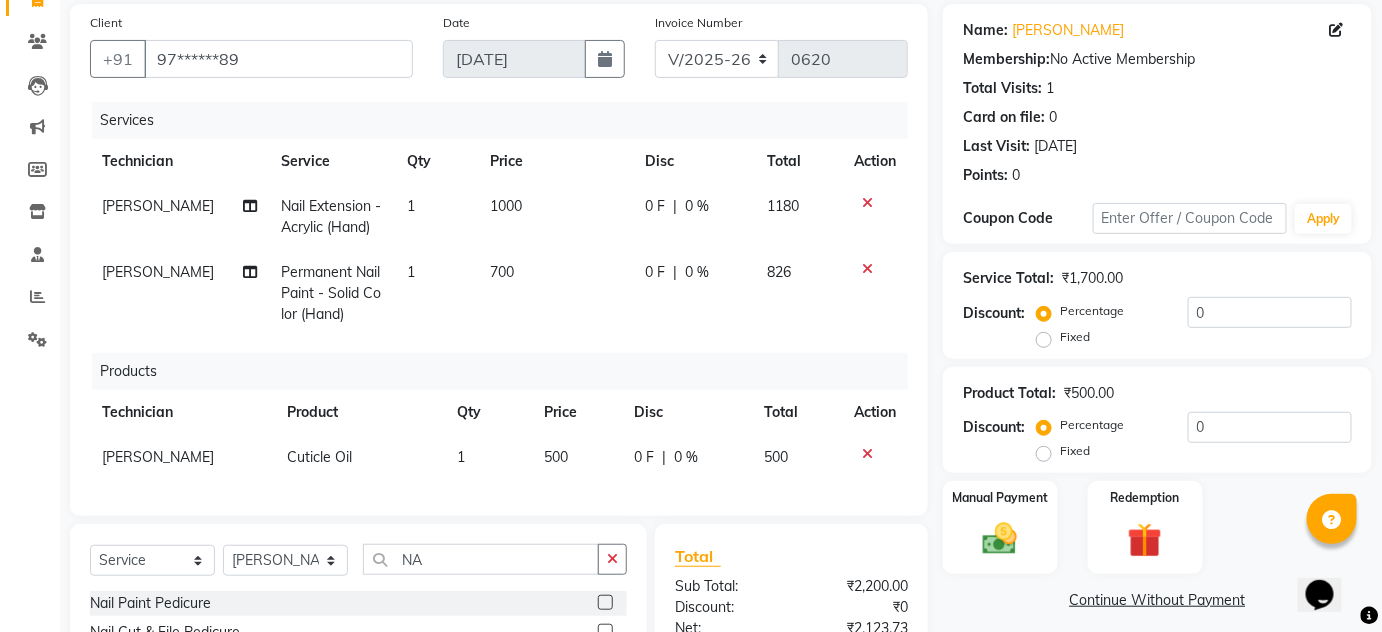 checkbox on "false" 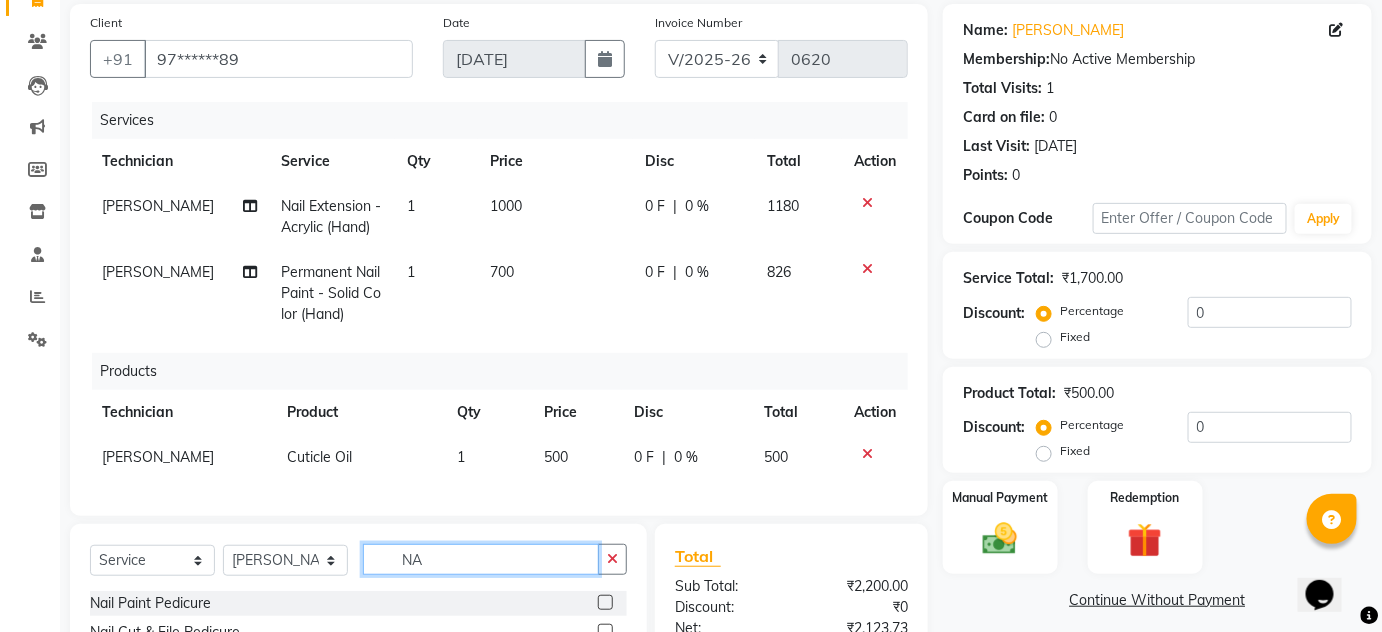 click on "NA" 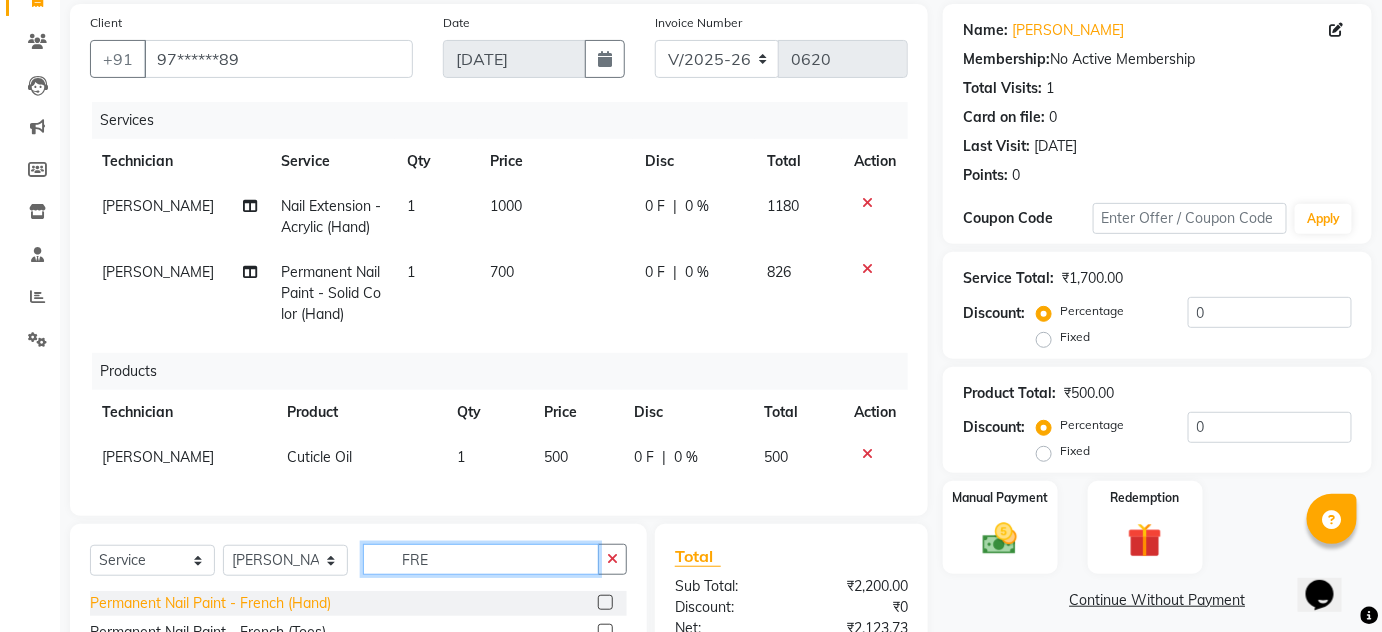type on "FRE" 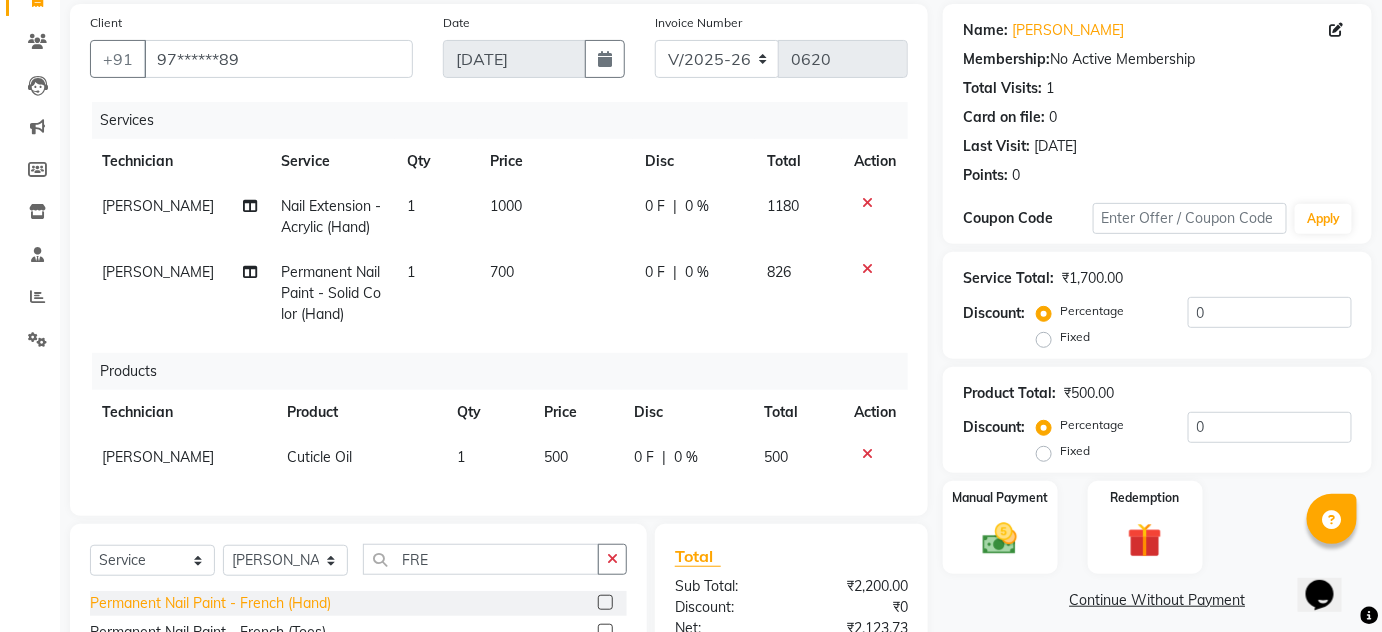 click on "Permanent Nail Paint - French (Hand)" 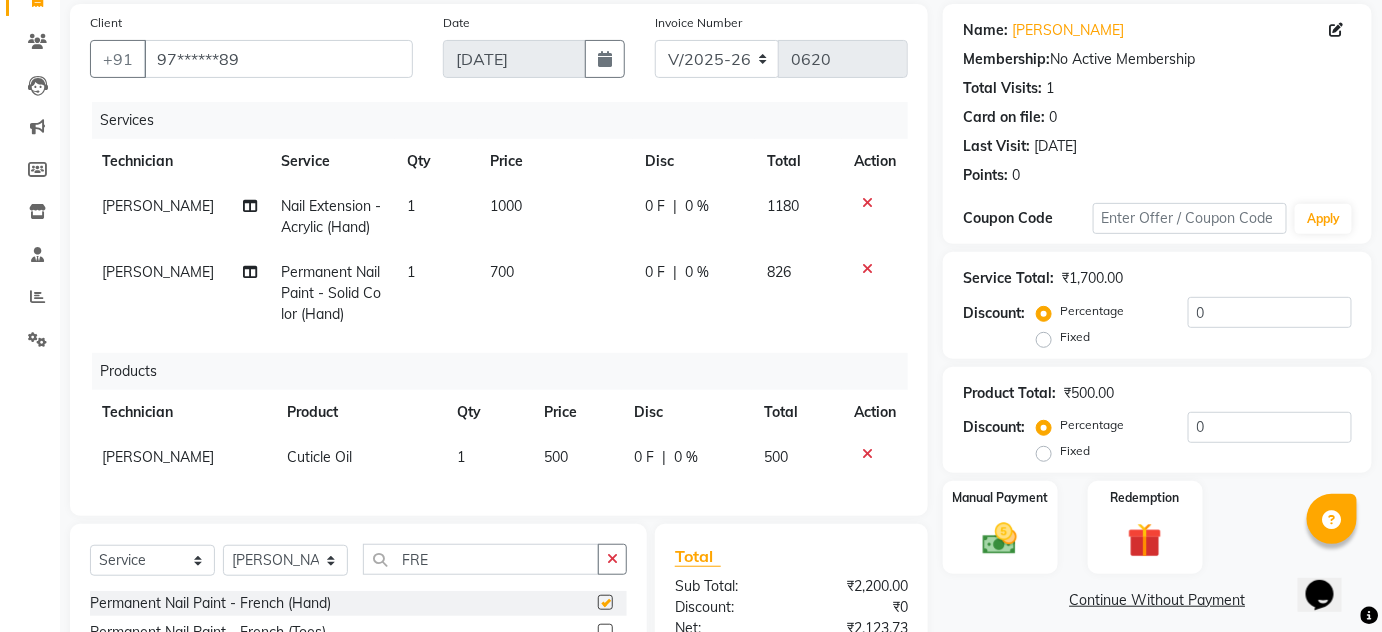 checkbox on "false" 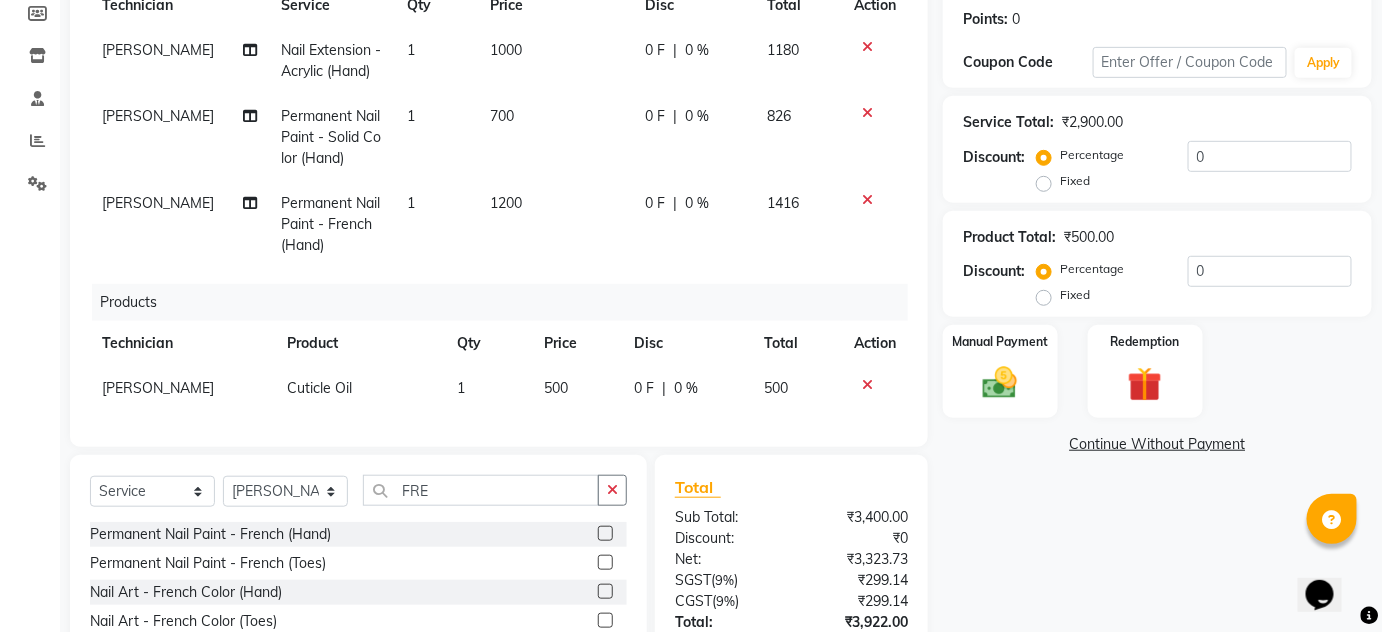 scroll, scrollTop: 310, scrollLeft: 0, axis: vertical 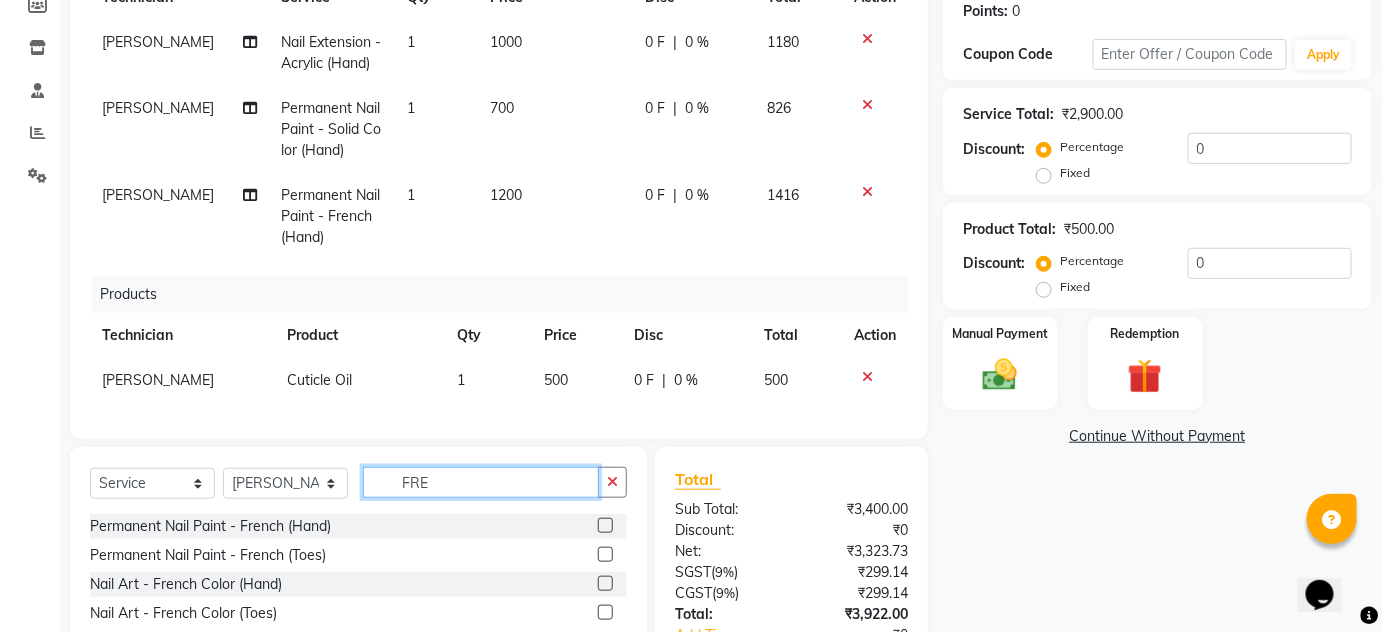 click on "FRE" 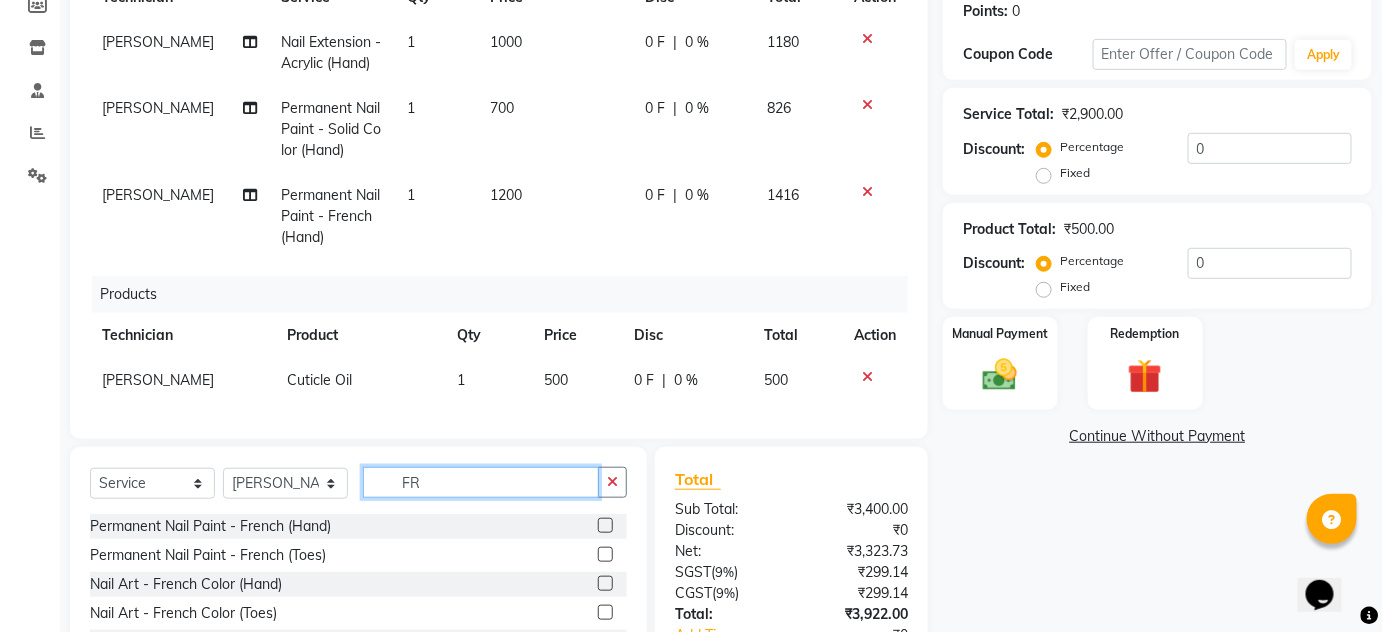 type on "F" 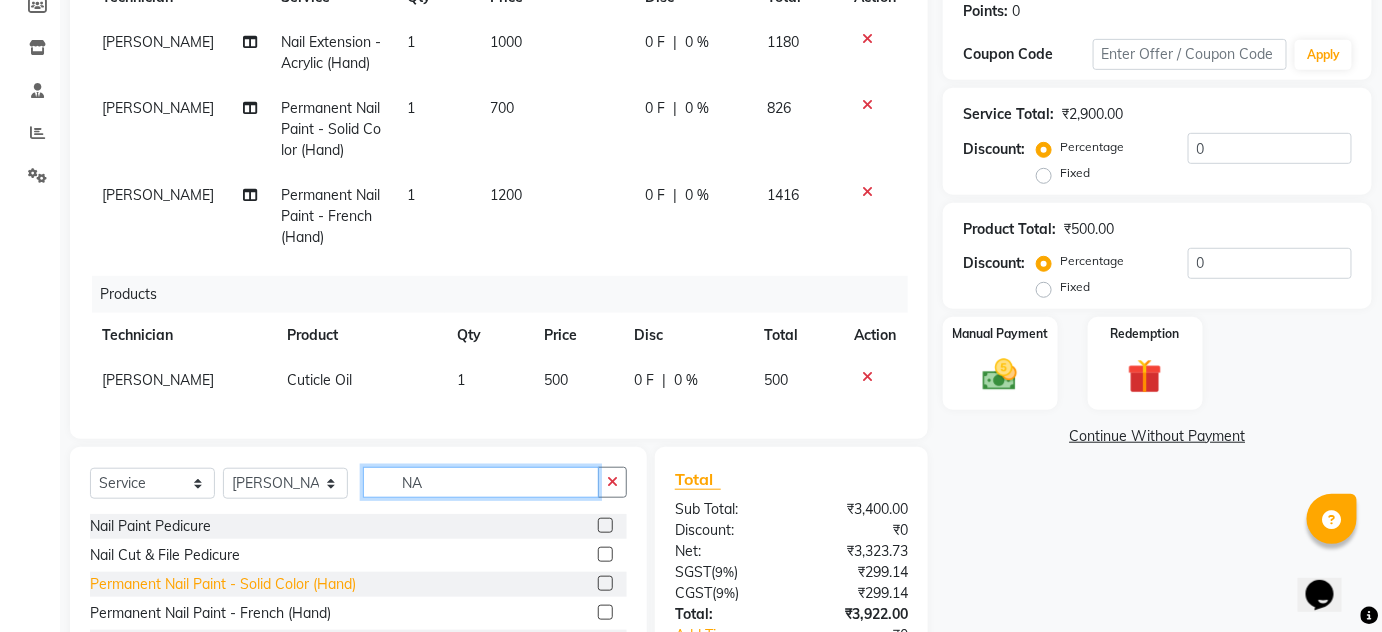 type on "NA" 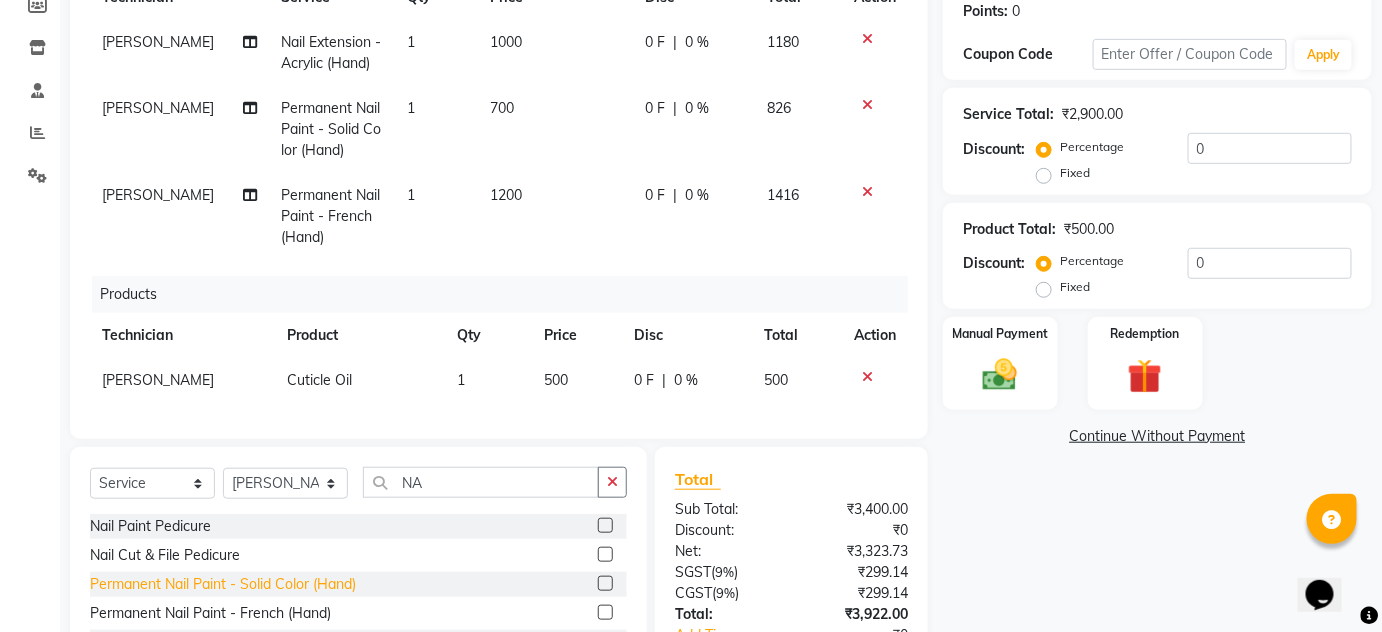 click on "Permanent Nail Paint - Solid Color (Hand)" 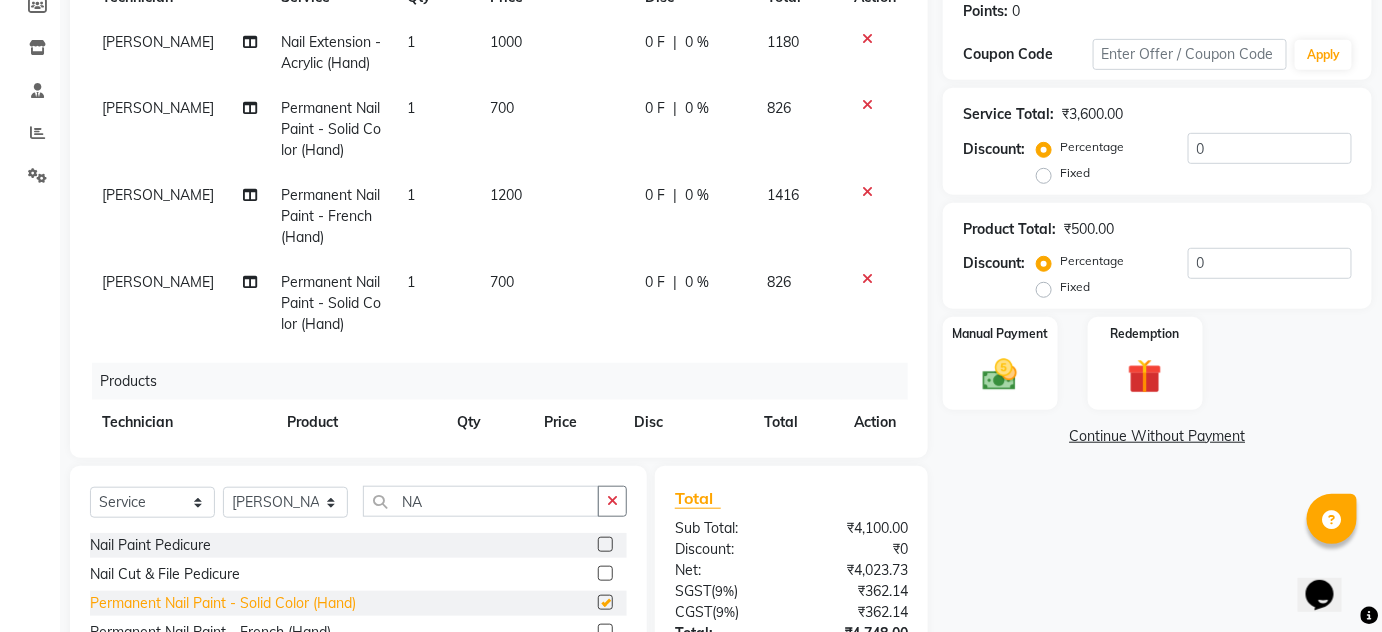 checkbox on "false" 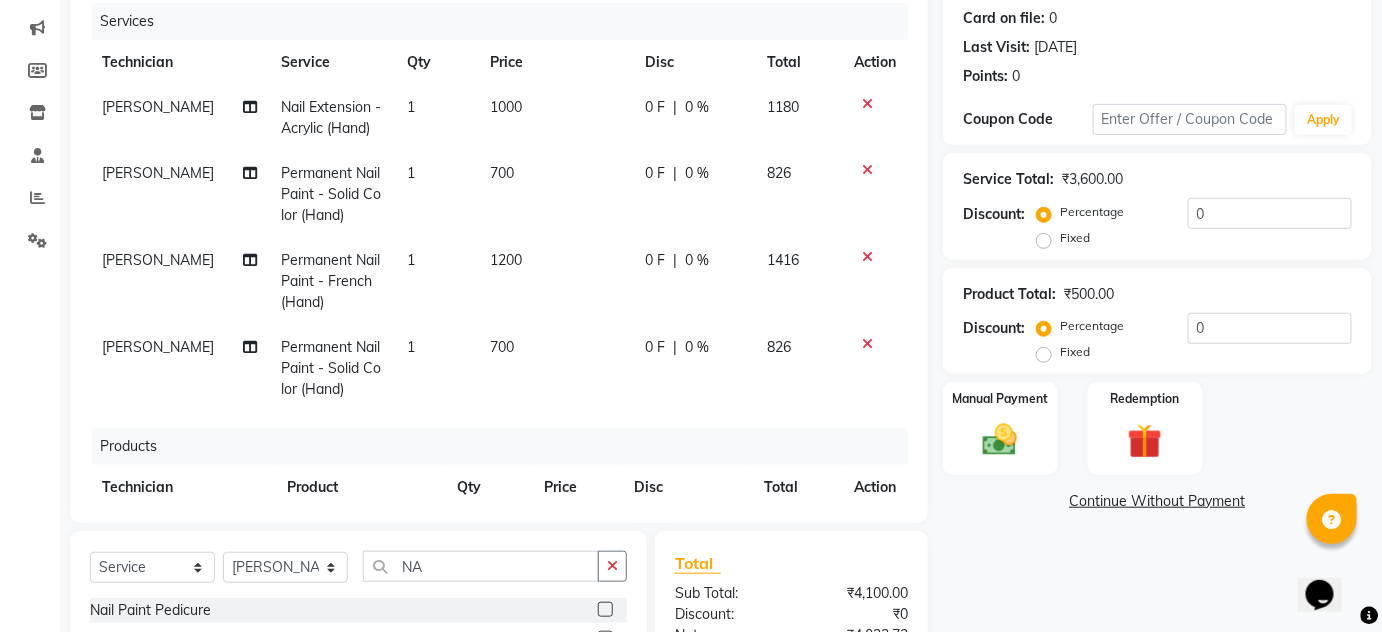 scroll, scrollTop: 176, scrollLeft: 0, axis: vertical 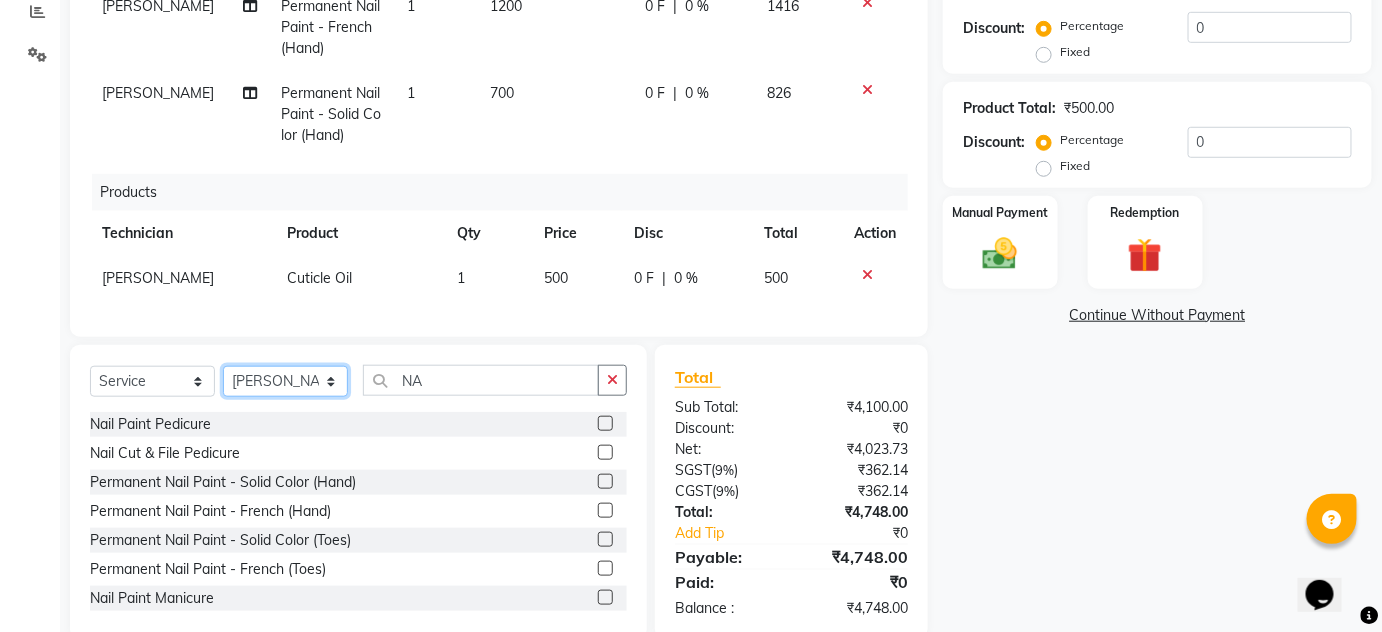 click on "Select Technician [PERSON_NAME] DEVI HANMI [PERSON_NAME] [PERSON_NAME] MANAGER [PERSON_NAME]" 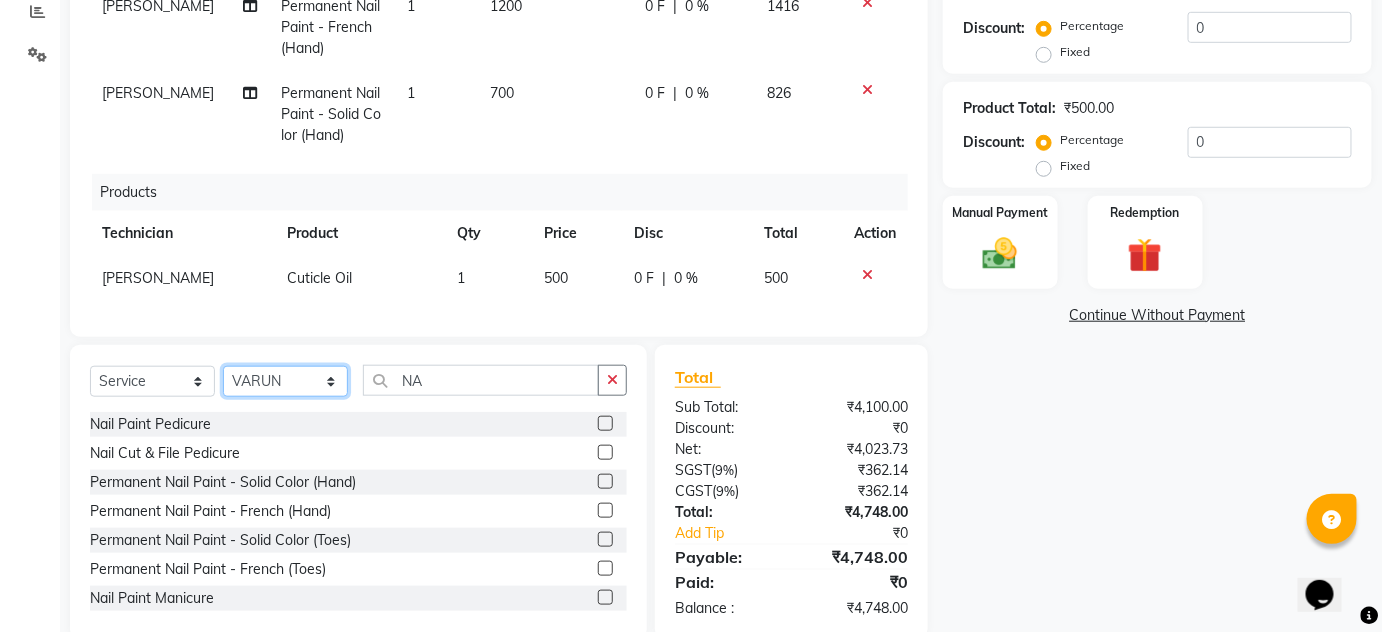 click on "Select Technician [PERSON_NAME] DEVI HANMI [PERSON_NAME] [PERSON_NAME] MANAGER [PERSON_NAME]" 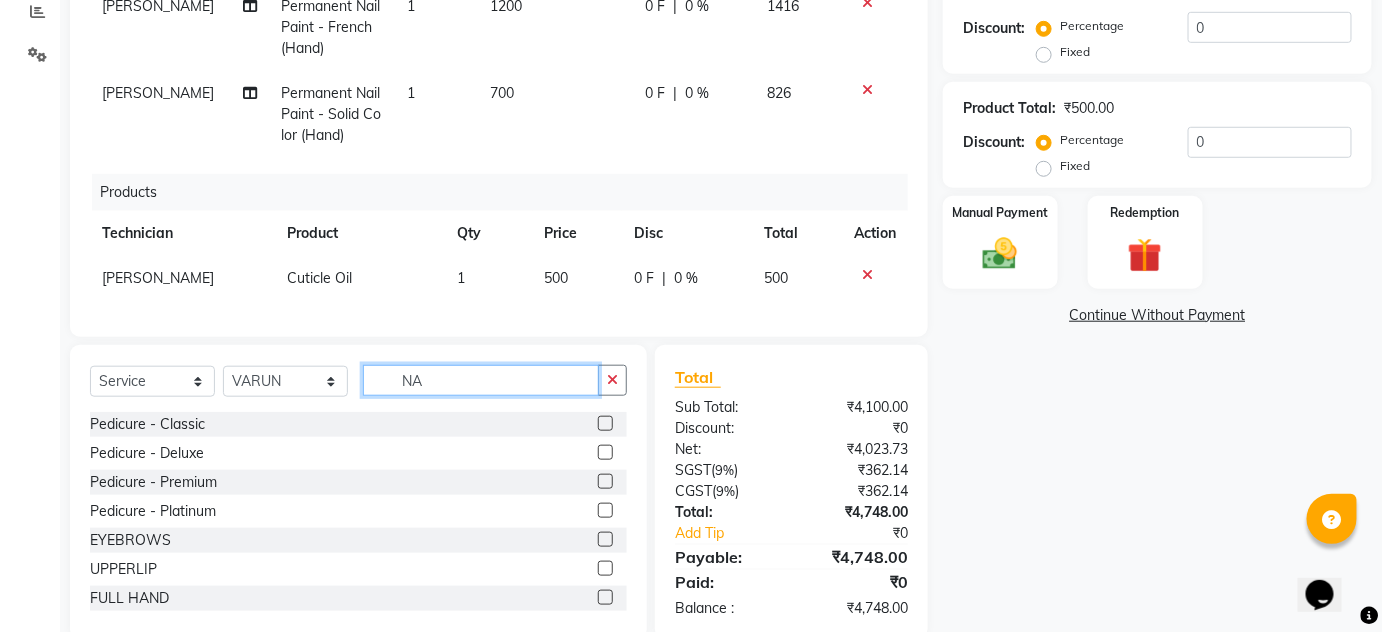 click on "NA" 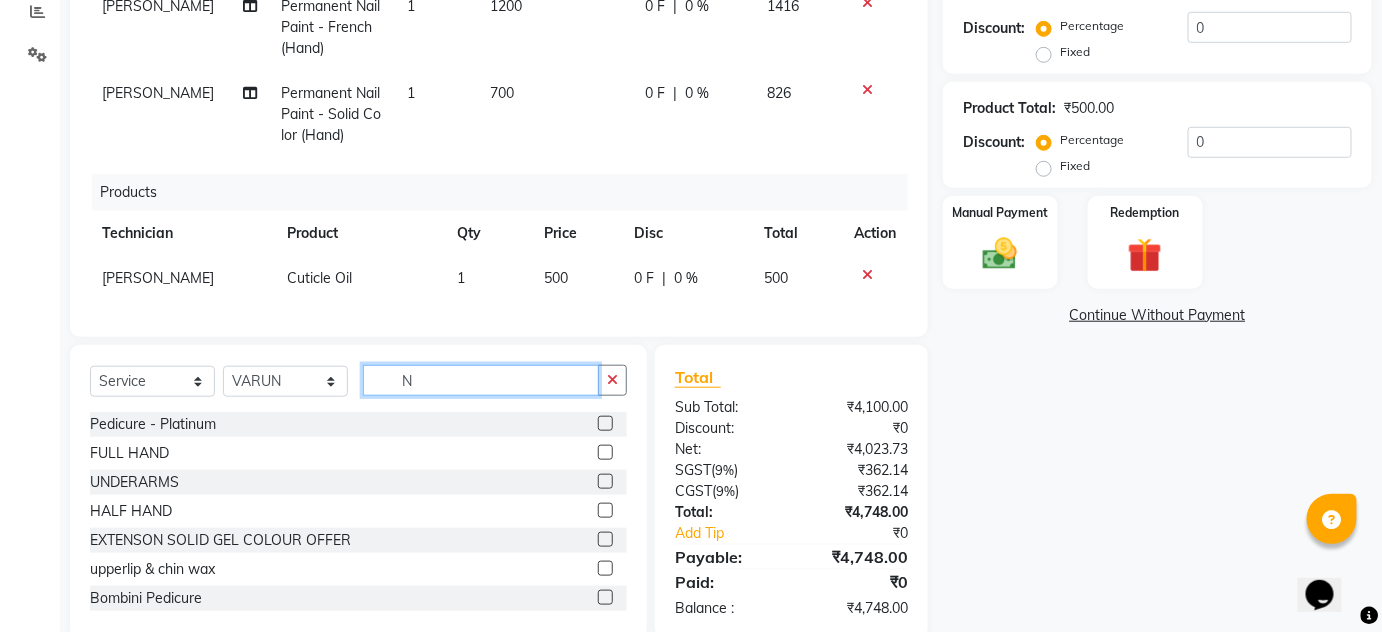 type on "NA" 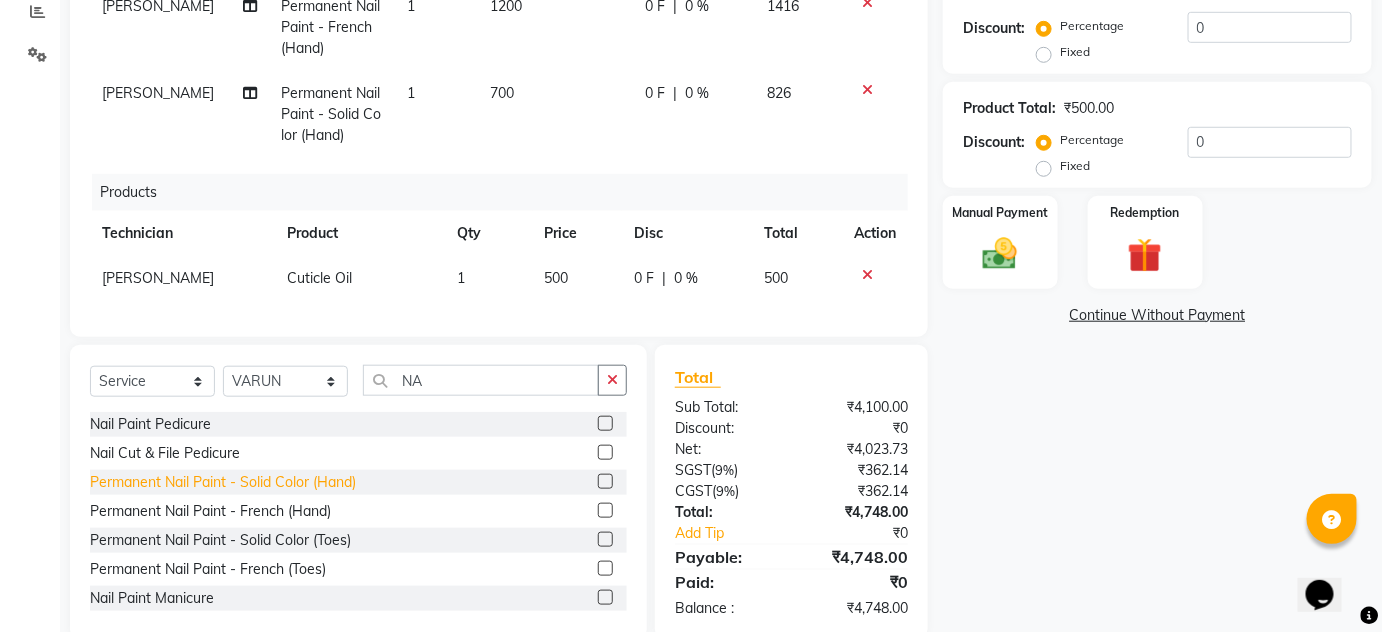 click on "Permanent Nail Paint - Solid Color (Hand)" 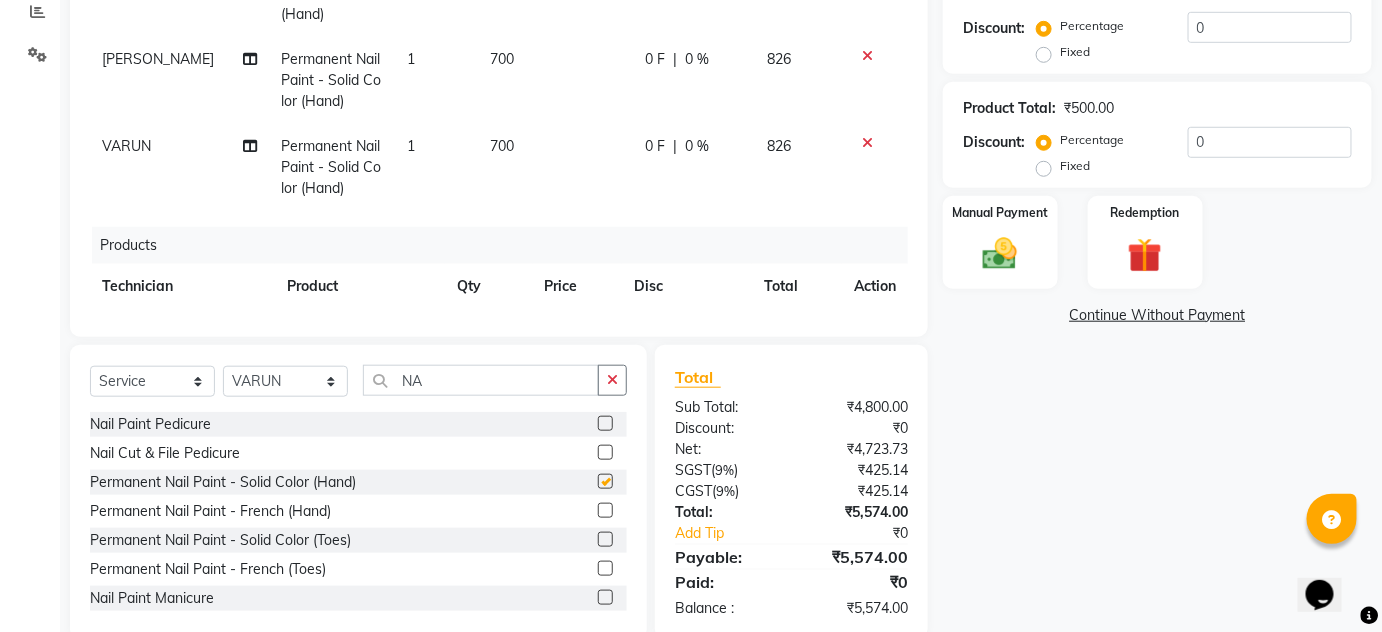 checkbox on "false" 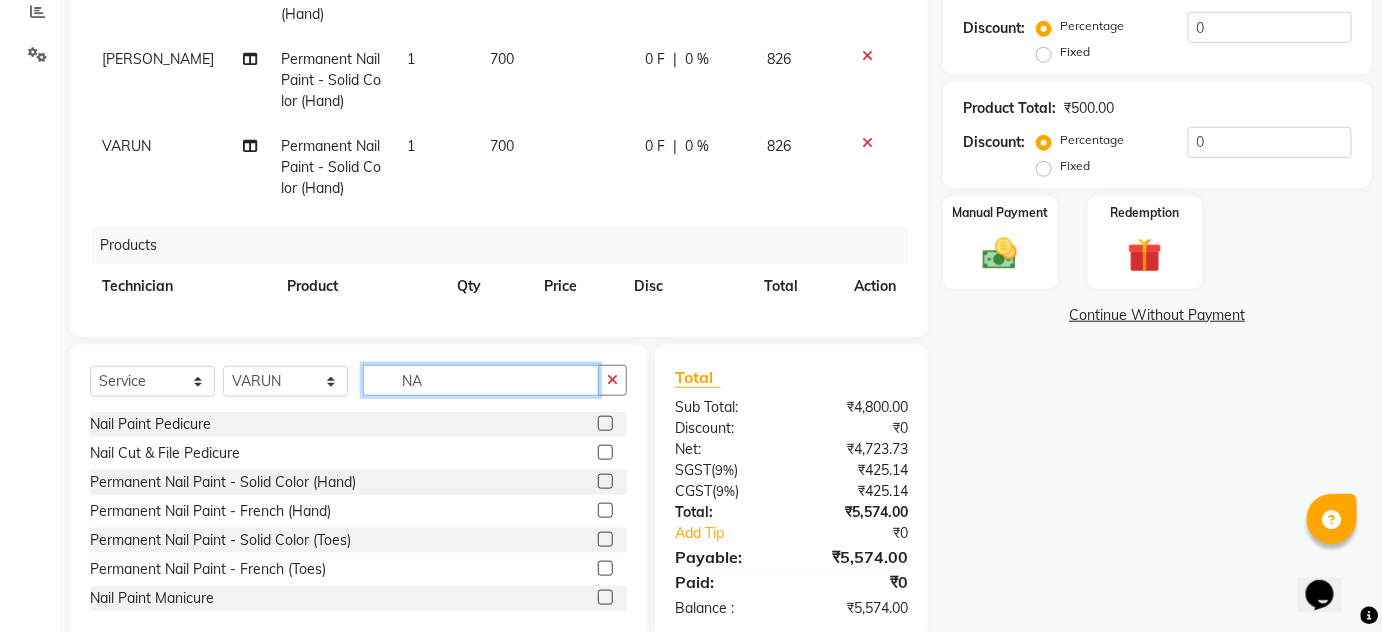 click on "NA" 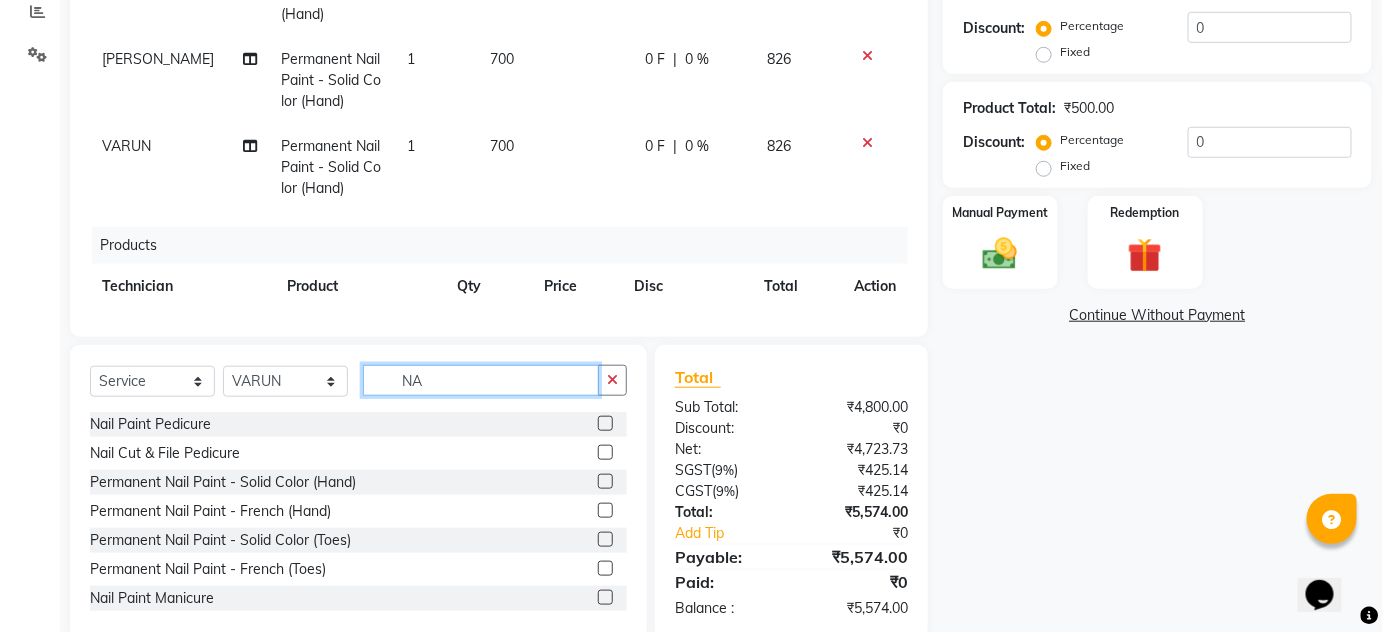 type on "N" 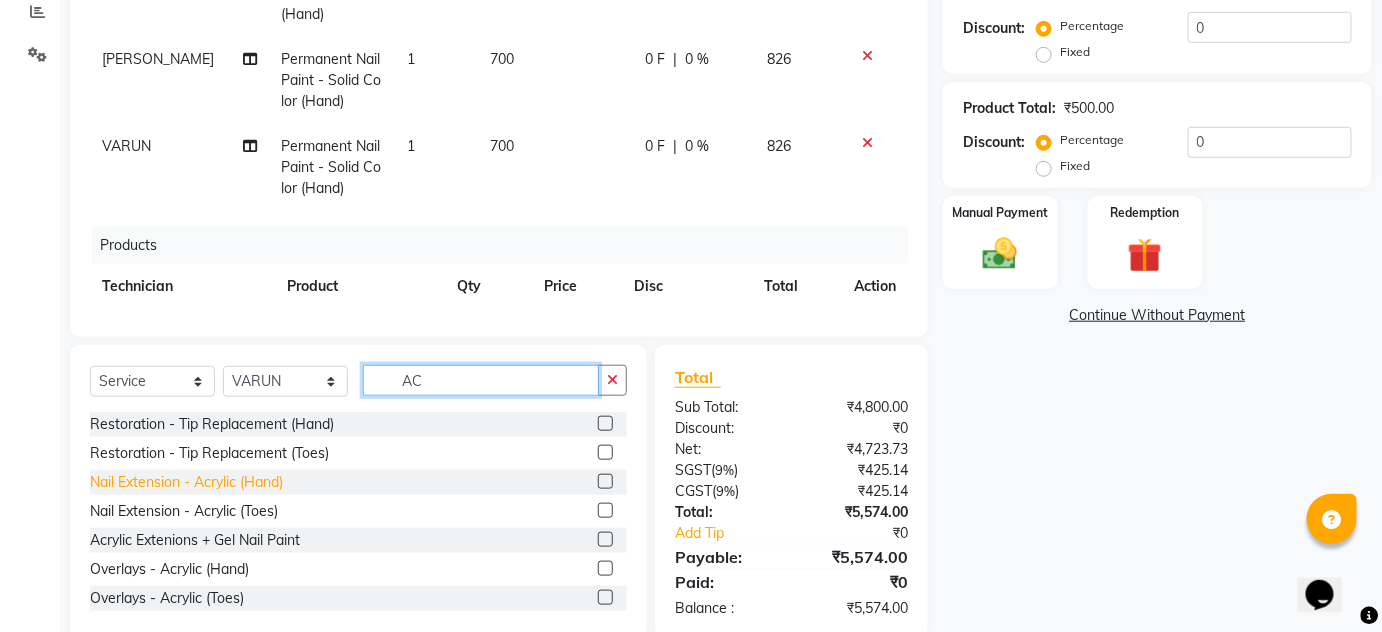 type on "AC" 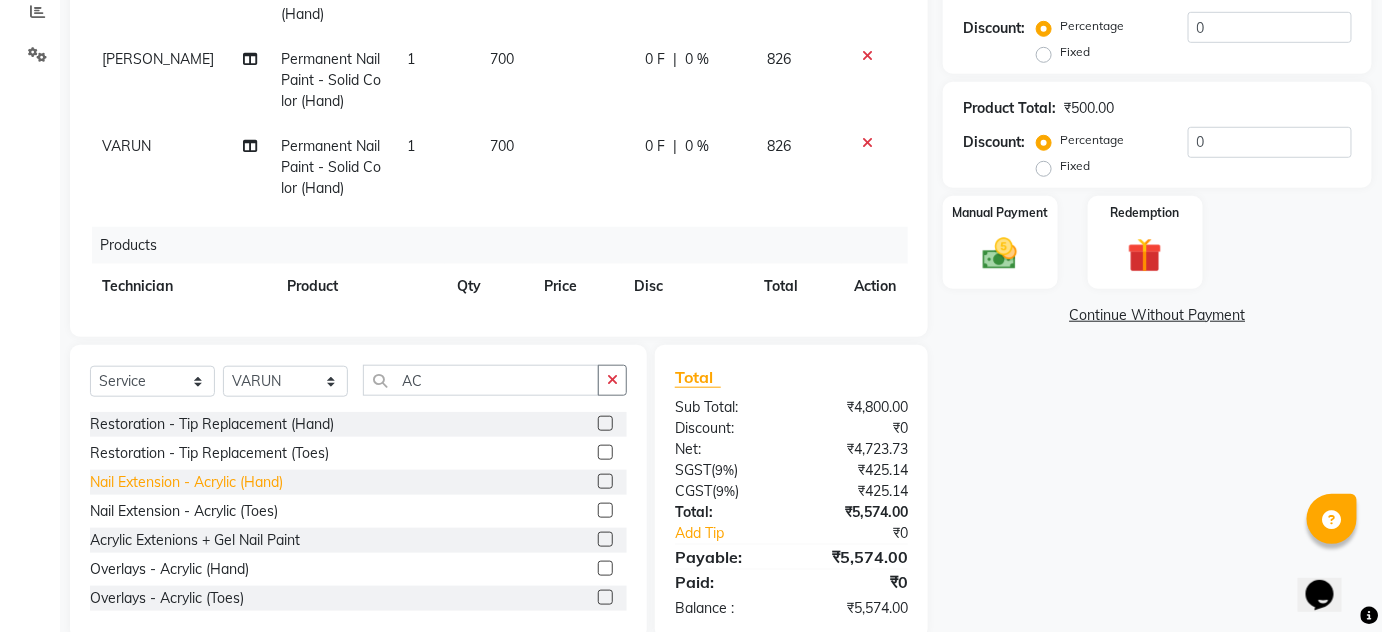 click on "Nail Extension - Acrylic (Hand)" 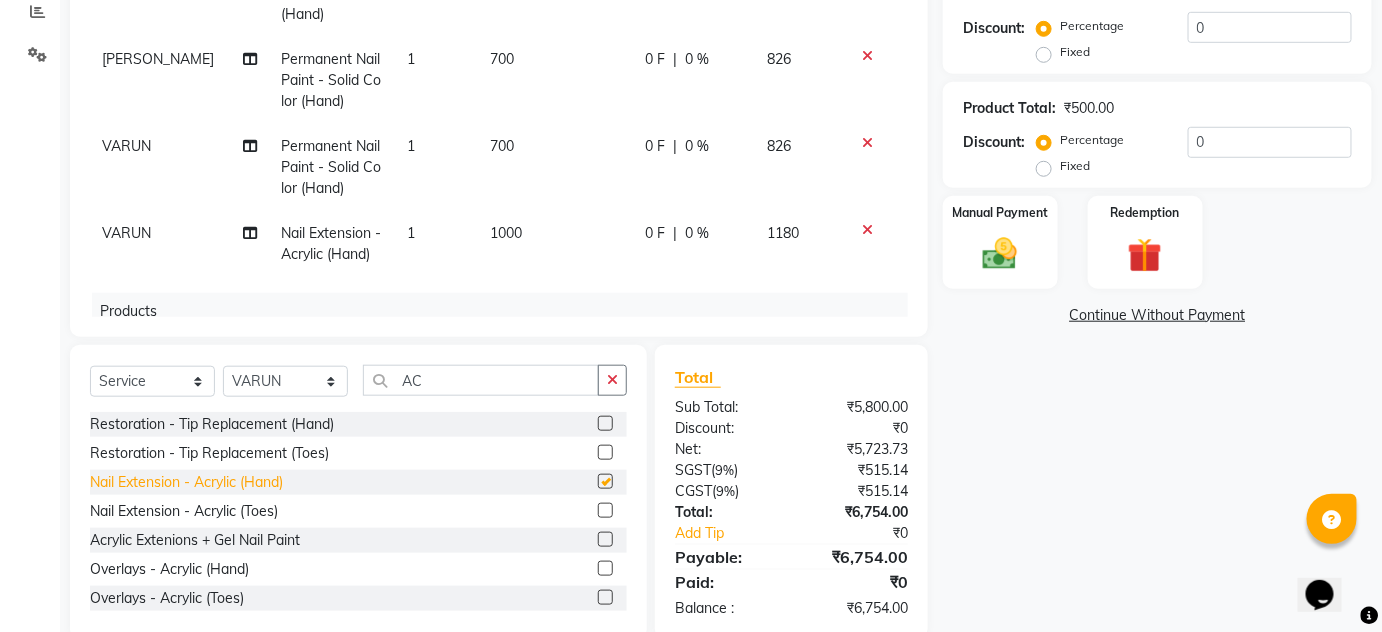 checkbox on "false" 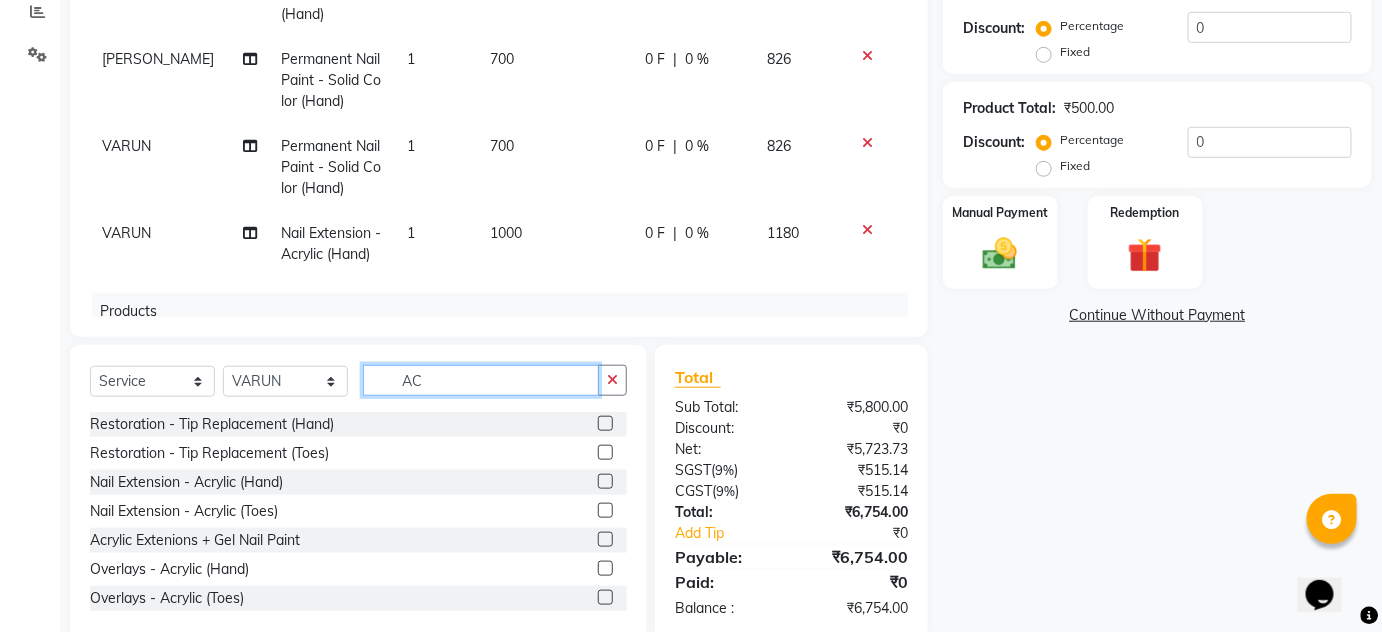 click on "AC" 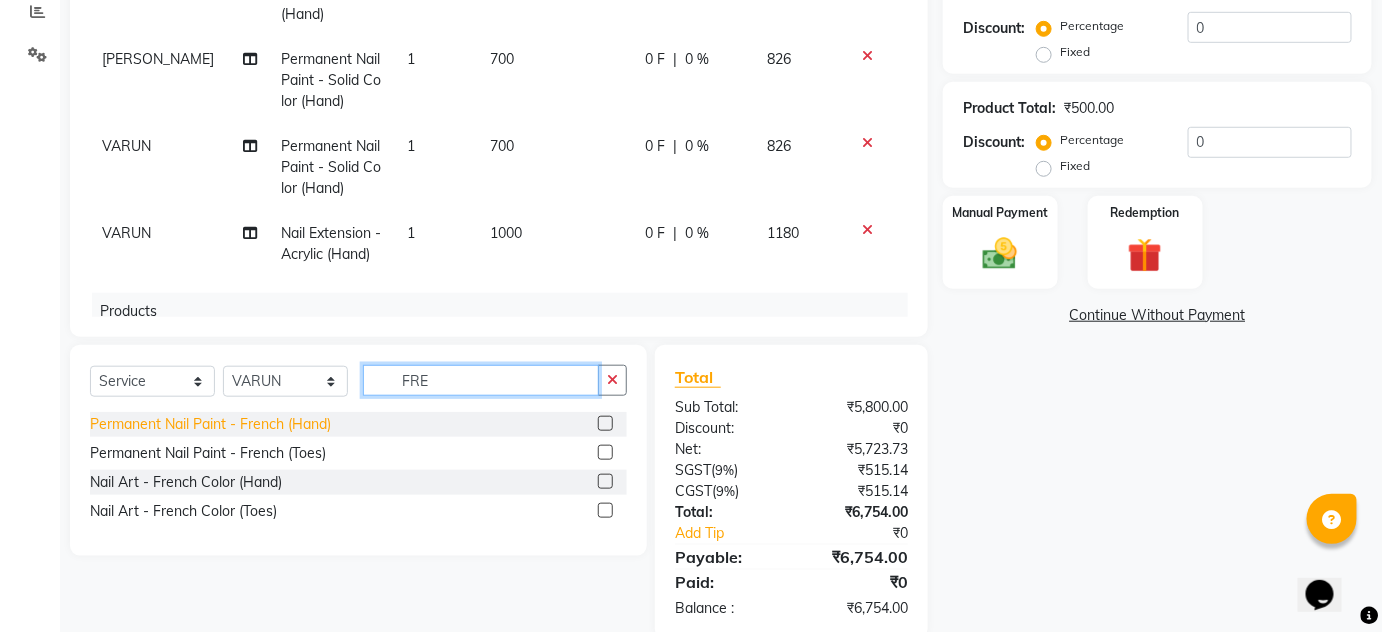 type on "FRE" 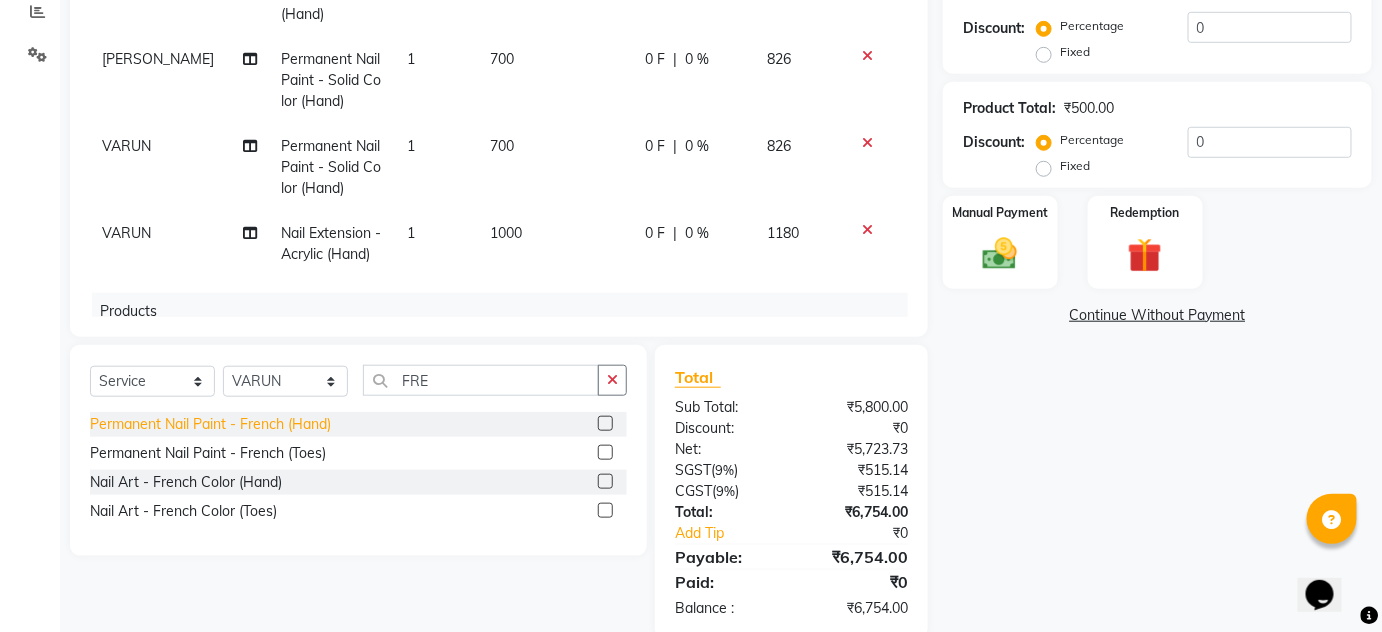 click on "Permanent Nail Paint - French (Hand)" 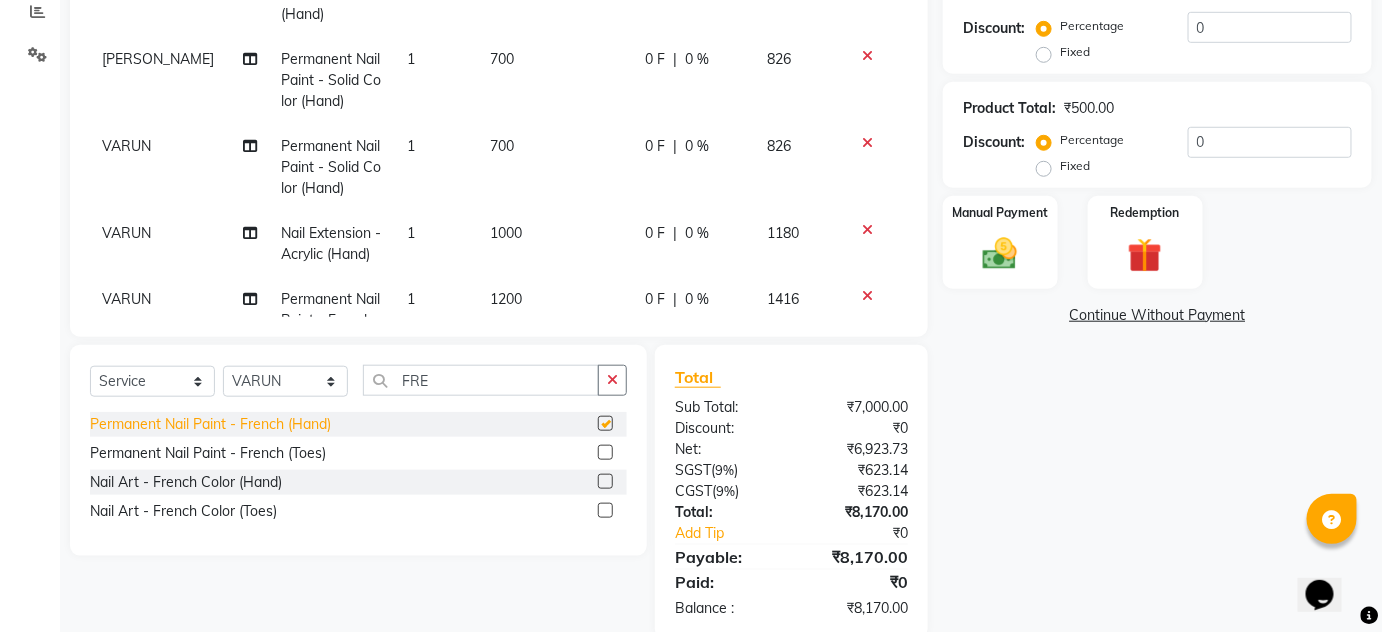 checkbox on "false" 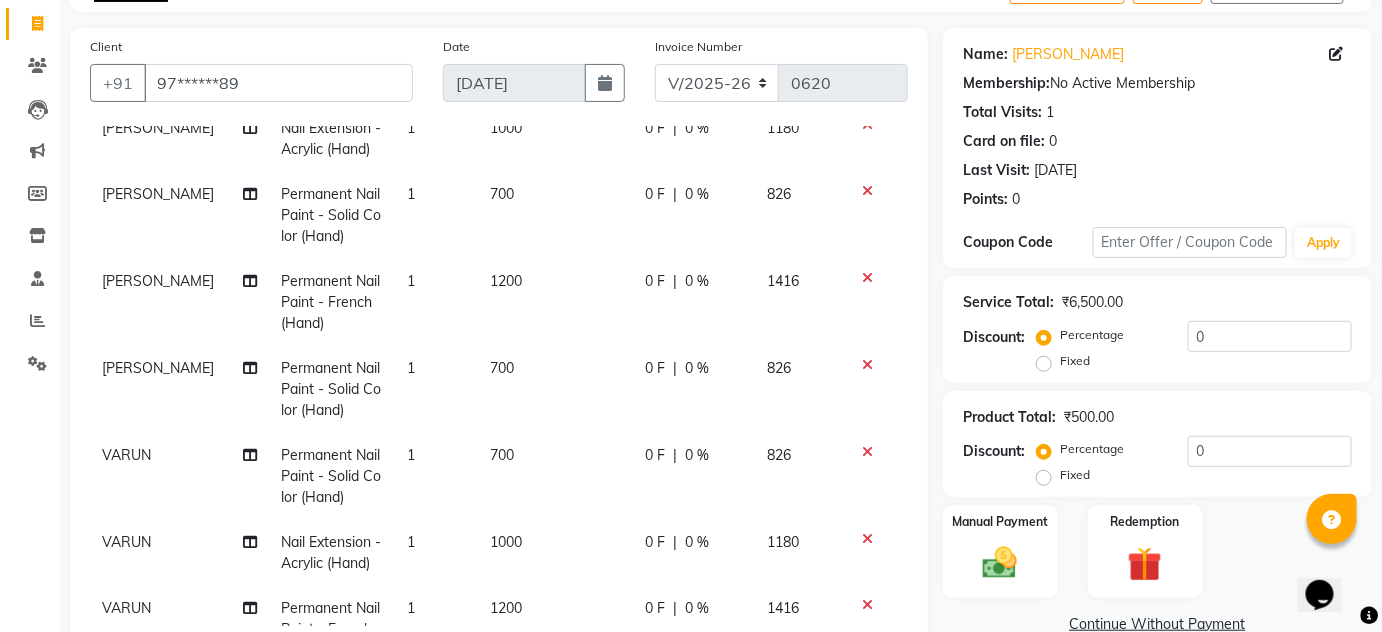 scroll, scrollTop: 116, scrollLeft: 0, axis: vertical 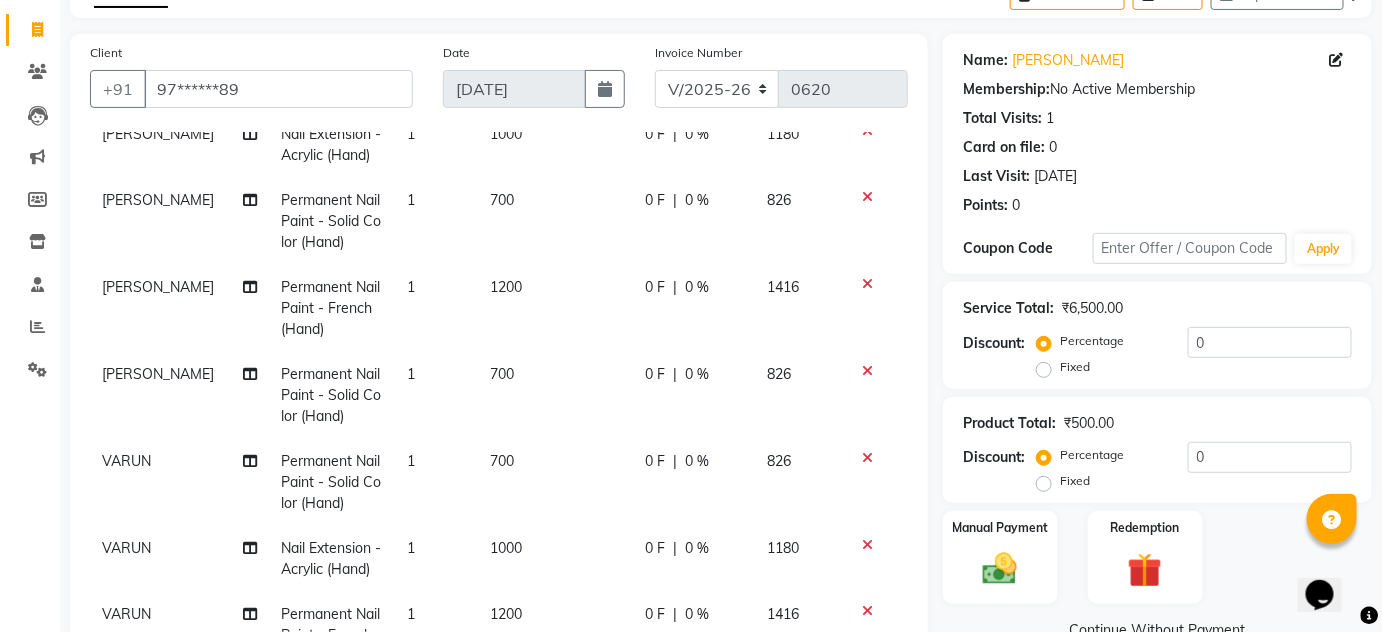 click on "Fixed" 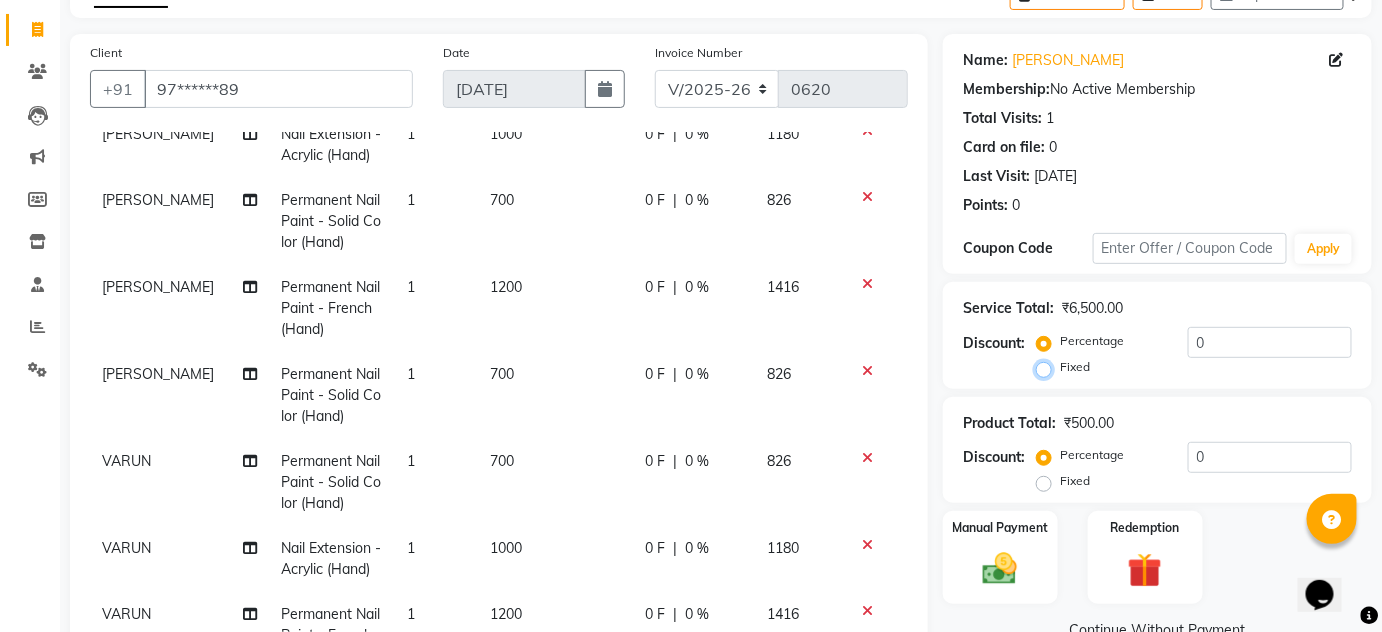 click on "Fixed" at bounding box center (1048, 367) 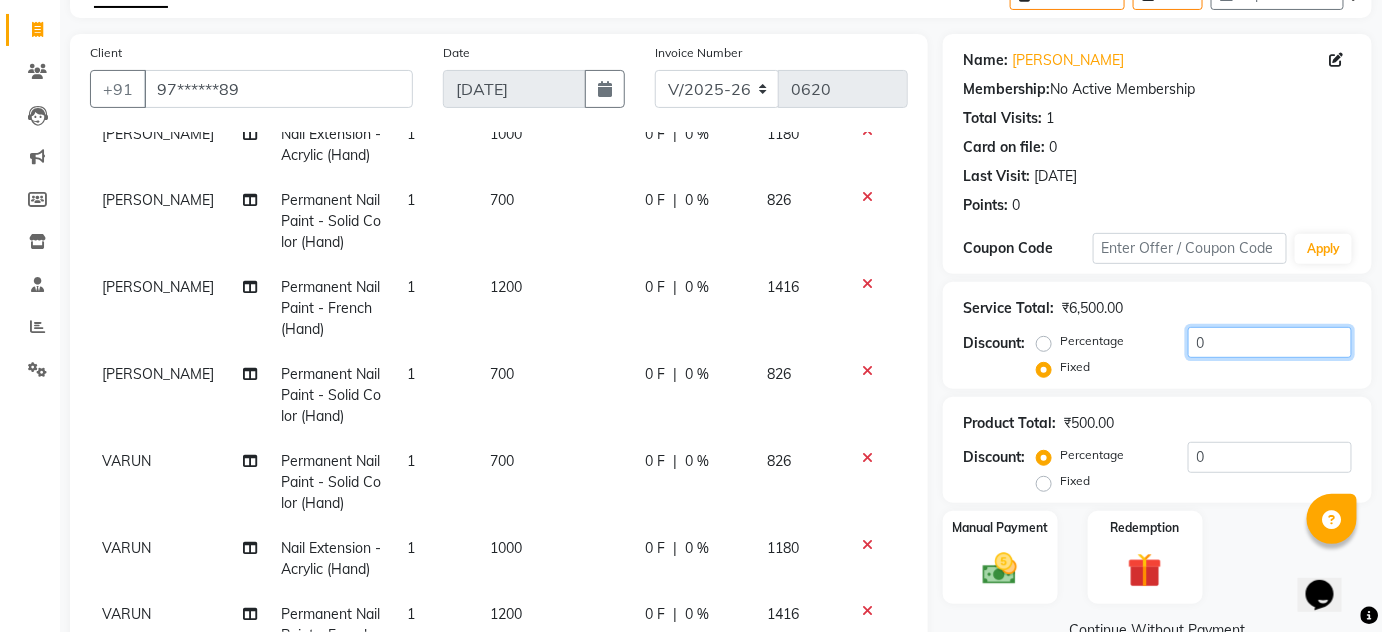 click on "0" 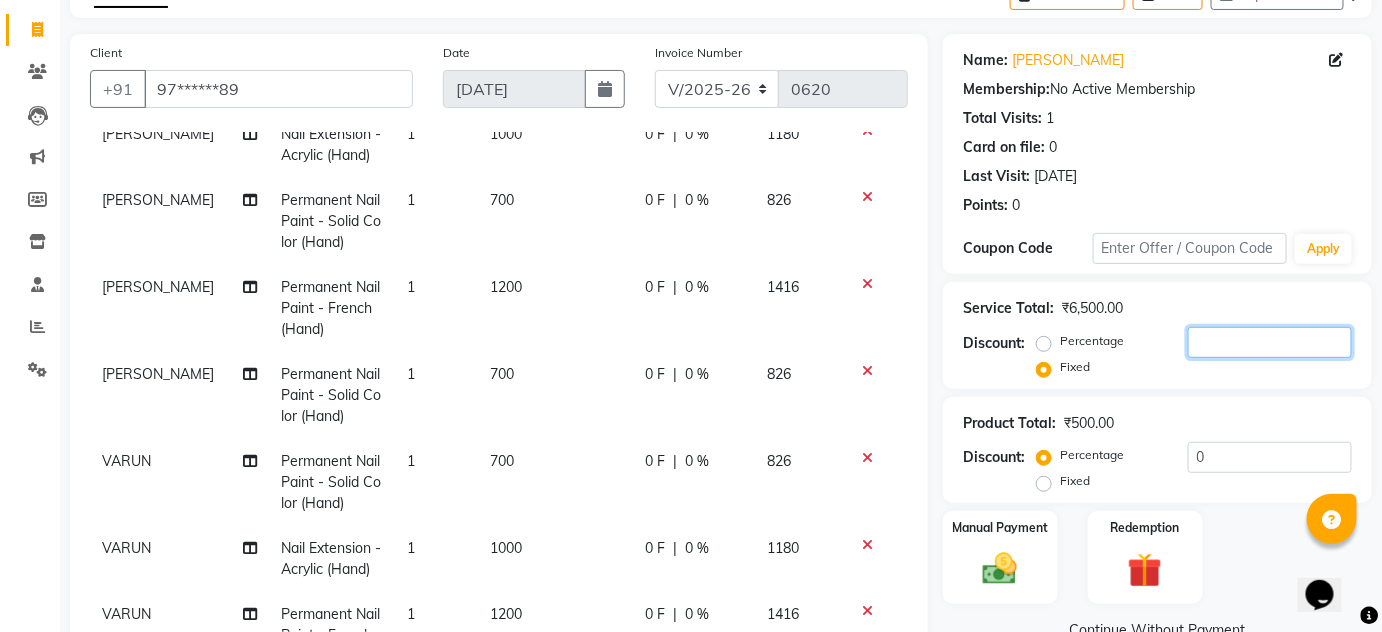 scroll, scrollTop: 466, scrollLeft: 0, axis: vertical 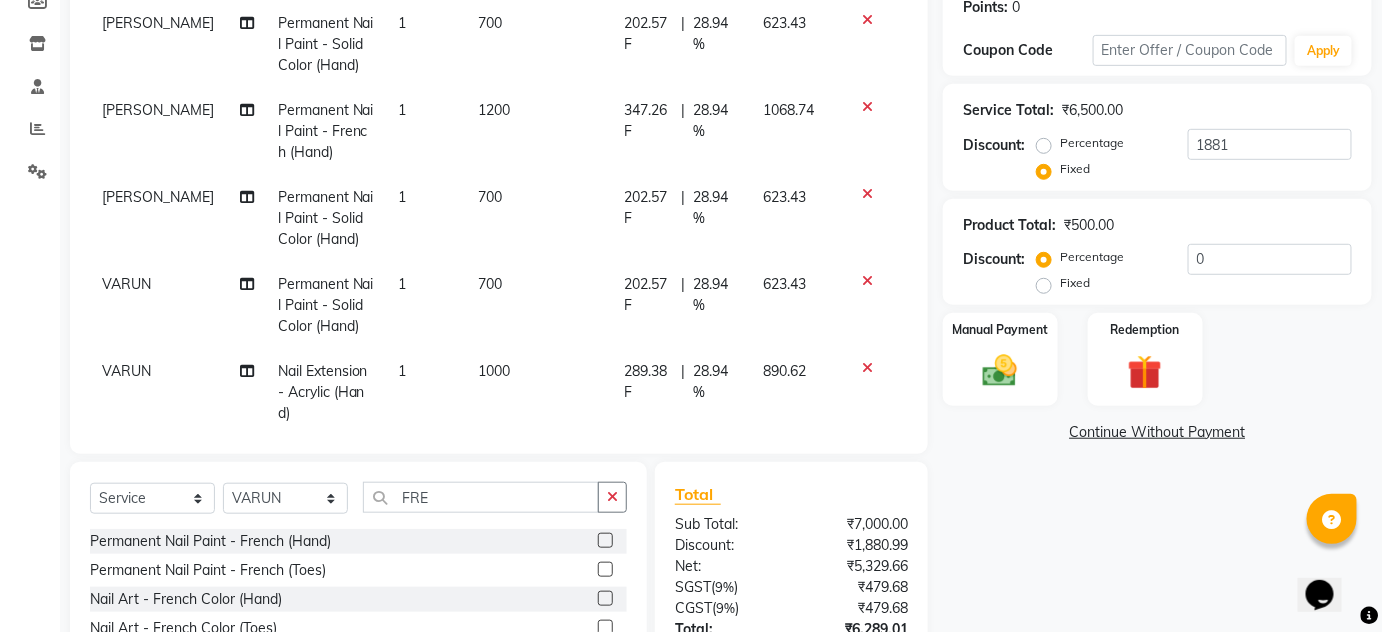 click on "Manual Payment Redemption" 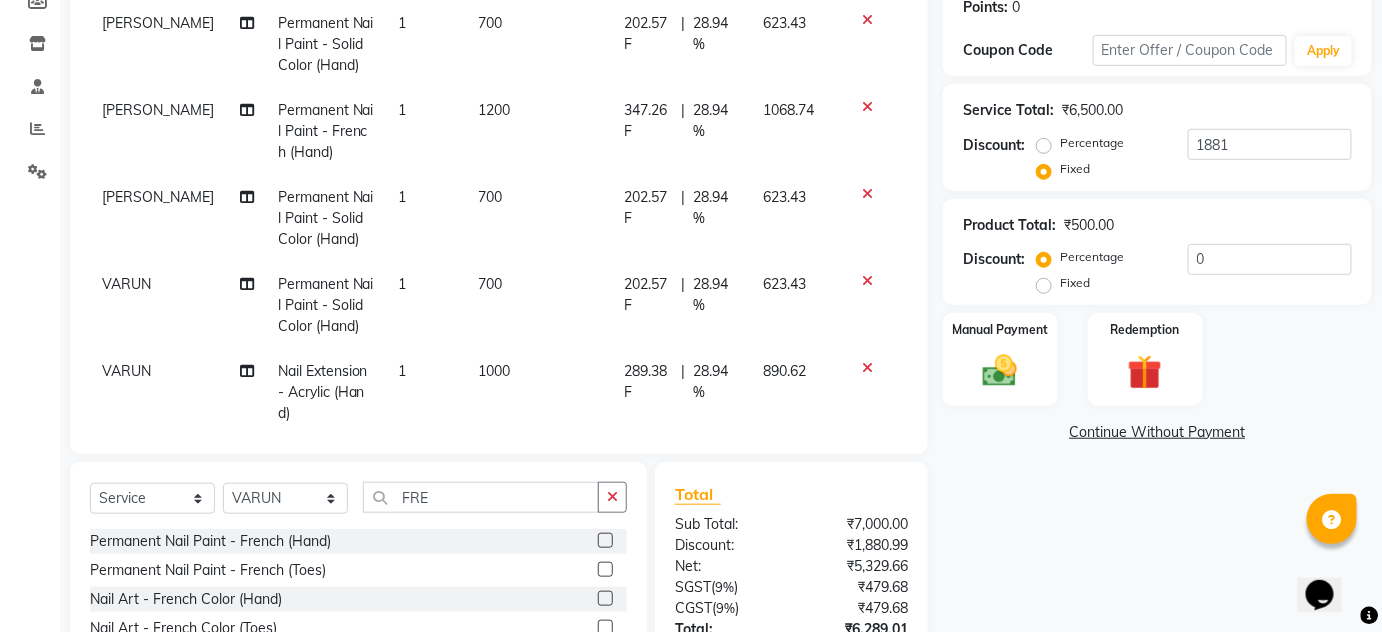 scroll, scrollTop: 466, scrollLeft: 0, axis: vertical 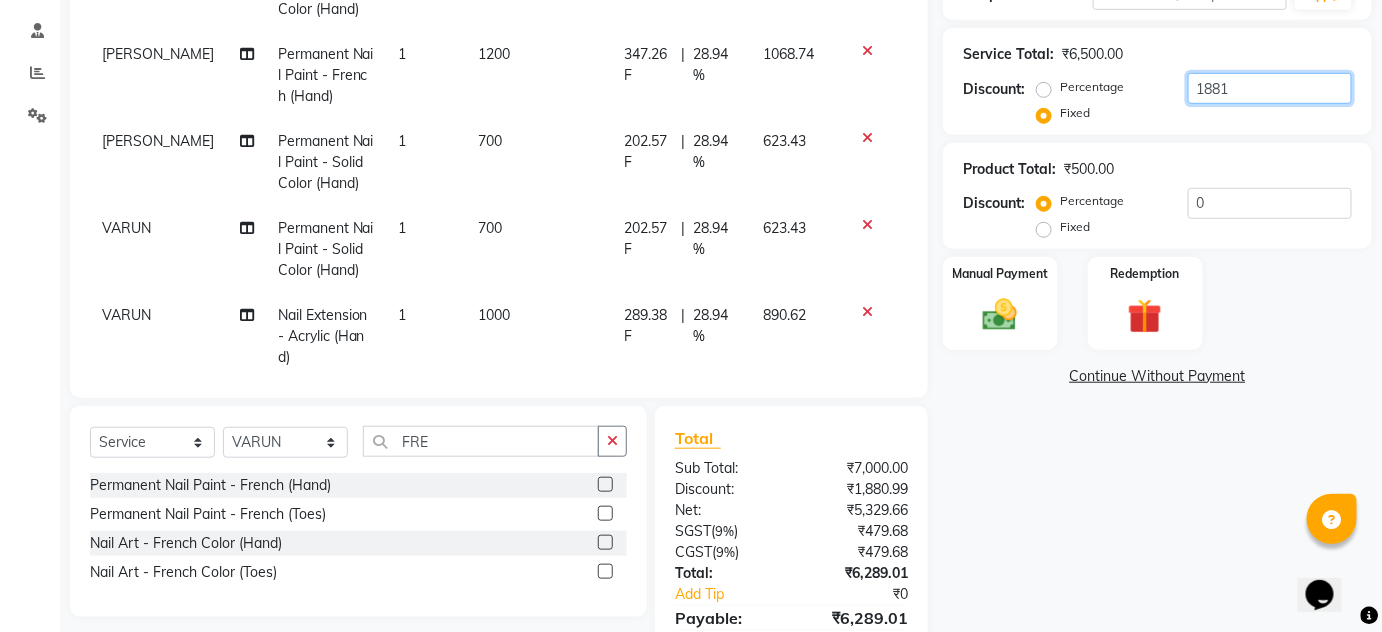 click on "1881" 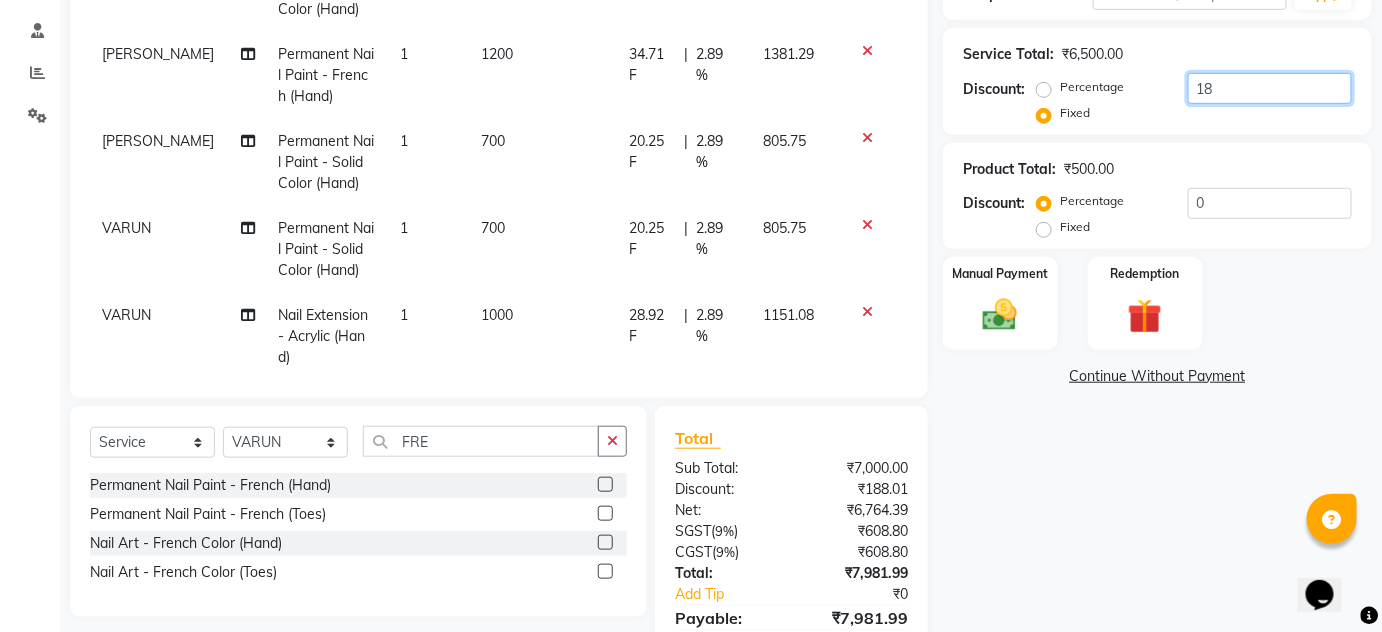 type on "1" 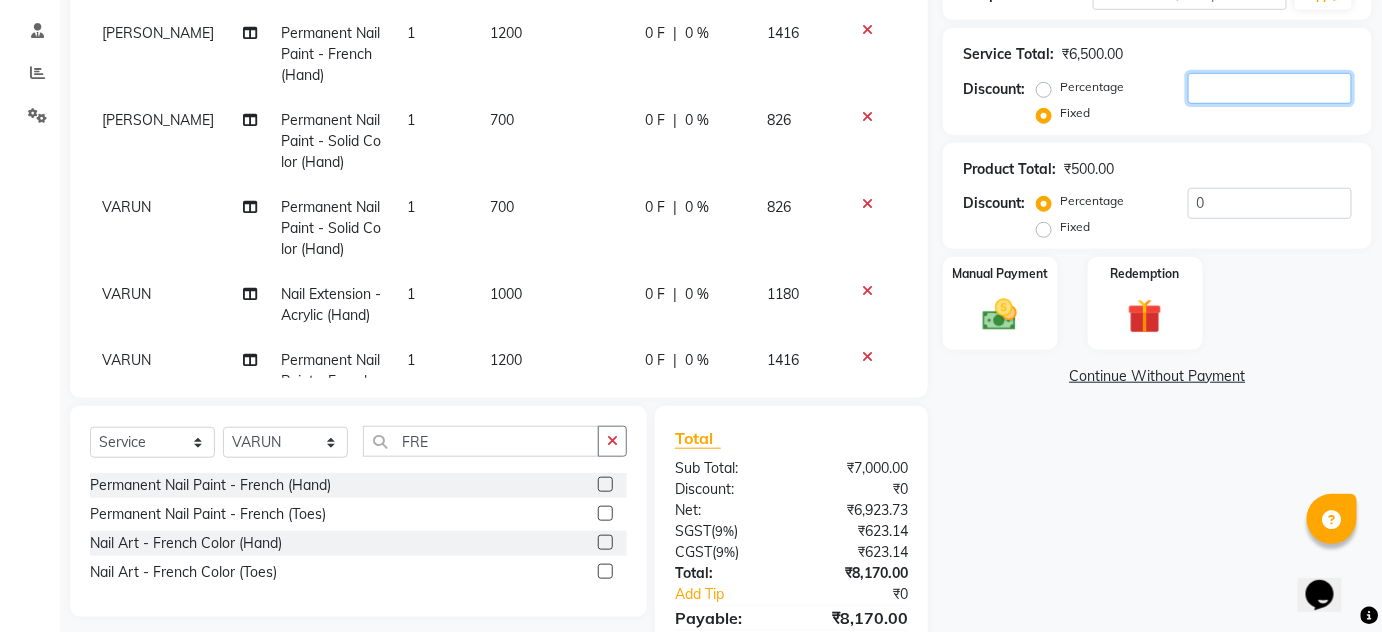 scroll, scrollTop: 466, scrollLeft: 0, axis: vertical 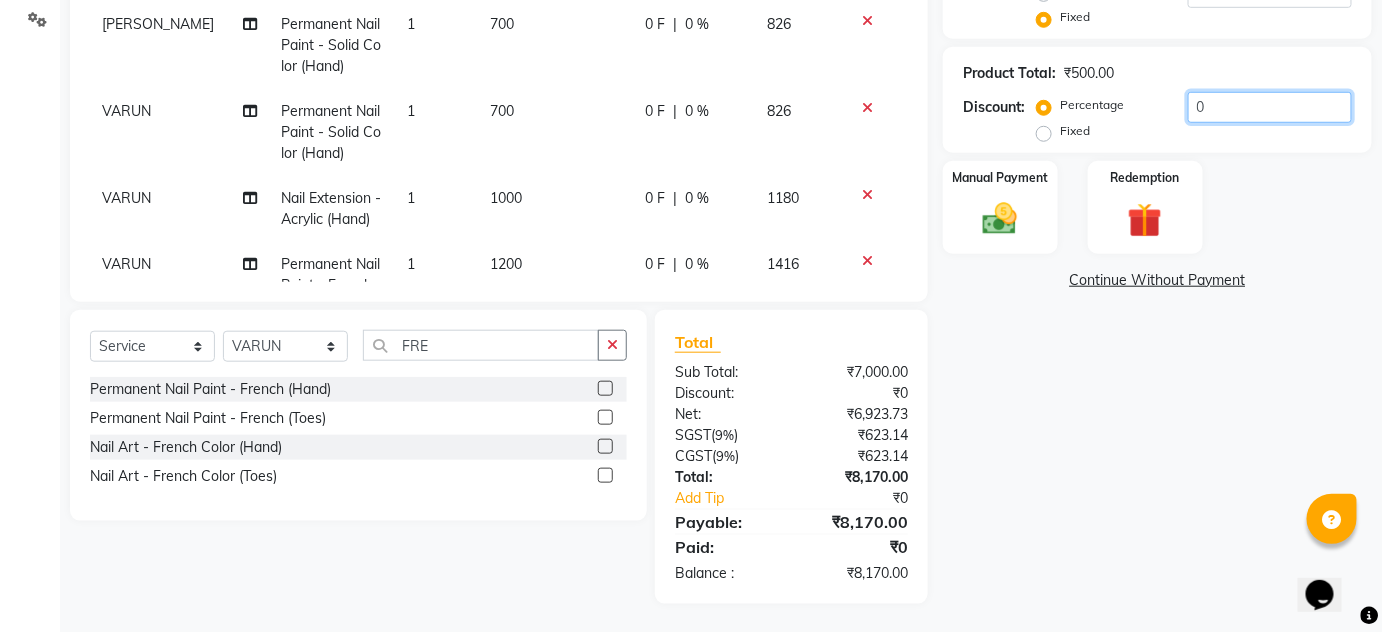 click on "0" 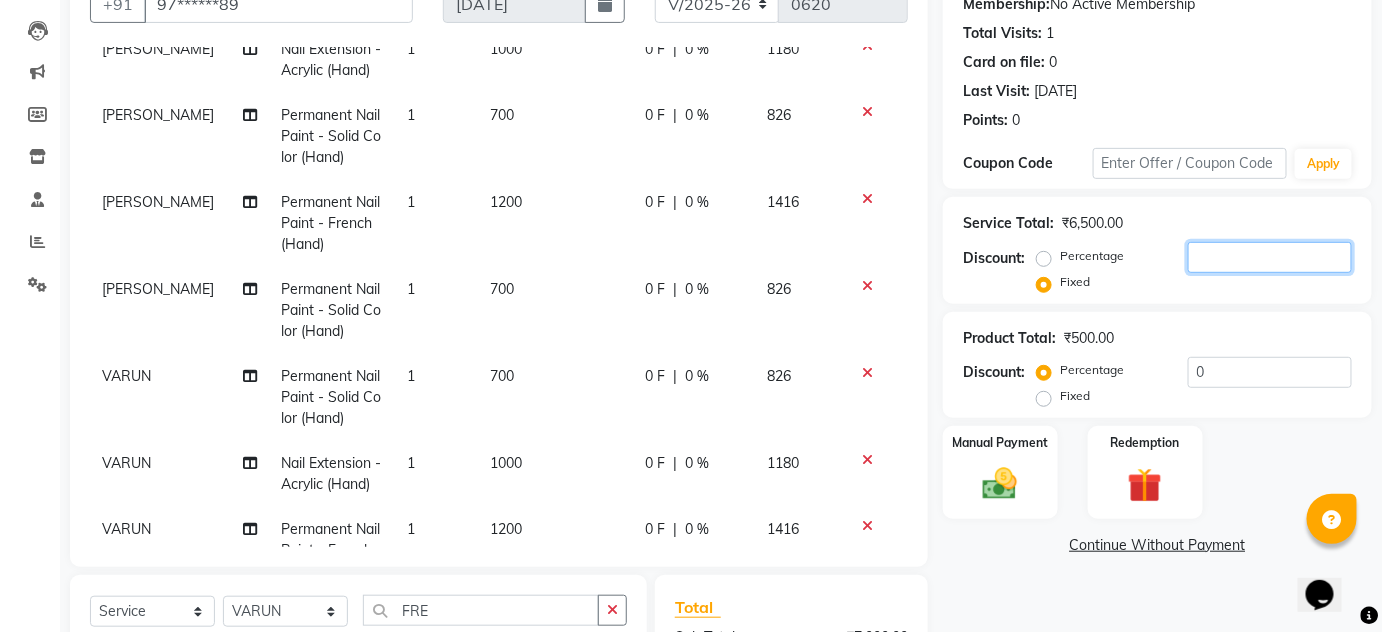 click 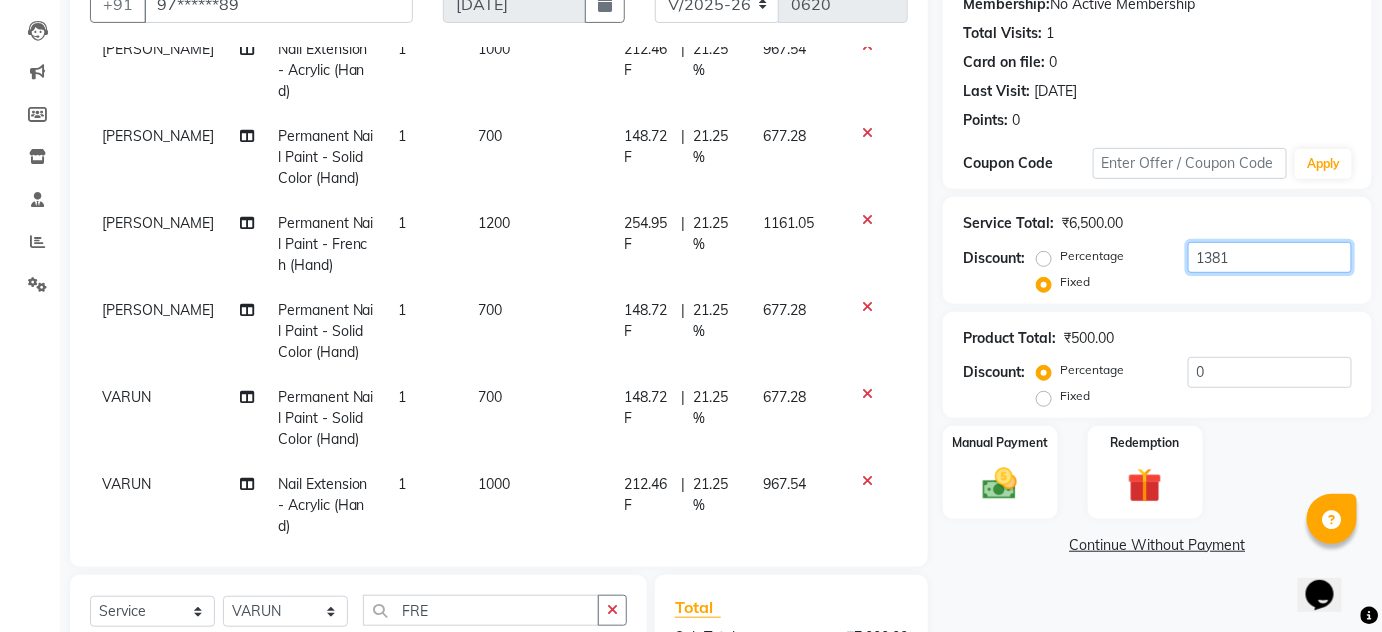 type on "1381" 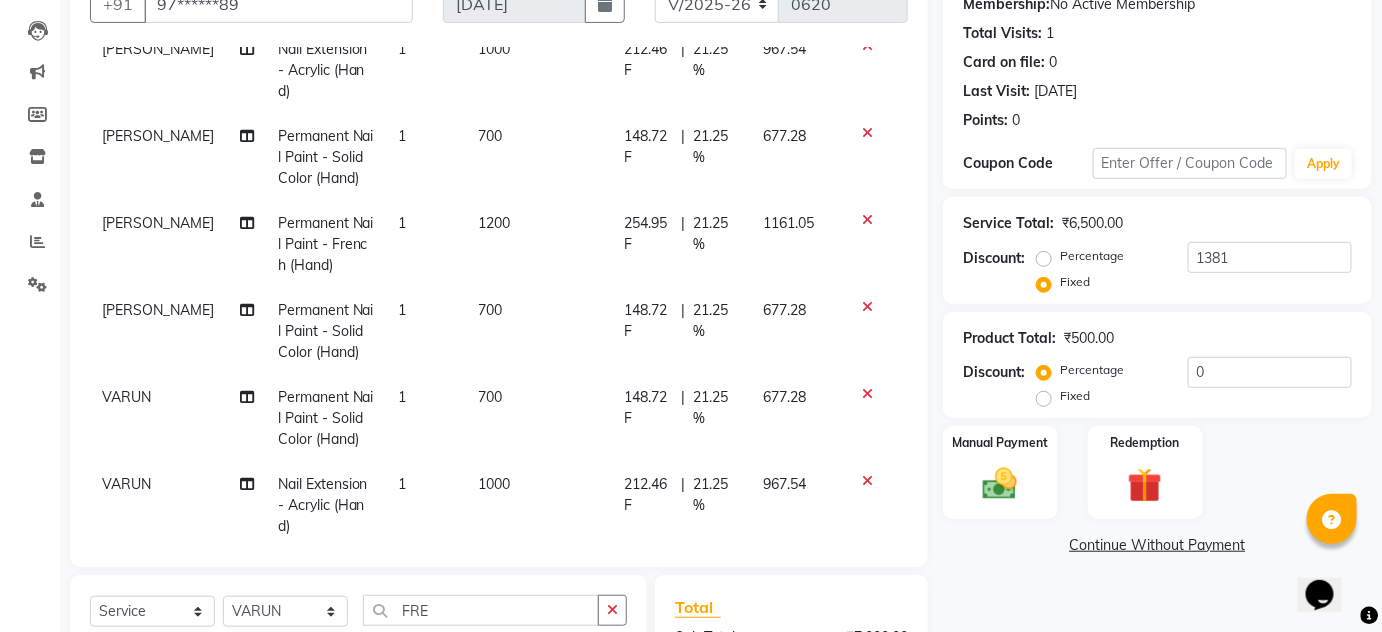 click on "Name: [PERSON_NAME]  Membership:  No Active Membership  Total Visits:  1 Card on file:  0 Last Visit:   [DATE] Points:   0  Coupon Code Apply Service Total:  ₹6,500.00  Discount:  Percentage   Fixed  1381 Product Total:  ₹500.00  Discount:  Percentage   Fixed  0 Manual Payment Redemption  Continue Without Payment" 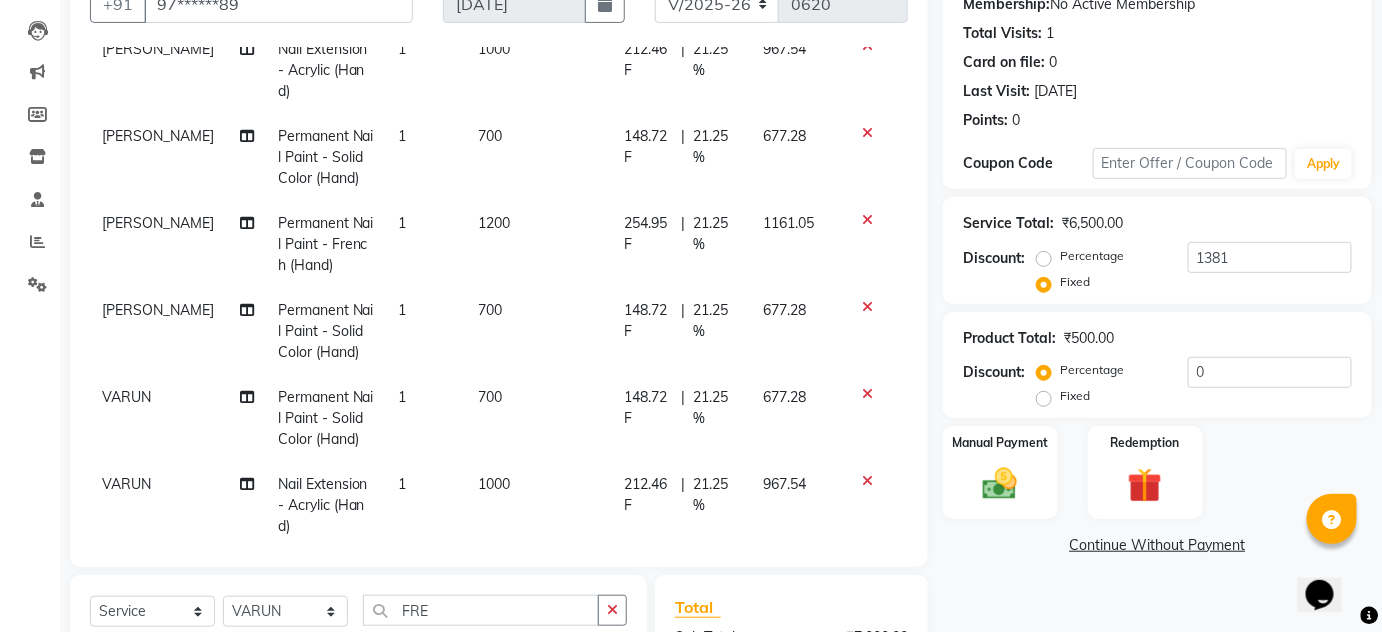 scroll, scrollTop: 466, scrollLeft: 0, axis: vertical 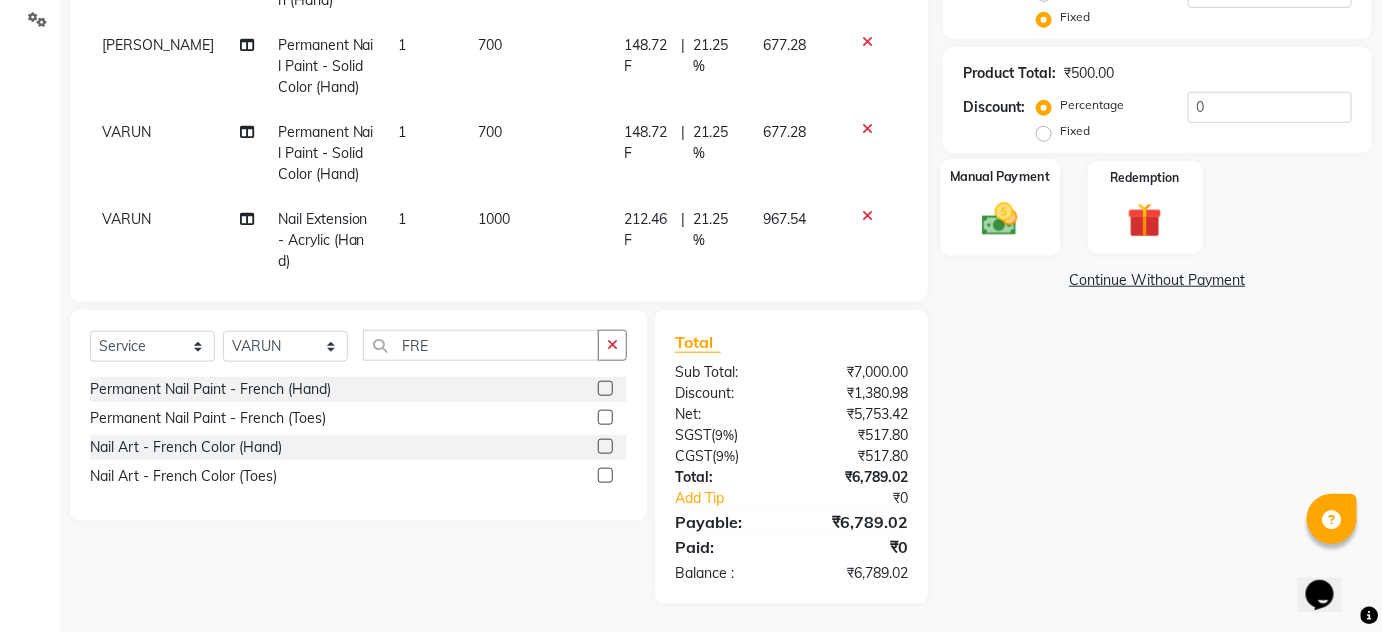 click 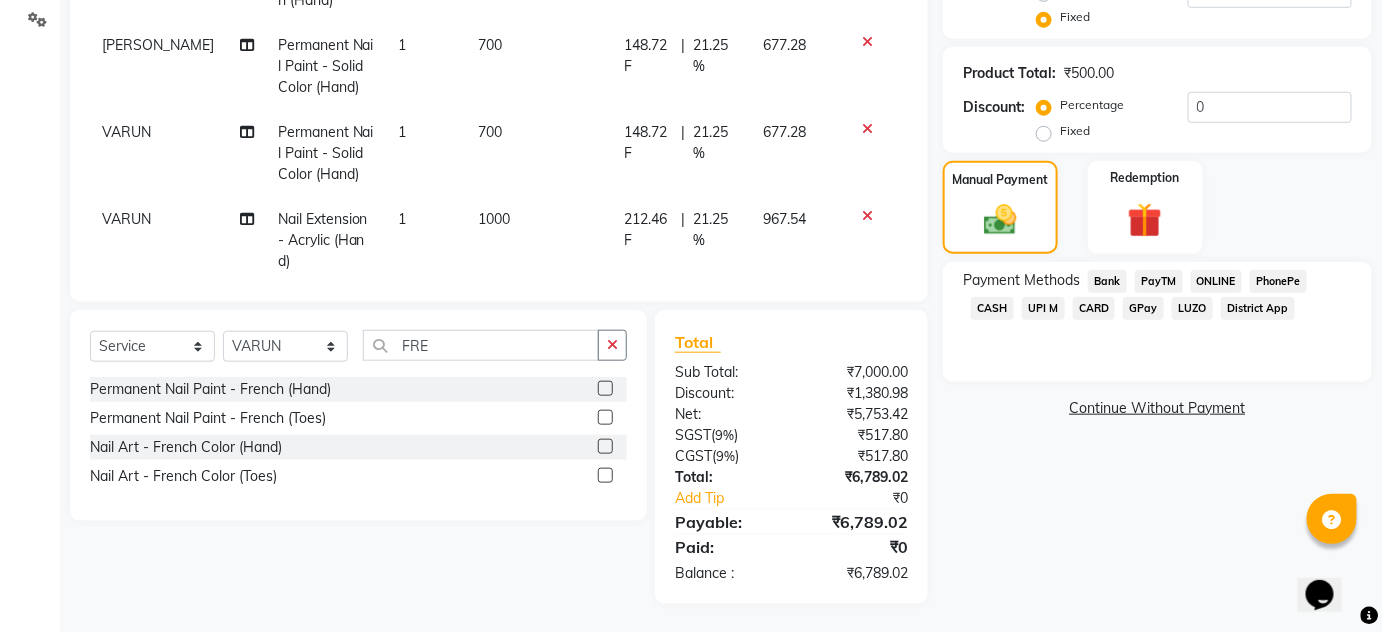 click on "CASH" 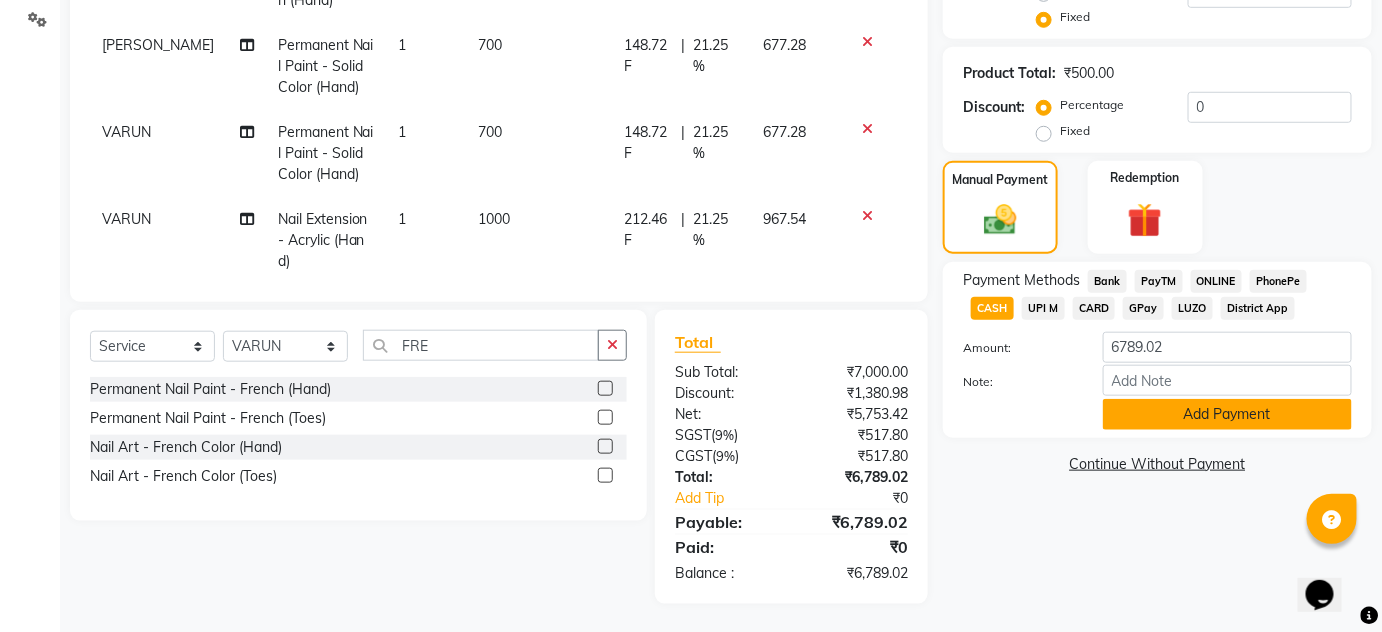 click on "Add Payment" 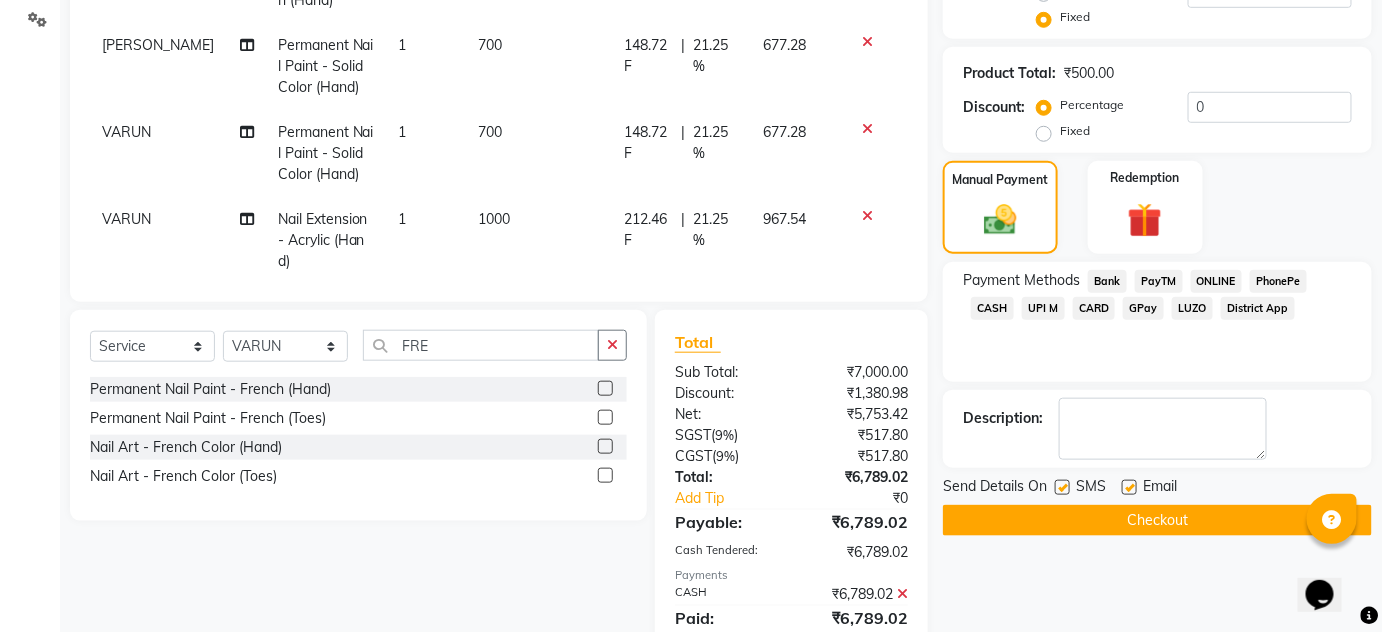 scroll, scrollTop: 538, scrollLeft: 0, axis: vertical 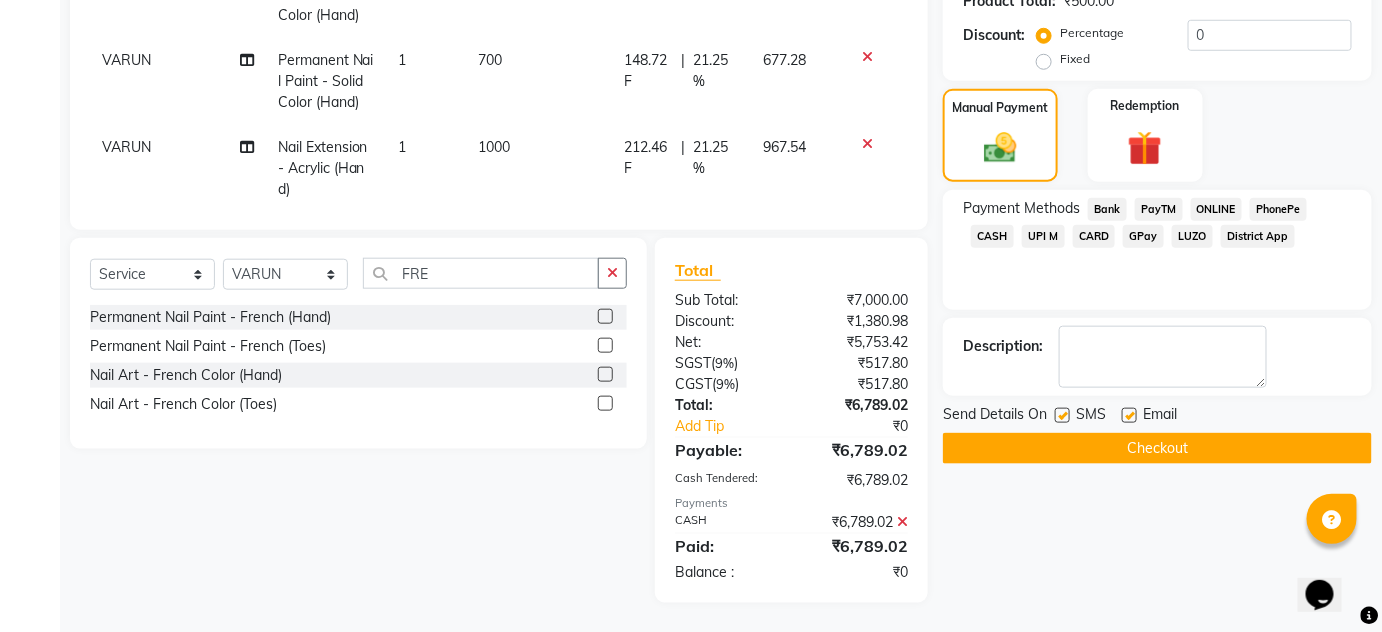 click on "Checkout" 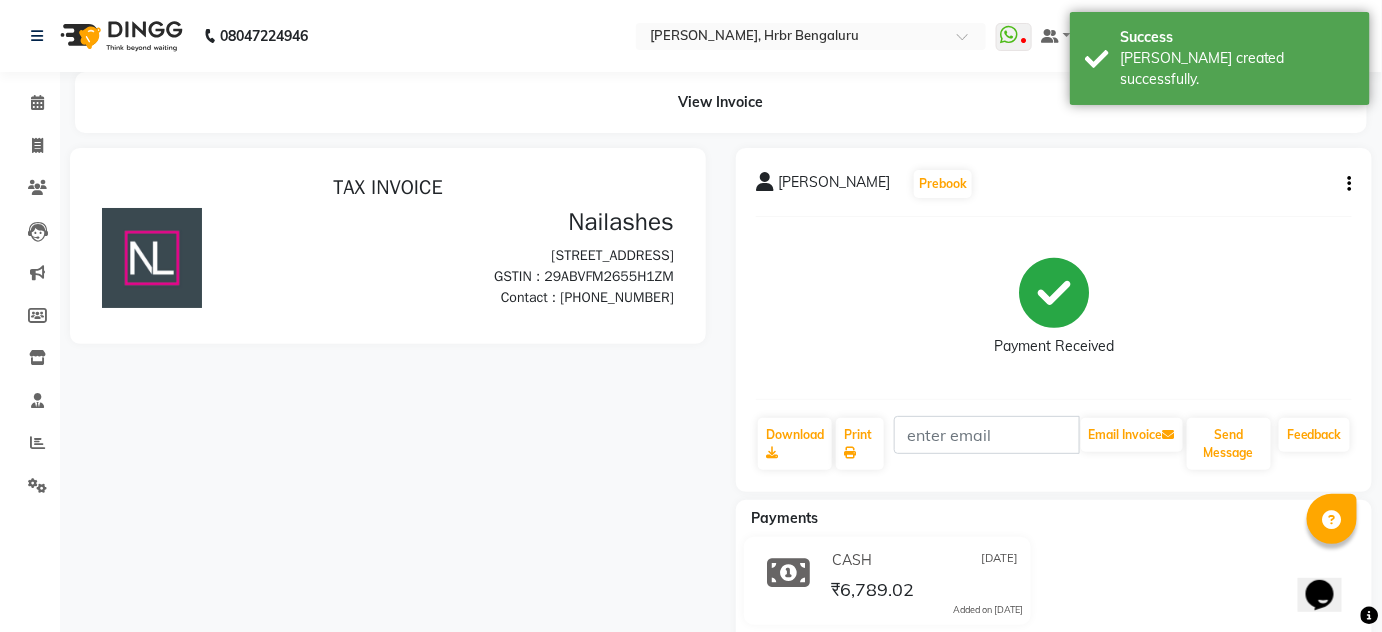 scroll, scrollTop: 0, scrollLeft: 0, axis: both 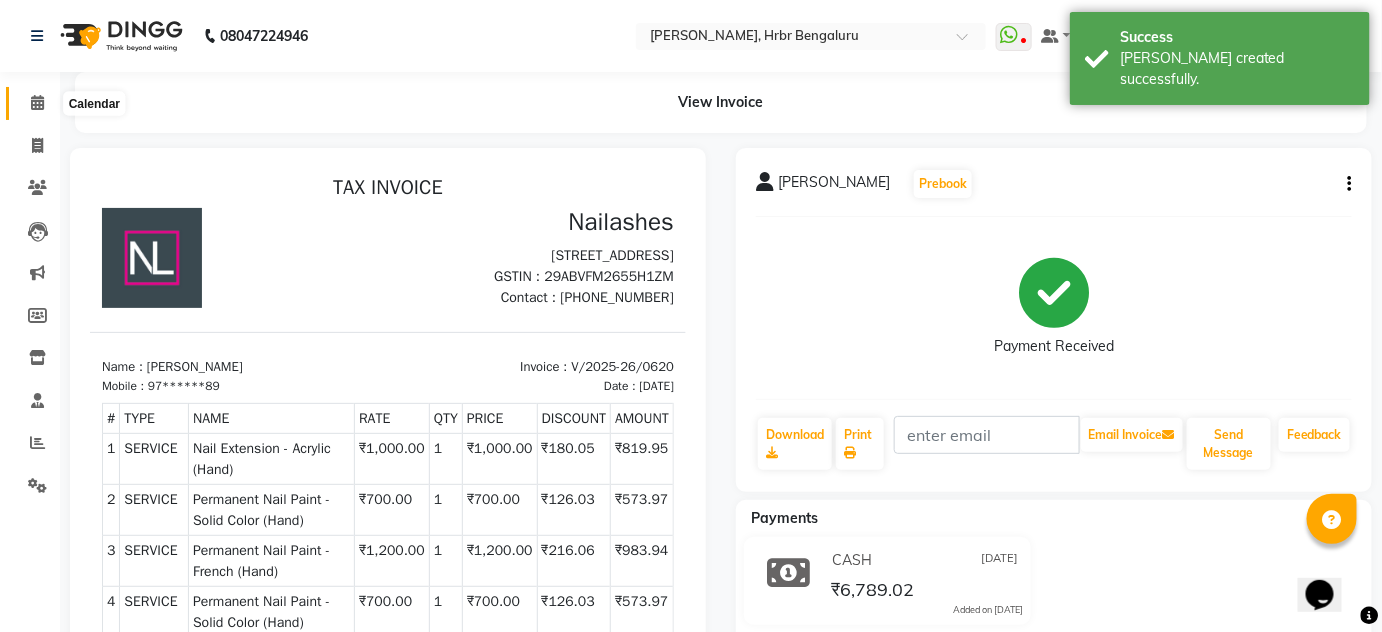 click 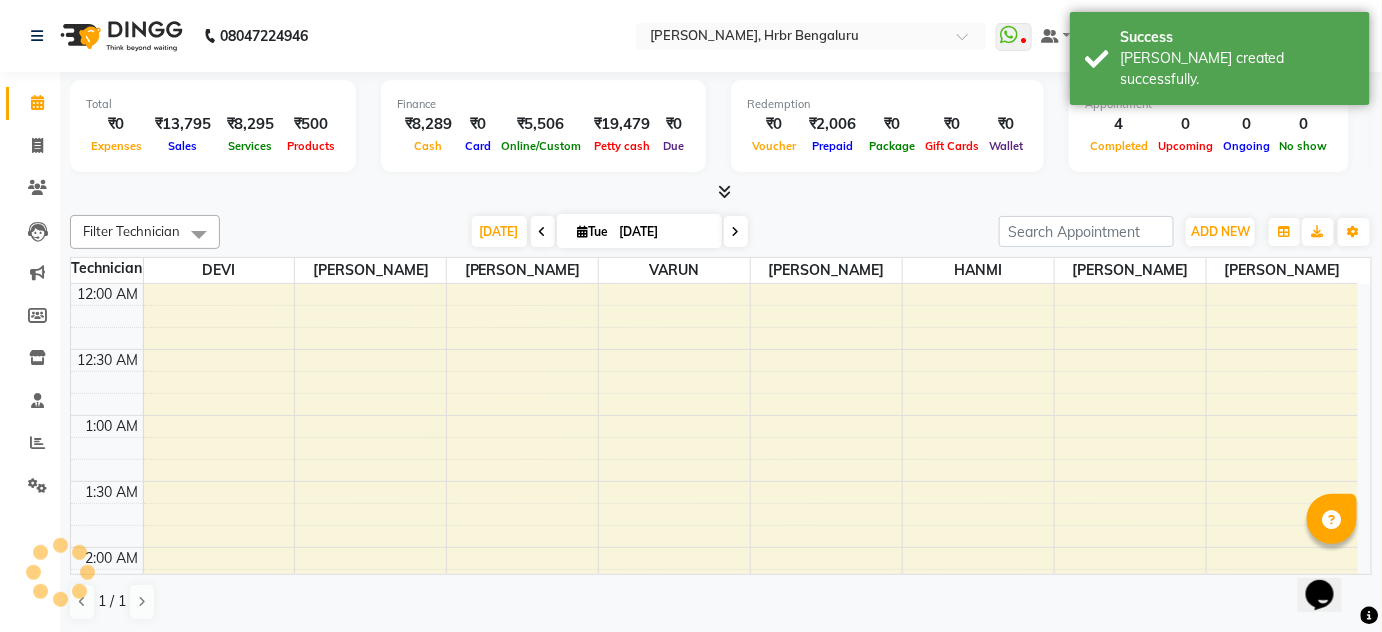 scroll, scrollTop: 0, scrollLeft: 0, axis: both 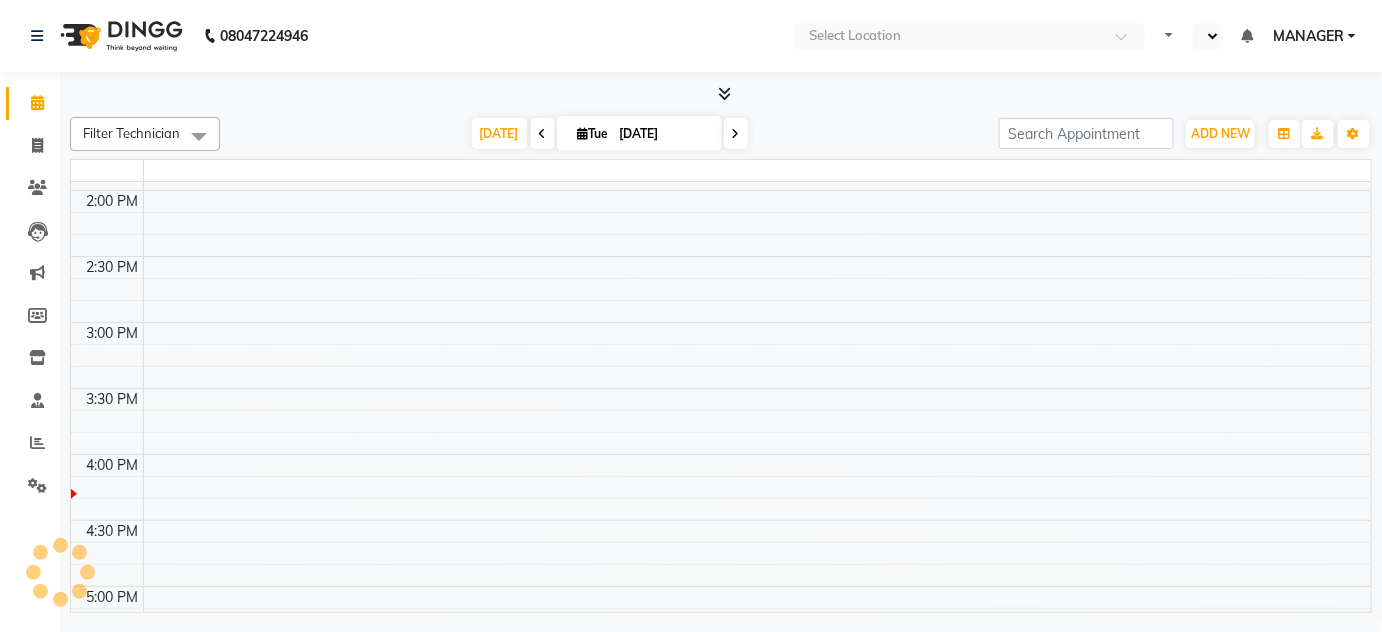 select on "en" 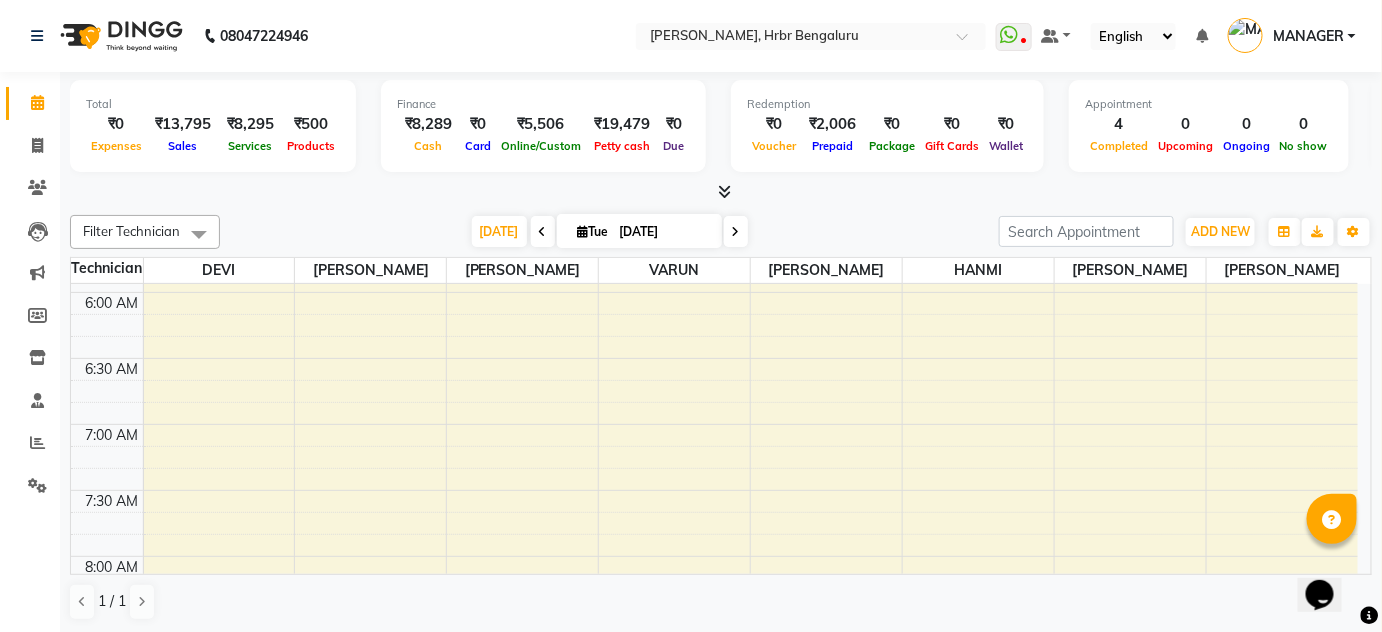scroll, scrollTop: 0, scrollLeft: 0, axis: both 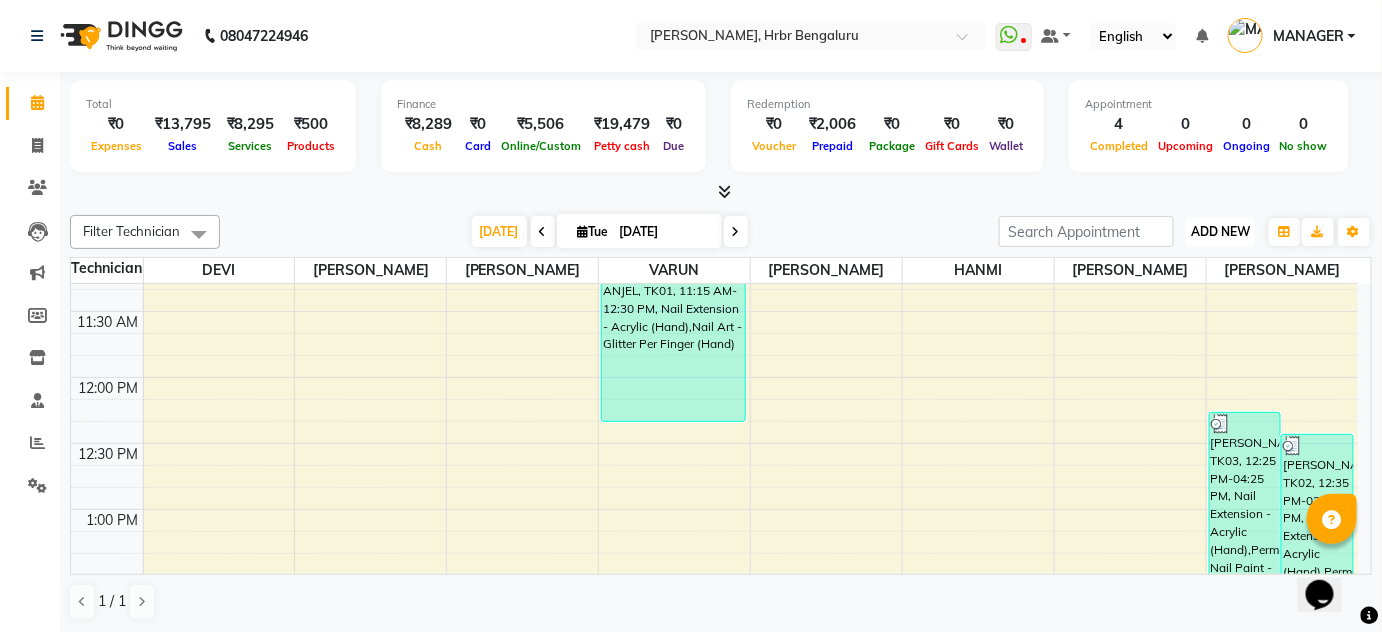 click on "ADD NEW" at bounding box center [1220, 231] 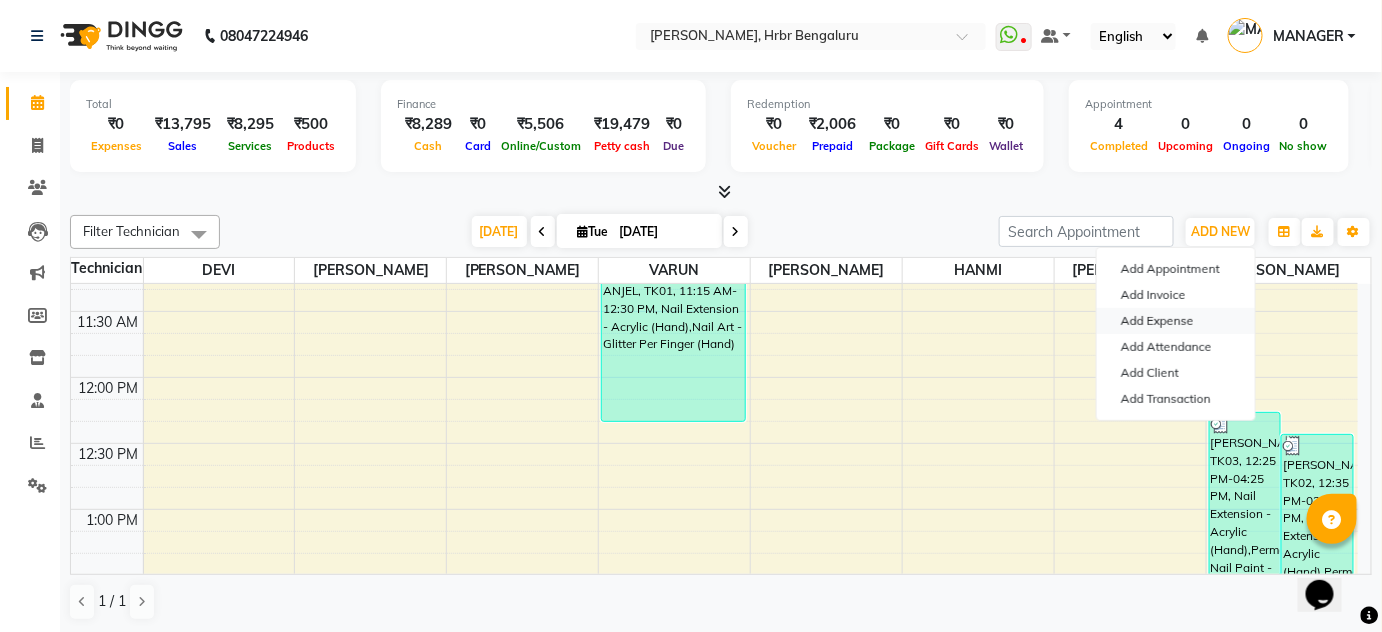 click on "Add Expense" at bounding box center (1176, 321) 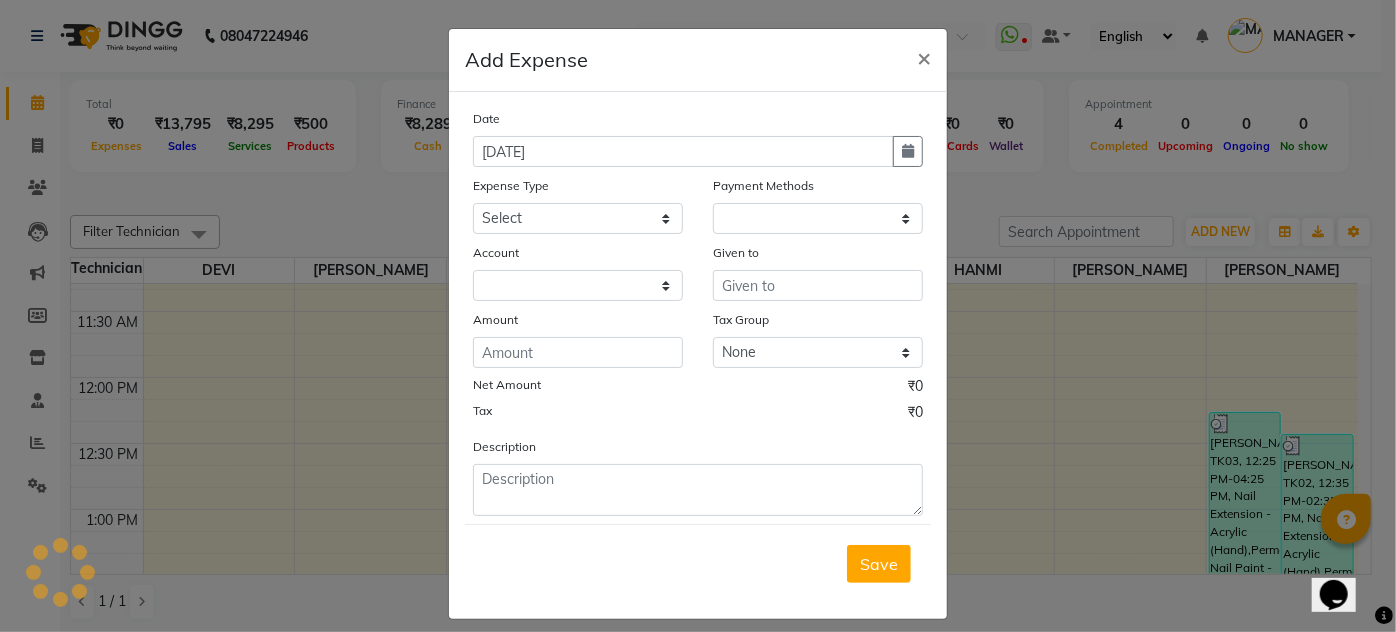 select on "1" 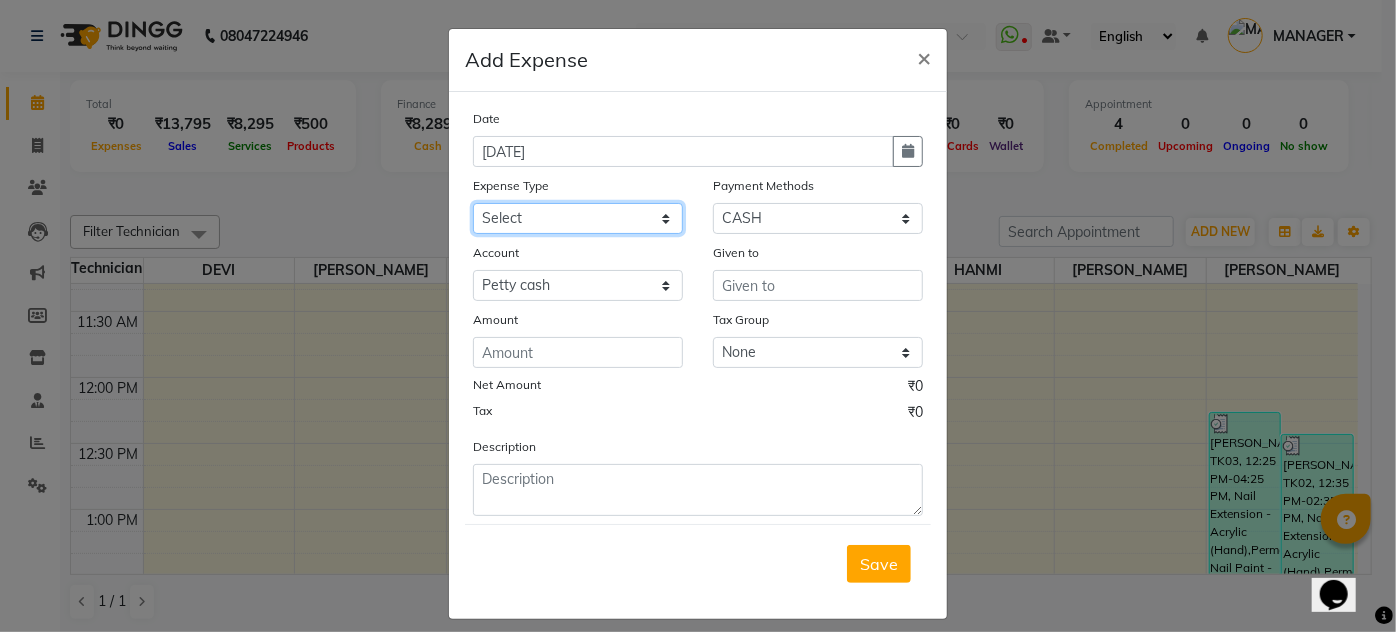 click on "Select acetone Advance Salary bank deposite BBMP Beauty products Bed charges BIRTHDAY CAKE Bonus Carpenter CASH EXPENSE VOUCHER Cash handover Client Refreshment coconut water for clients COFFEE coffee powder Commission Conveyance Cotton Courier decoration Donation Drinking Water Electricity Eyelashes return Face mask floor cleaner flowers daily garbage green tea GST handover HANDWASH House Keeping Material House keeping Salary Incentive Internet Bill juice LAUNDRY Maintainance Marketing Medical Membership Milk Milk miscelleneous Naturals salon NEWSPAPER O T Other Pantry PETROL Phone Bill Plants plumber pooja items Porter priest Product Purchase product return Product sale puja items RAPIDO Refund Rent Shop Rent Staff Accommodation Royalty Salary Staff cab charges Staff dinner Staff Flight Ticket Staff  Hiring from another Branch Staff Snacks Stationary sugar sweets TEAM DINNER TIPS Tissue Transgender Utilities Water Bottle Water cane week of salary Wi Fi Payment" 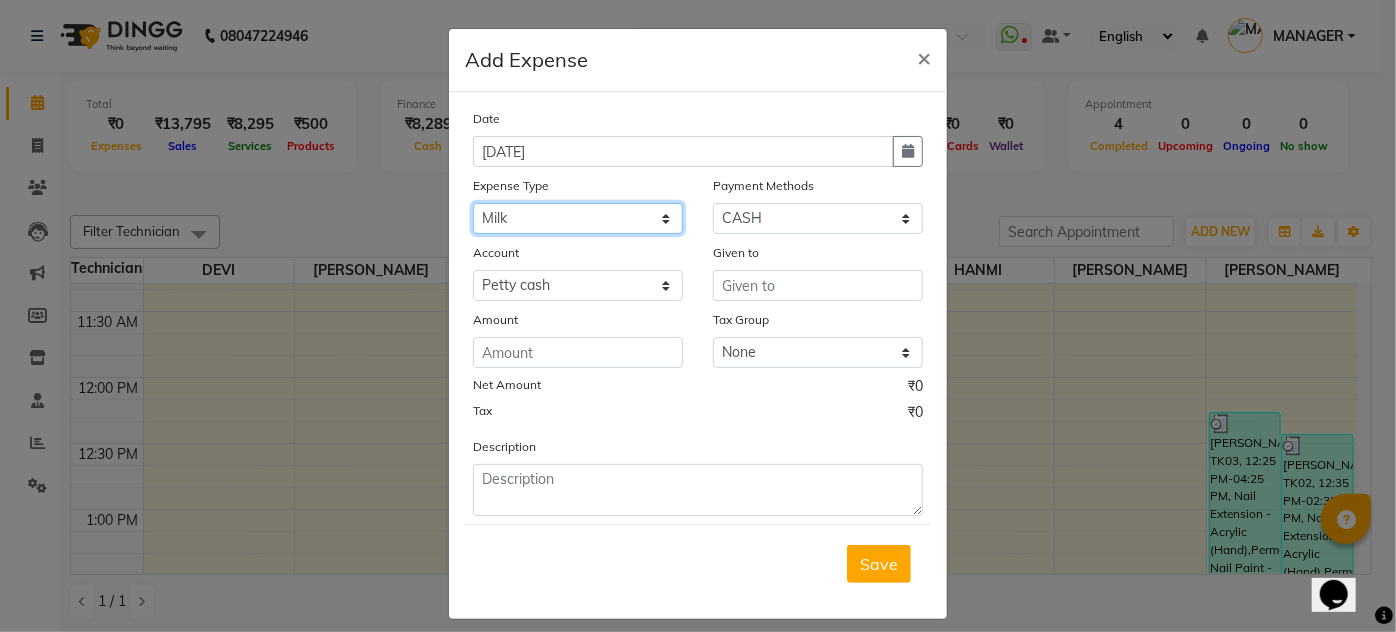 click on "Select acetone Advance Salary bank deposite BBMP Beauty products Bed charges BIRTHDAY CAKE Bonus Carpenter CASH EXPENSE VOUCHER Cash handover Client Refreshment coconut water for clients COFFEE coffee powder Commission Conveyance Cotton Courier decoration Donation Drinking Water Electricity Eyelashes return Face mask floor cleaner flowers daily garbage green tea GST handover HANDWASH House Keeping Material House keeping Salary Incentive Internet Bill juice LAUNDRY Maintainance Marketing Medical Membership Milk Milk miscelleneous Naturals salon NEWSPAPER O T Other Pantry PETROL Phone Bill Plants plumber pooja items Porter priest Product Purchase product return Product sale puja items RAPIDO Refund Rent Shop Rent Staff Accommodation Royalty Salary Staff cab charges Staff dinner Staff Flight Ticket Staff  Hiring from another Branch Staff Snacks Stationary sugar sweets TEAM DINNER TIPS Tissue Transgender Utilities Water Bottle Water cane week of salary Wi Fi Payment" 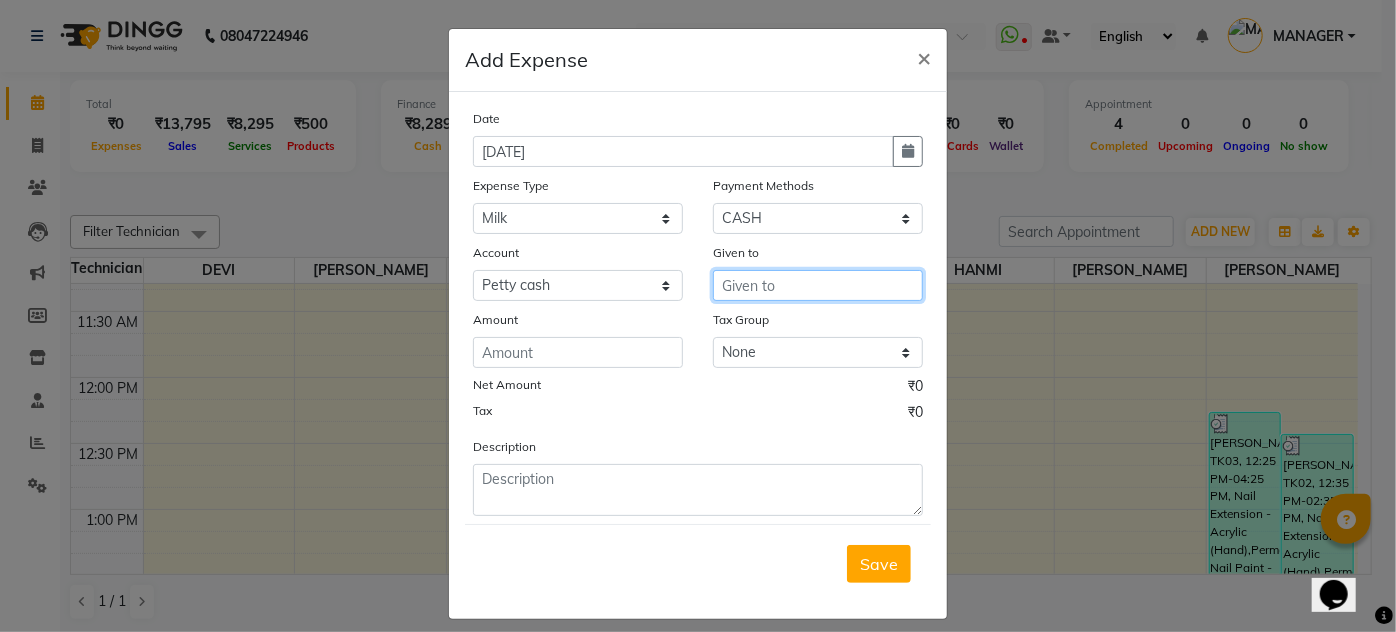 click at bounding box center (818, 285) 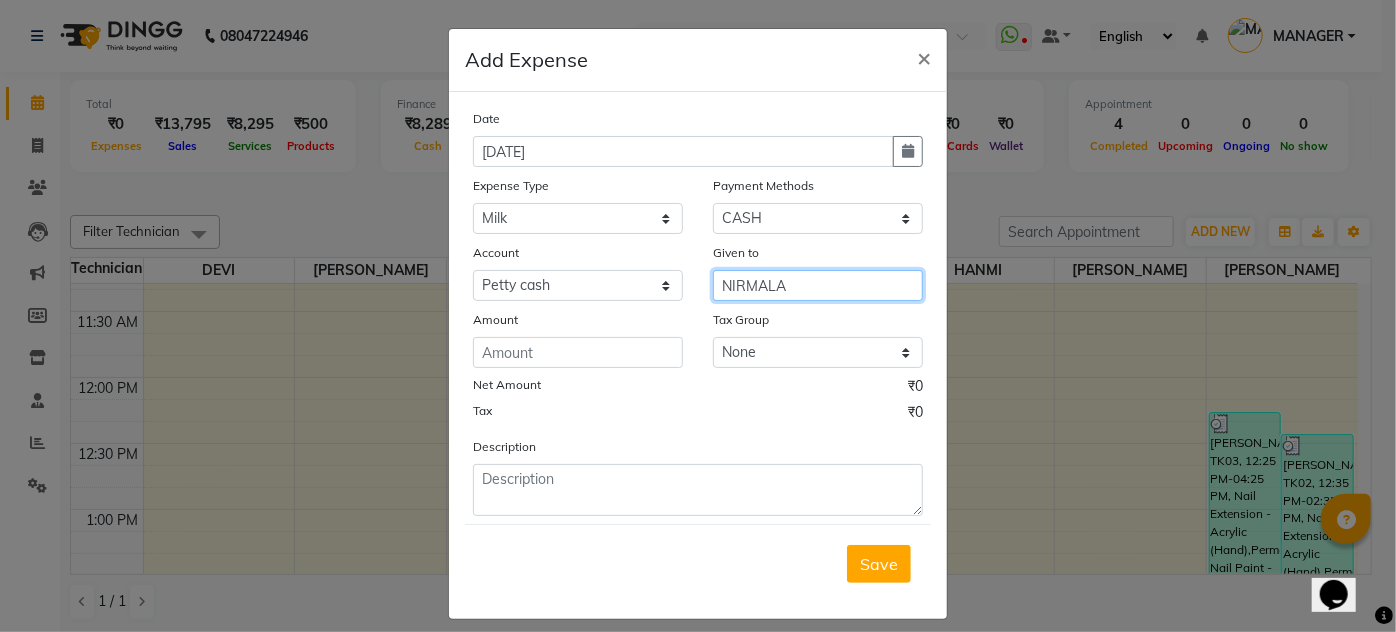 type on "NIRMALA" 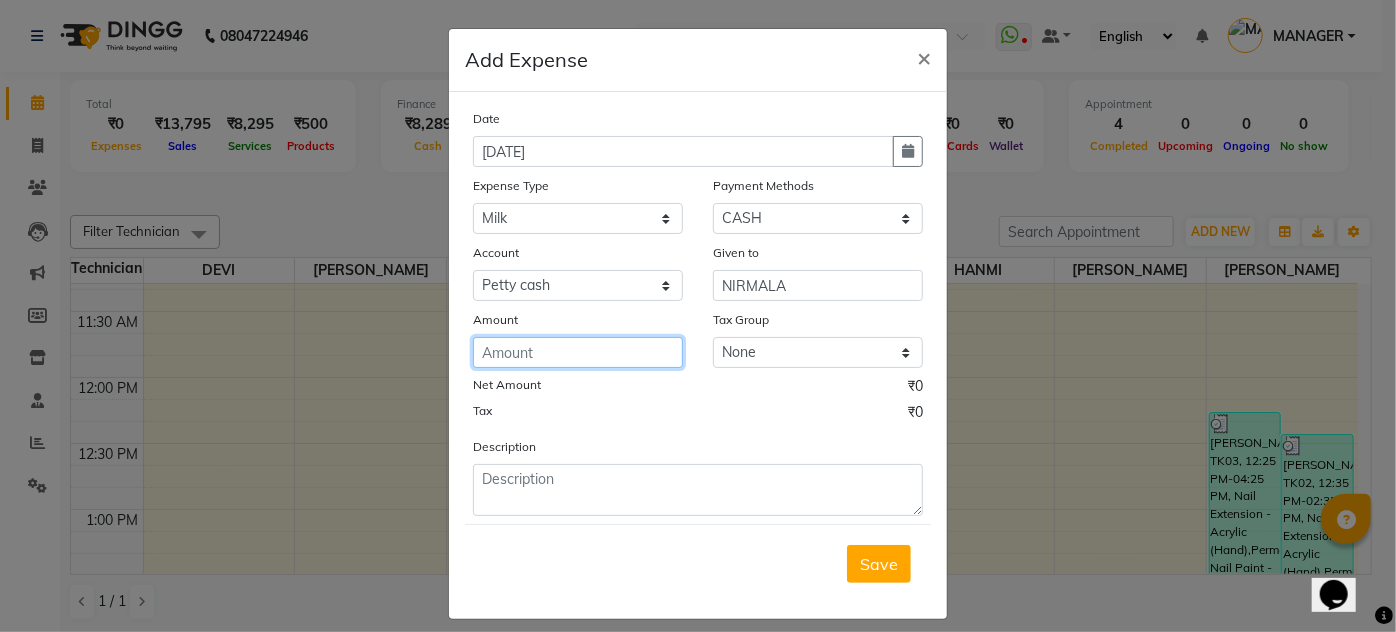 click 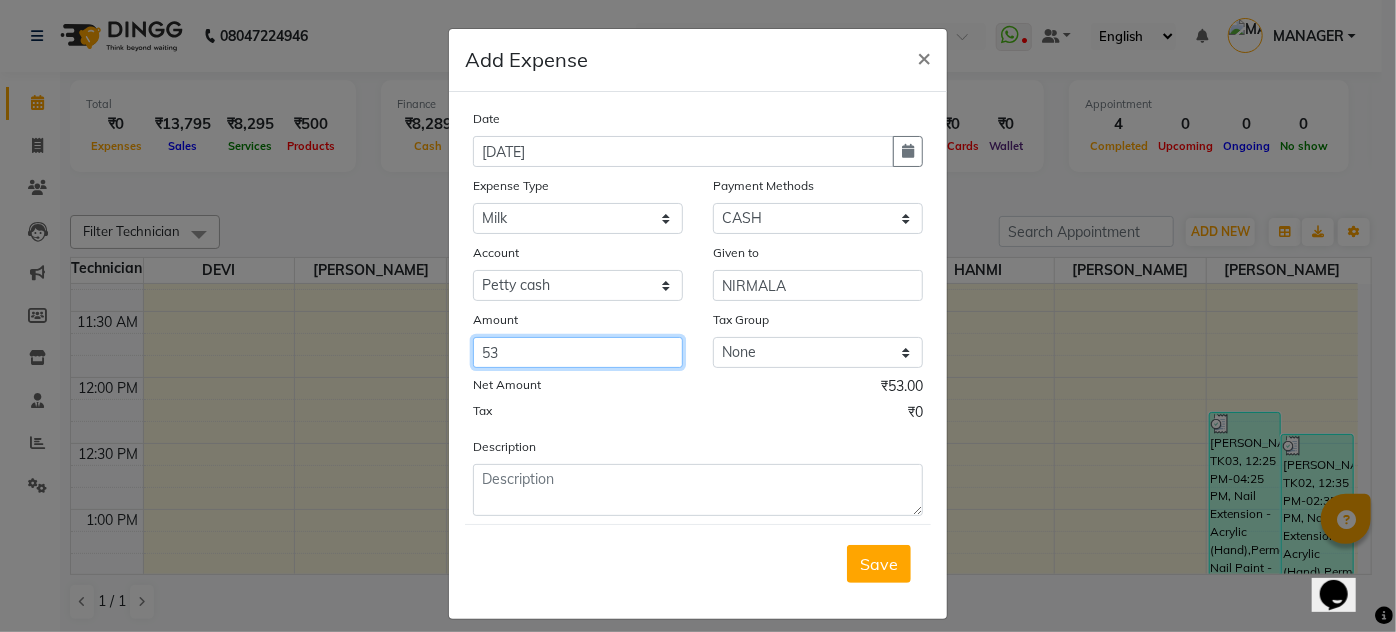 type on "53" 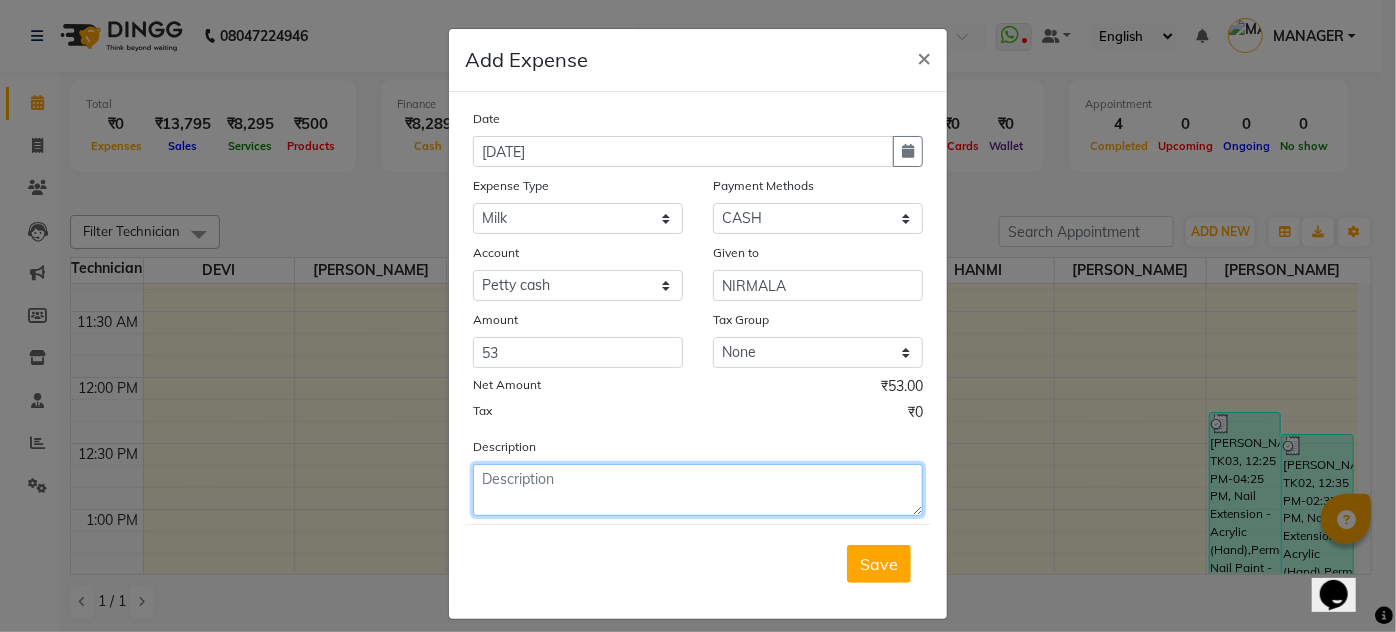 click 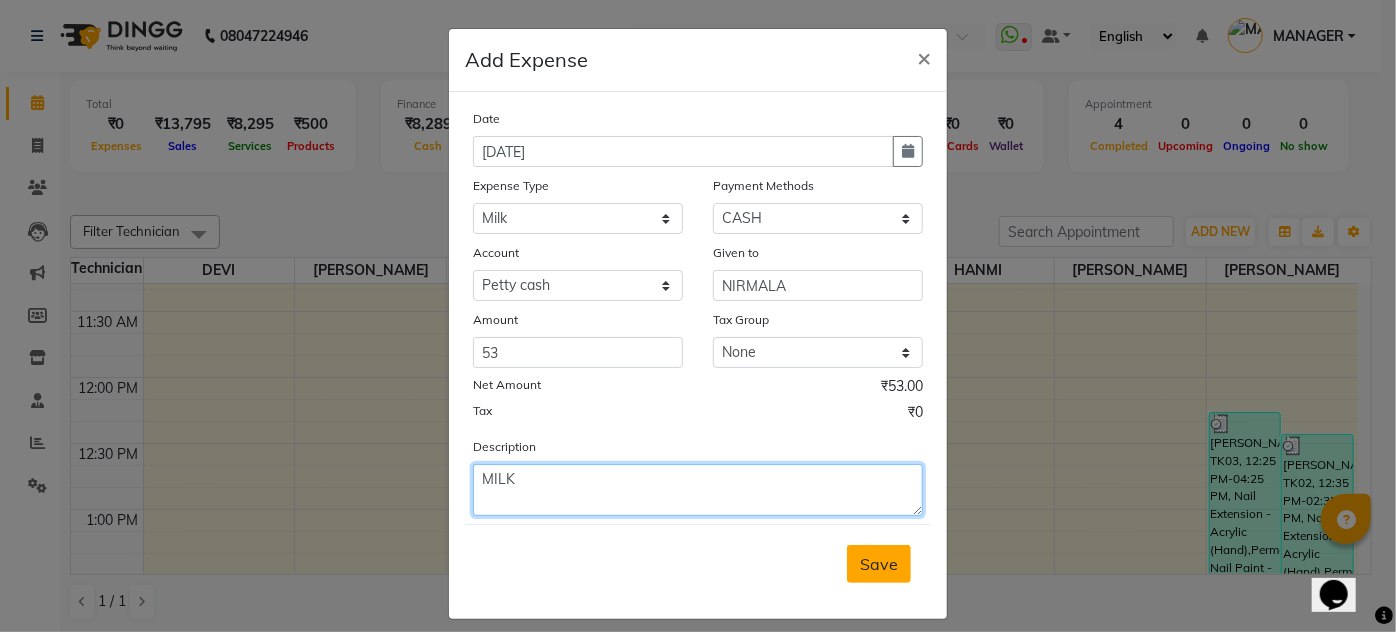 type on "MILK" 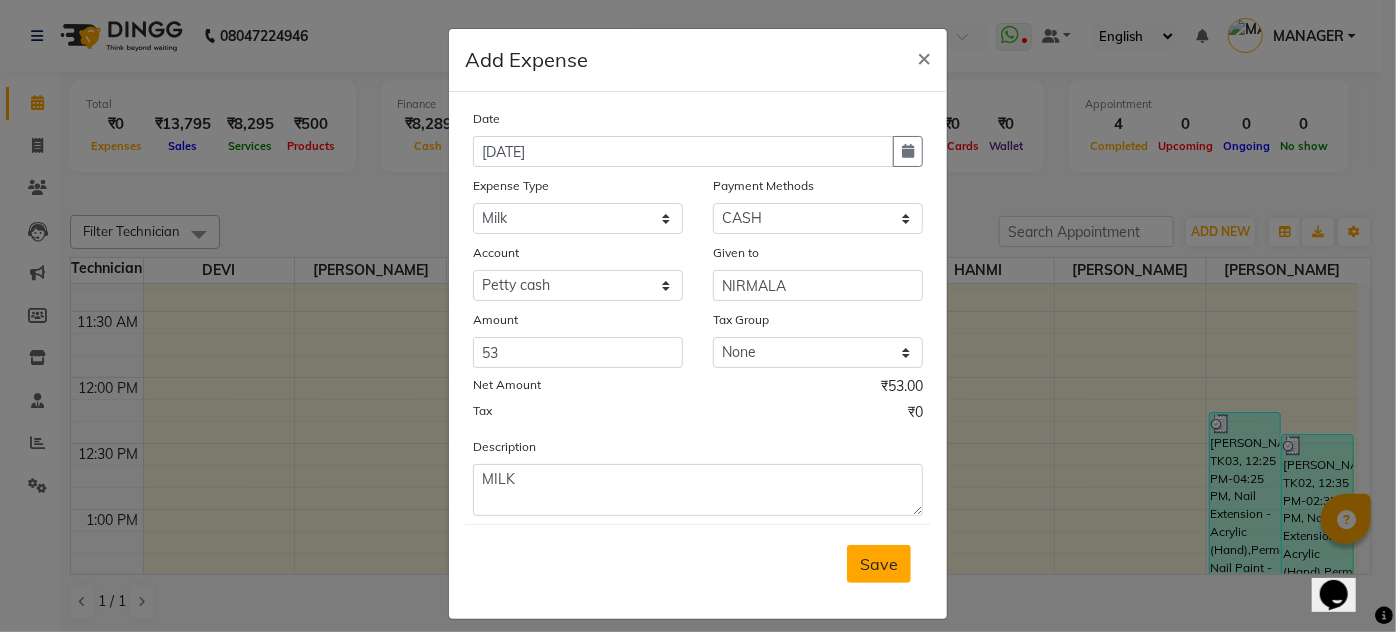 click on "Save" at bounding box center [879, 564] 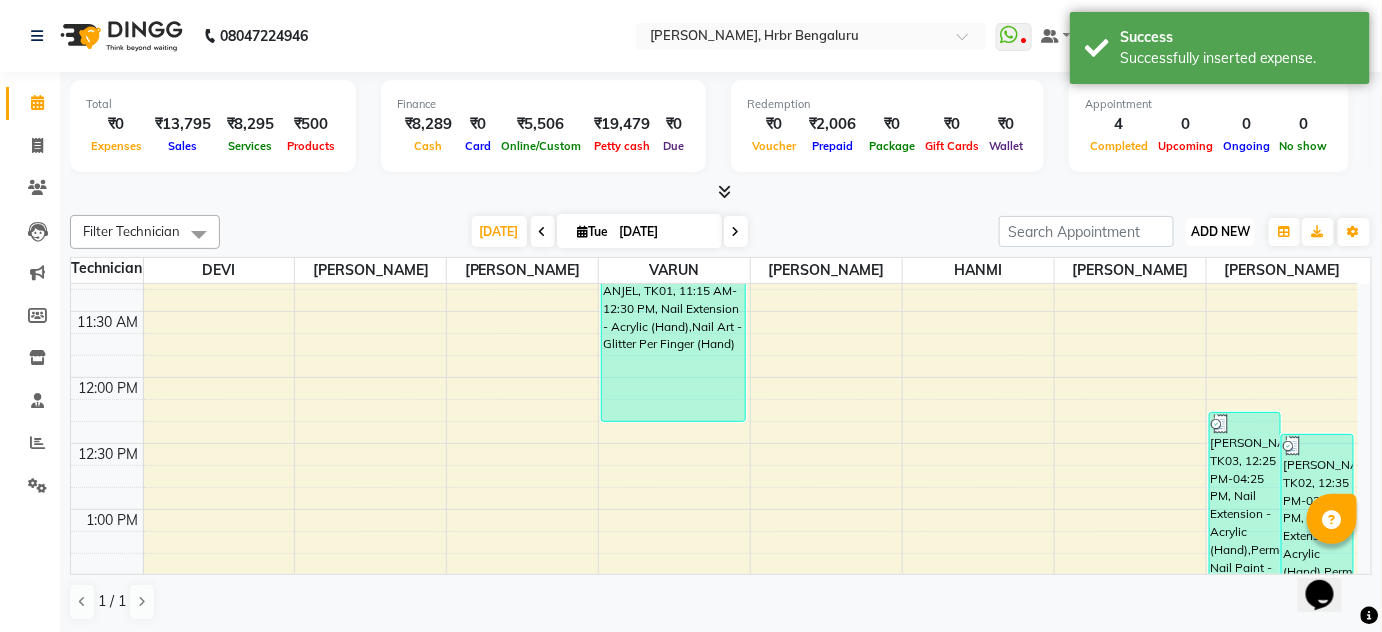 click on "ADD NEW" at bounding box center [1220, 231] 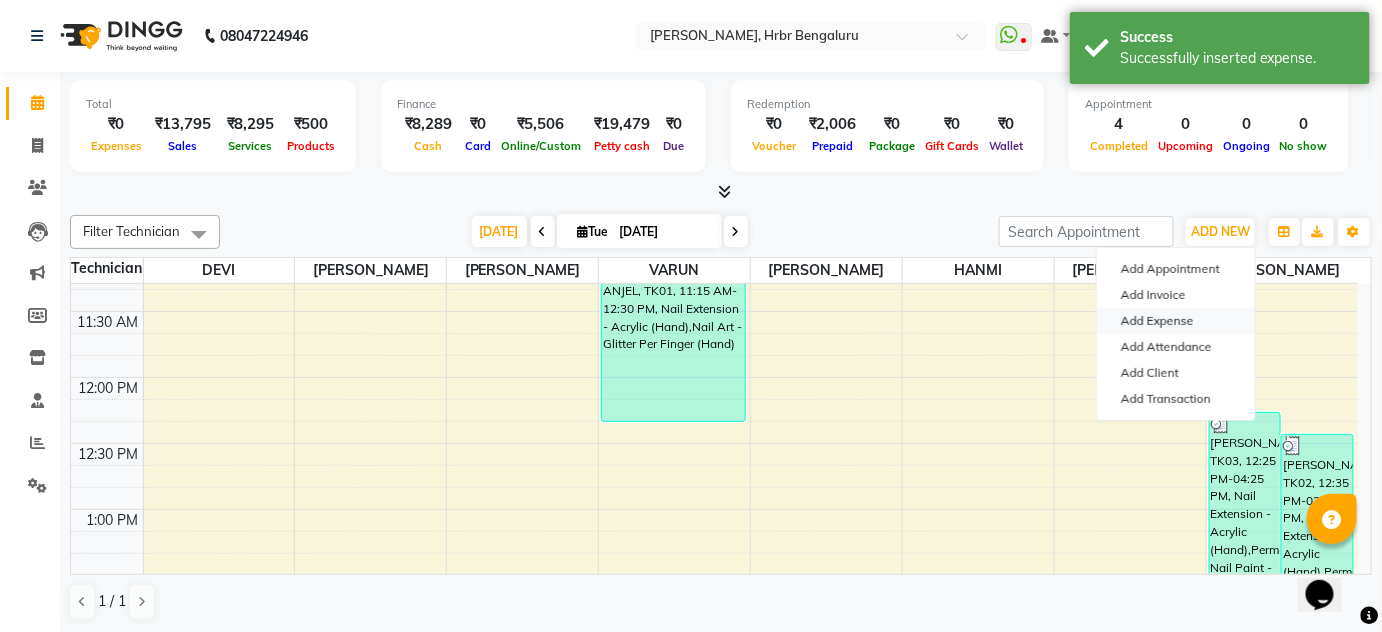 click on "Add Expense" at bounding box center (1176, 321) 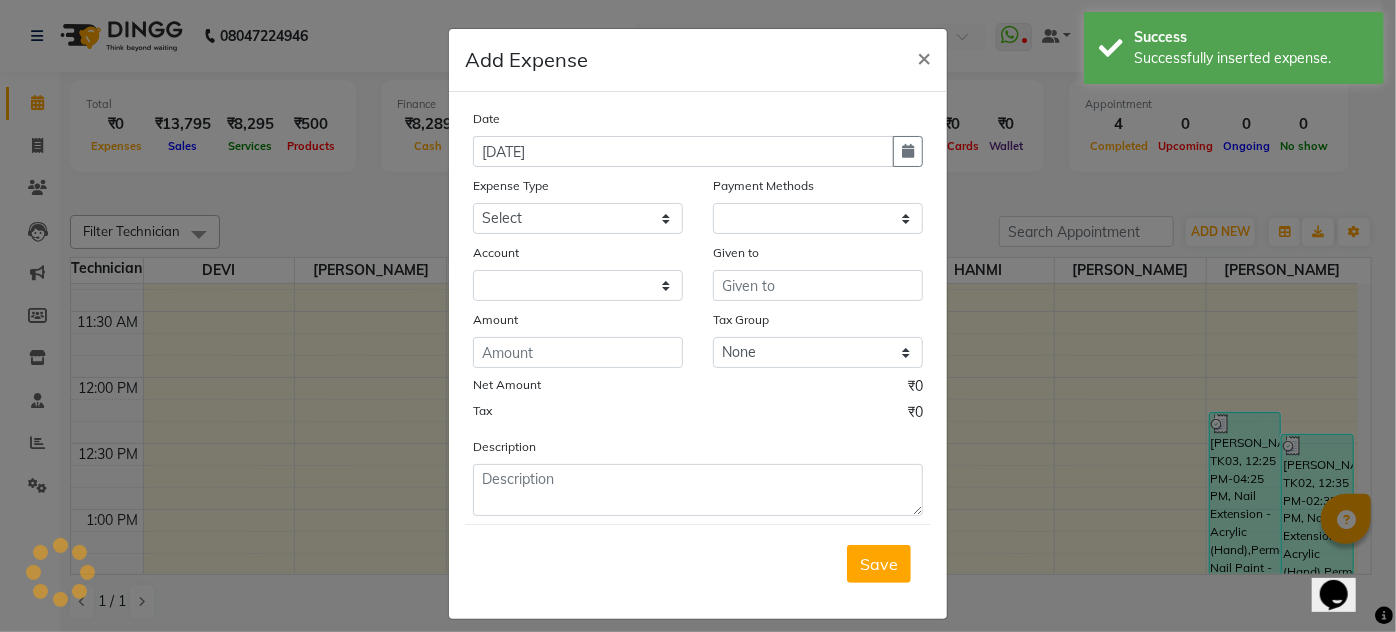 select on "1" 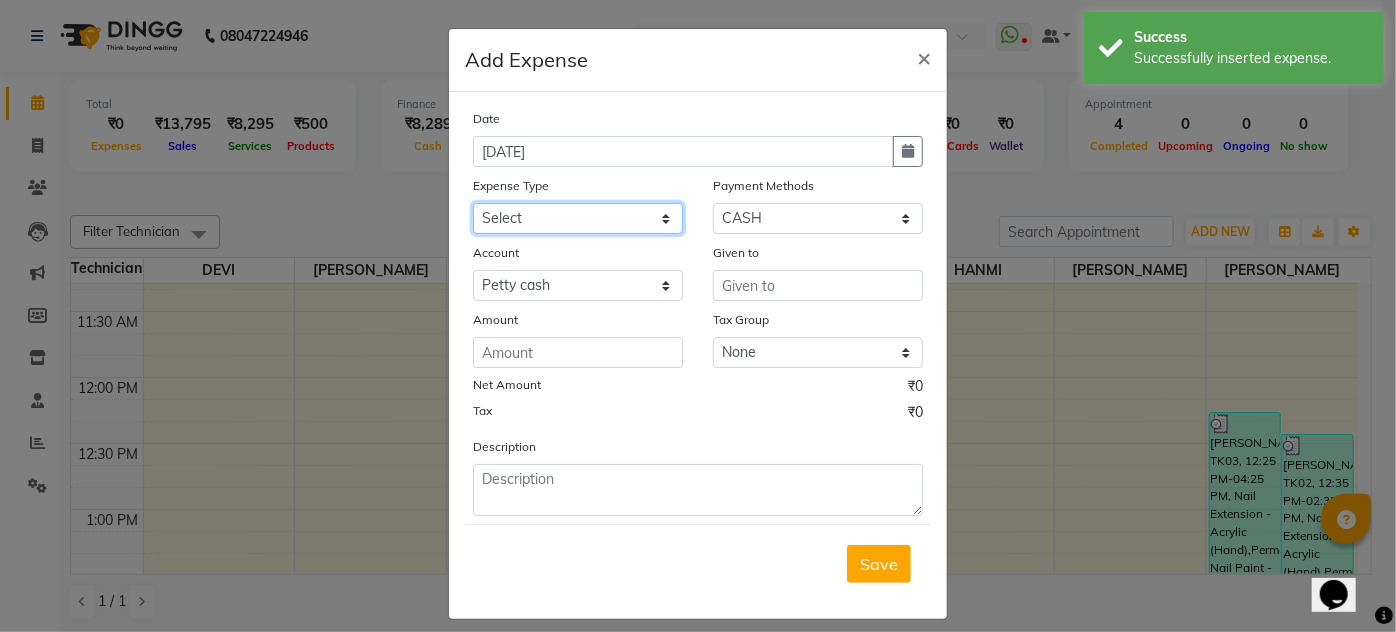 click on "Select acetone Advance Salary bank deposite BBMP Beauty products Bed charges BIRTHDAY CAKE Bonus Carpenter CASH EXPENSE VOUCHER Cash handover Client Refreshment coconut water for clients COFFEE coffee powder Commission Conveyance Cotton Courier decoration Donation Drinking Water Electricity Eyelashes return Face mask floor cleaner flowers daily garbage green tea GST handover HANDWASH House Keeping Material House keeping Salary Incentive Internet Bill juice LAUNDRY Maintainance Marketing Medical Membership Milk Milk miscelleneous Naturals salon NEWSPAPER O T Other Pantry PETROL Phone Bill Plants plumber pooja items Porter priest Product Purchase product return Product sale puja items RAPIDO Refund Rent Shop Rent Staff Accommodation Royalty Salary Staff cab charges Staff dinner Staff Flight Ticket Staff  Hiring from another Branch Staff Snacks Stationary sugar sweets TEAM DINNER TIPS Tissue Transgender Utilities Water Bottle Water cane week of salary Wi Fi Payment" 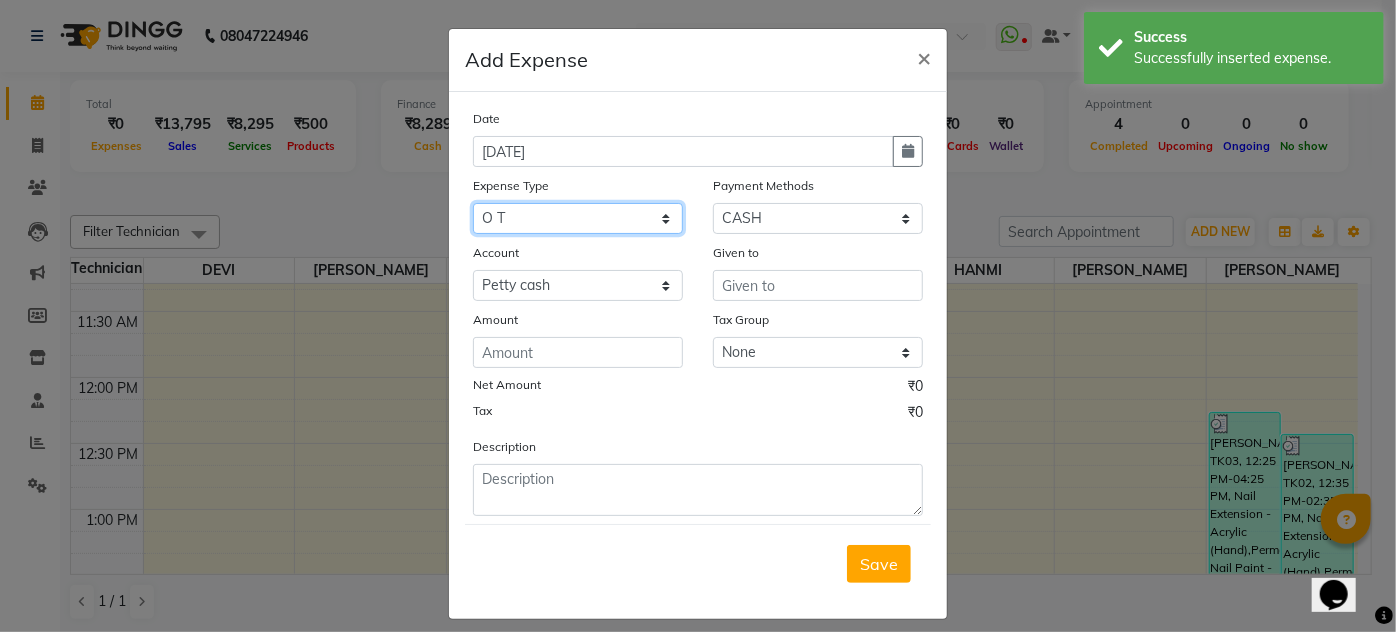click on "Select acetone Advance Salary bank deposite BBMP Beauty products Bed charges BIRTHDAY CAKE Bonus Carpenter CASH EXPENSE VOUCHER Cash handover Client Refreshment coconut water for clients COFFEE coffee powder Commission Conveyance Cotton Courier decoration Donation Drinking Water Electricity Eyelashes return Face mask floor cleaner flowers daily garbage green tea GST handover HANDWASH House Keeping Material House keeping Salary Incentive Internet Bill juice LAUNDRY Maintainance Marketing Medical Membership Milk Milk miscelleneous Naturals salon NEWSPAPER O T Other Pantry PETROL Phone Bill Plants plumber pooja items Porter priest Product Purchase product return Product sale puja items RAPIDO Refund Rent Shop Rent Staff Accommodation Royalty Salary Staff cab charges Staff dinner Staff Flight Ticket Staff  Hiring from another Branch Staff Snacks Stationary sugar sweets TEAM DINNER TIPS Tissue Transgender Utilities Water Bottle Water cane week of salary Wi Fi Payment" 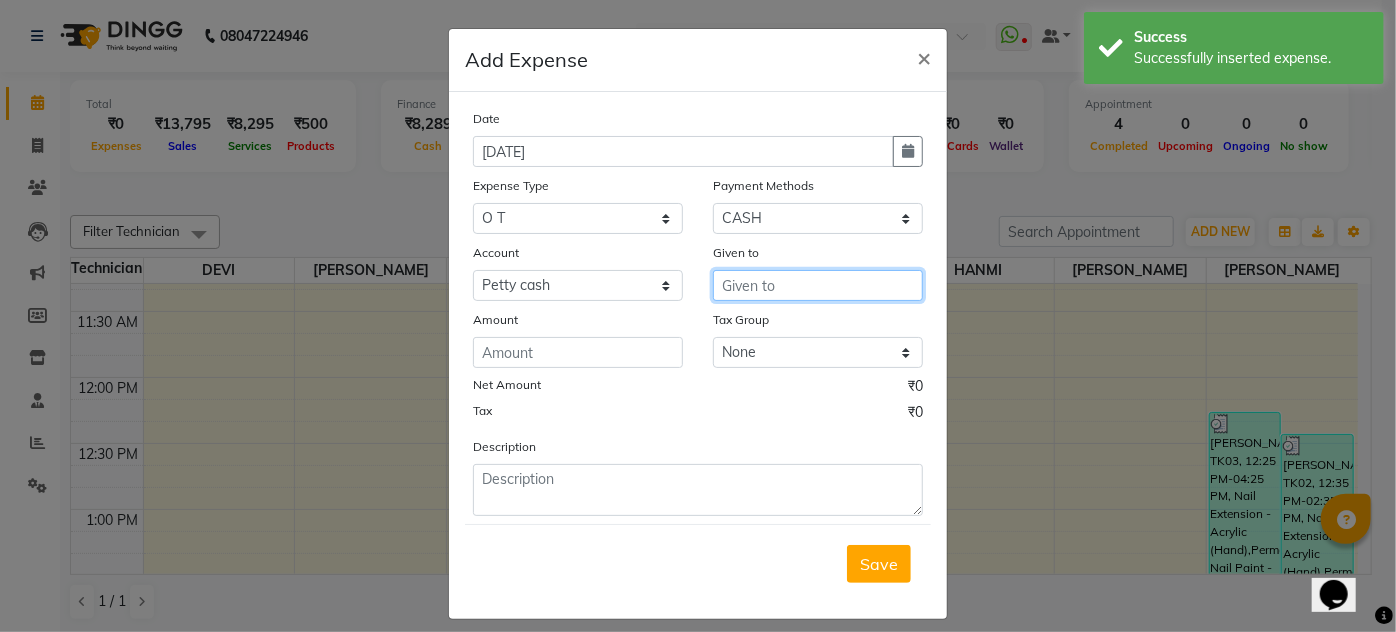 click at bounding box center [818, 285] 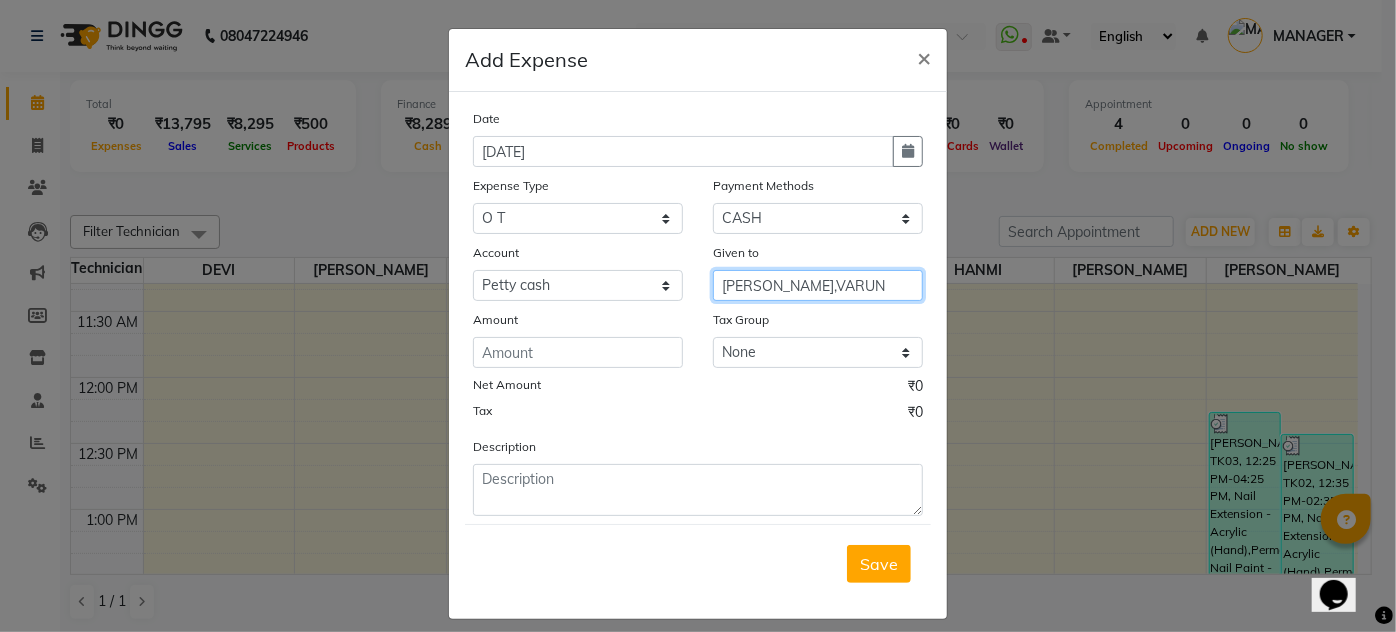 type on "RITESH,VARUN" 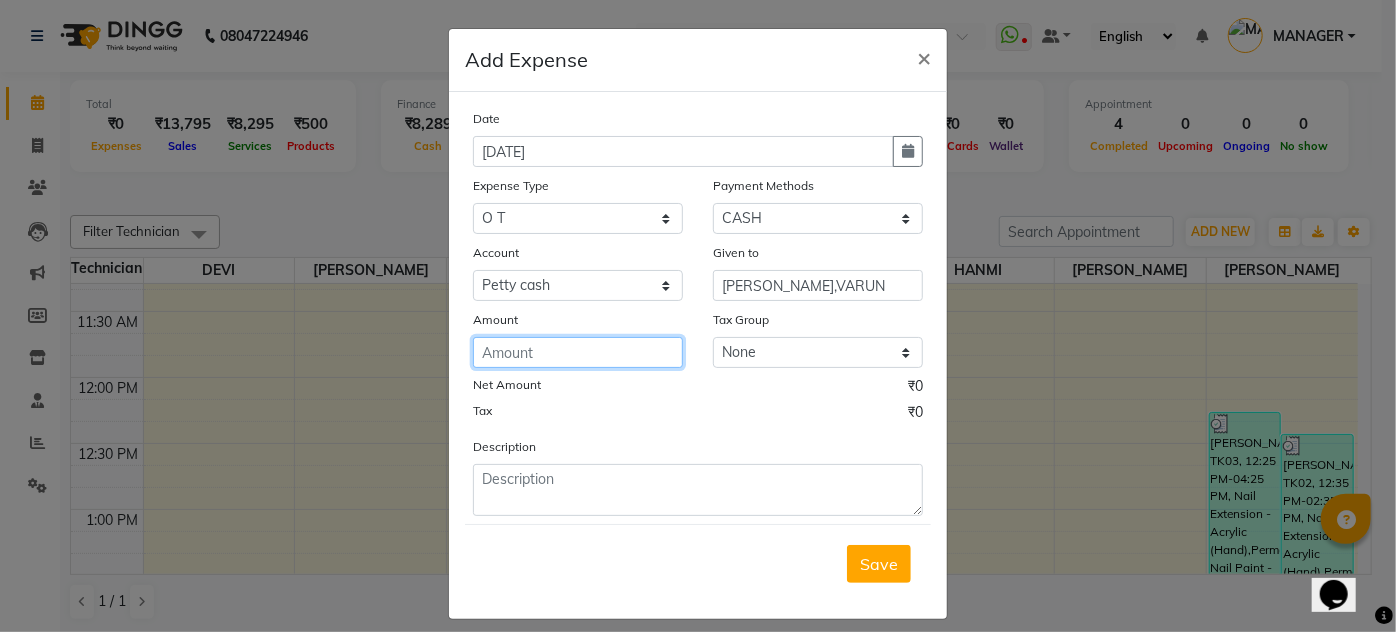click 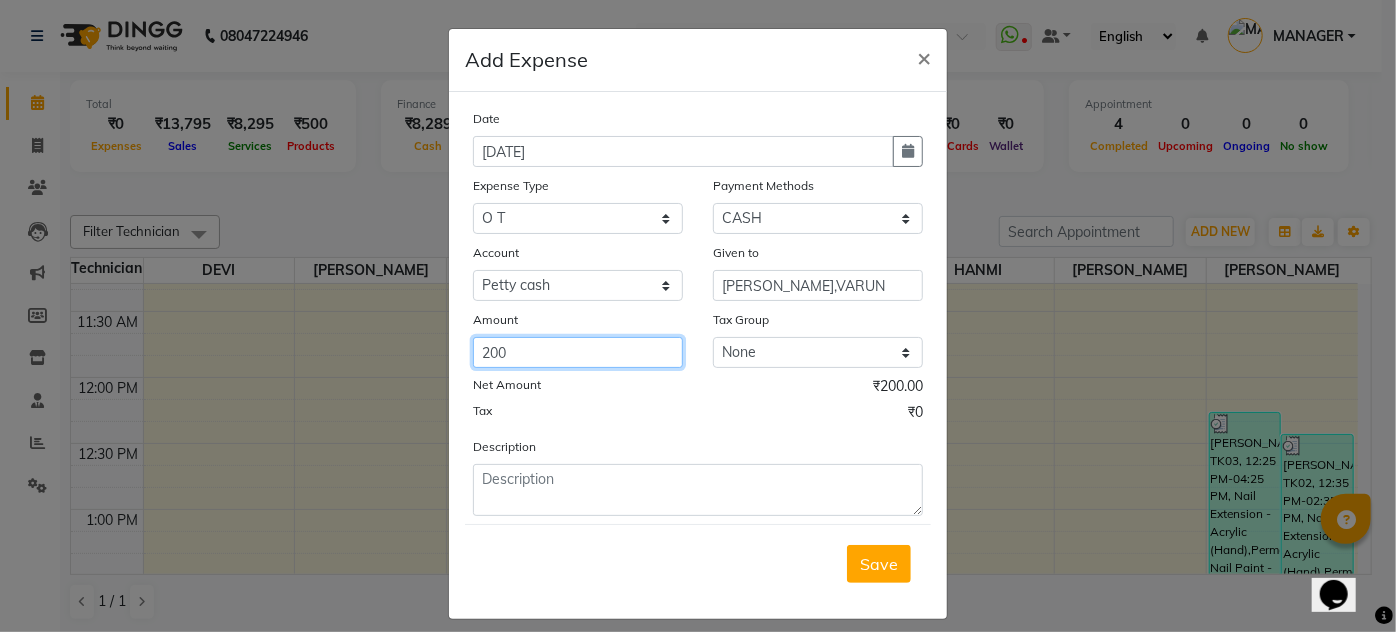 type on "200" 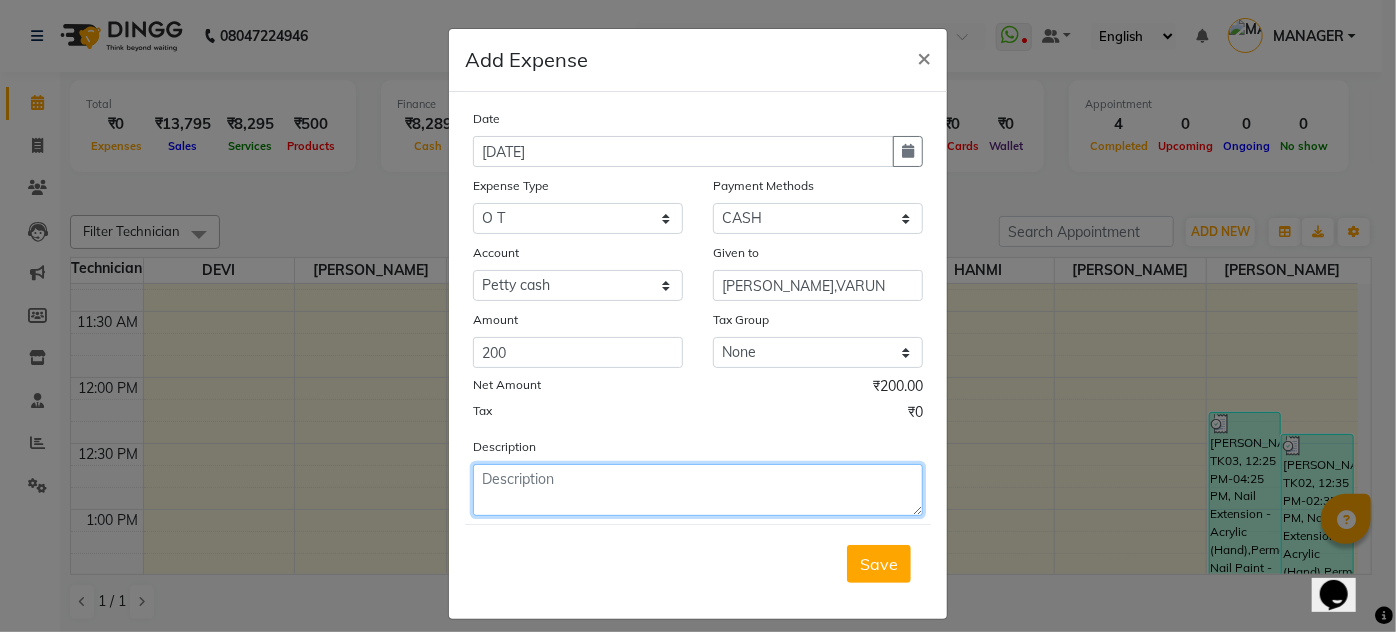click 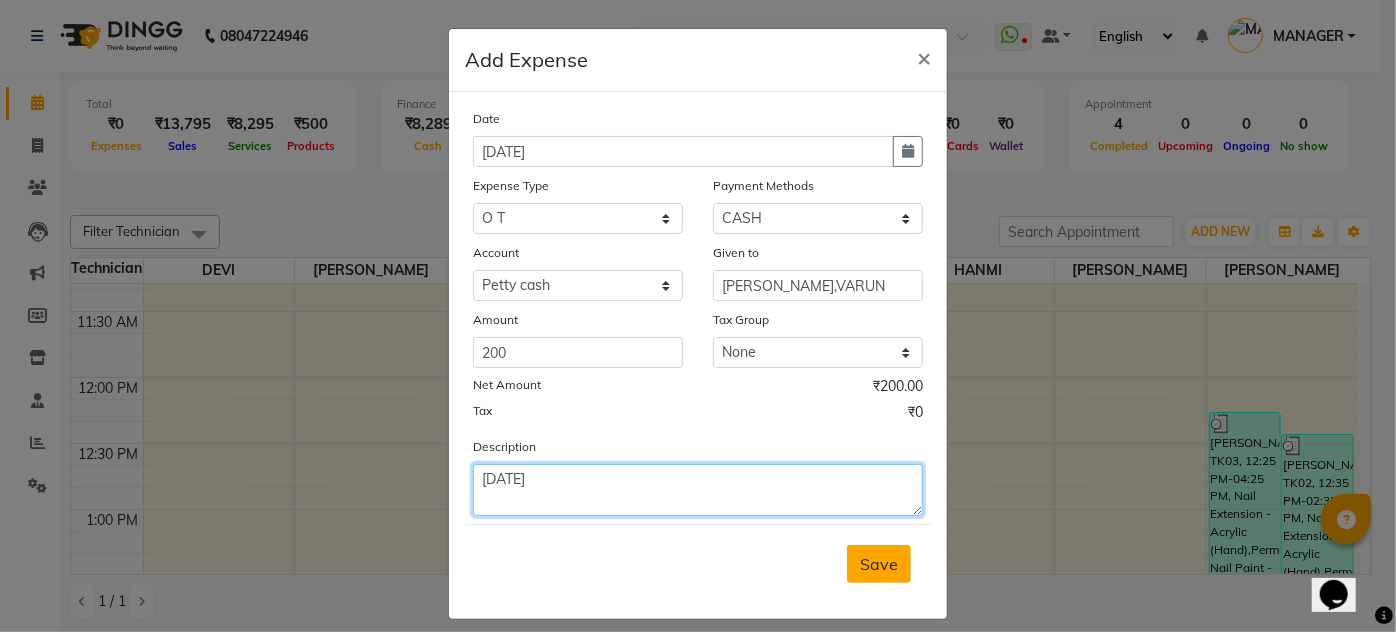 type on "29/06/2025" 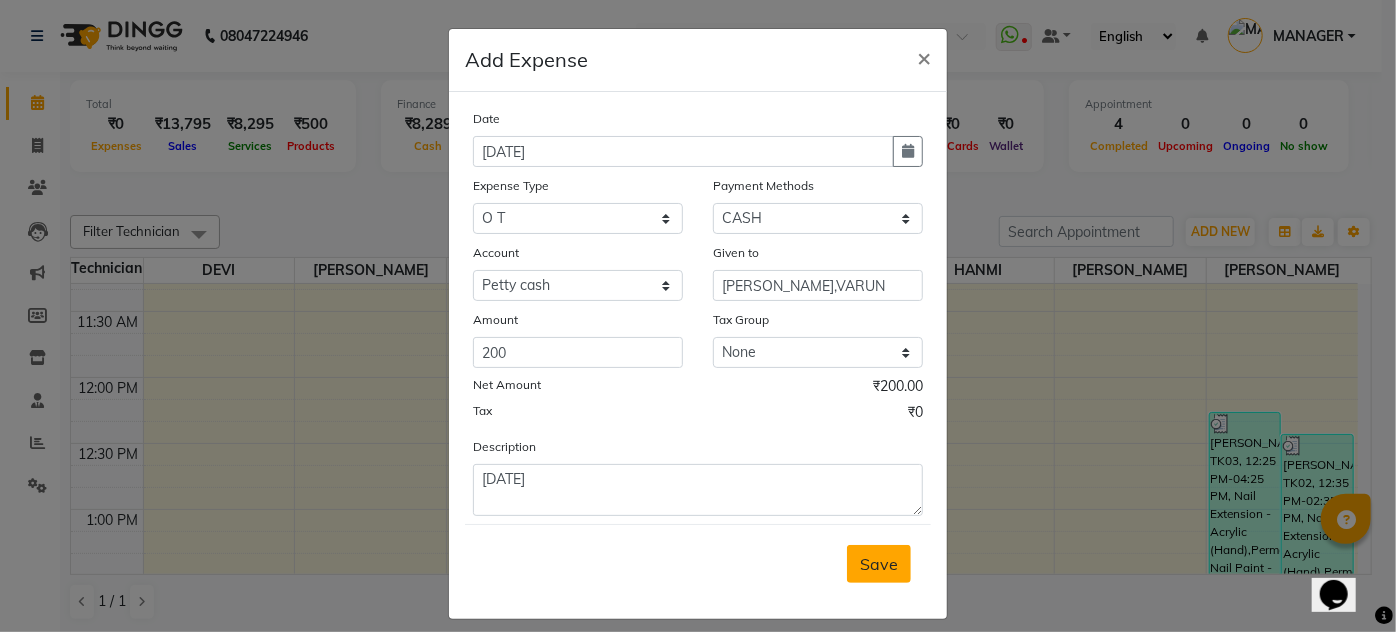 click on "Save" at bounding box center [879, 564] 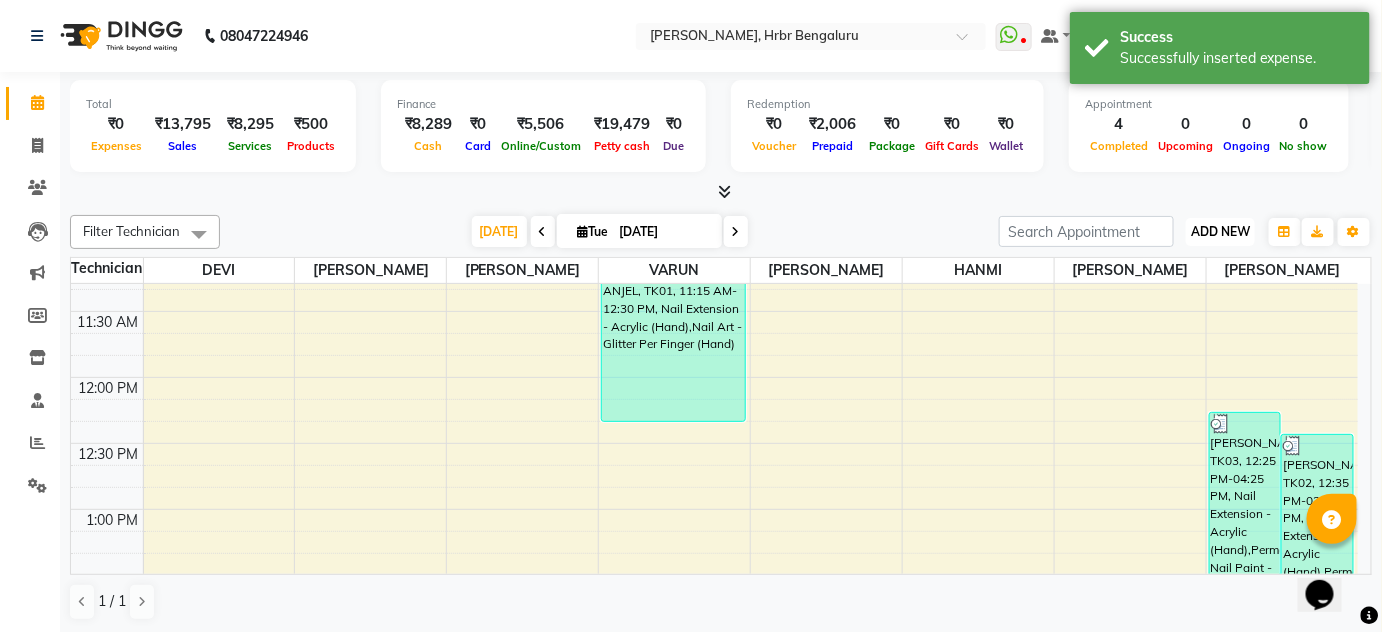 click on "ADD NEW Toggle Dropdown" at bounding box center (1220, 232) 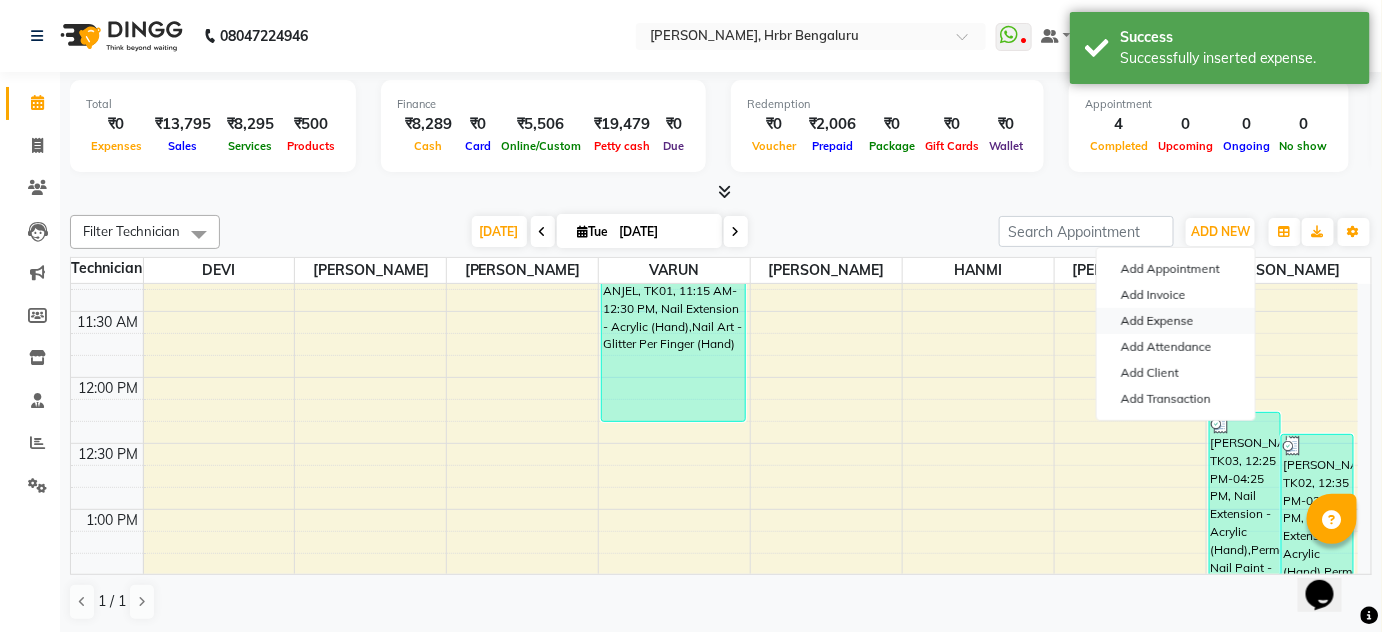 click on "Add Expense" at bounding box center (1176, 321) 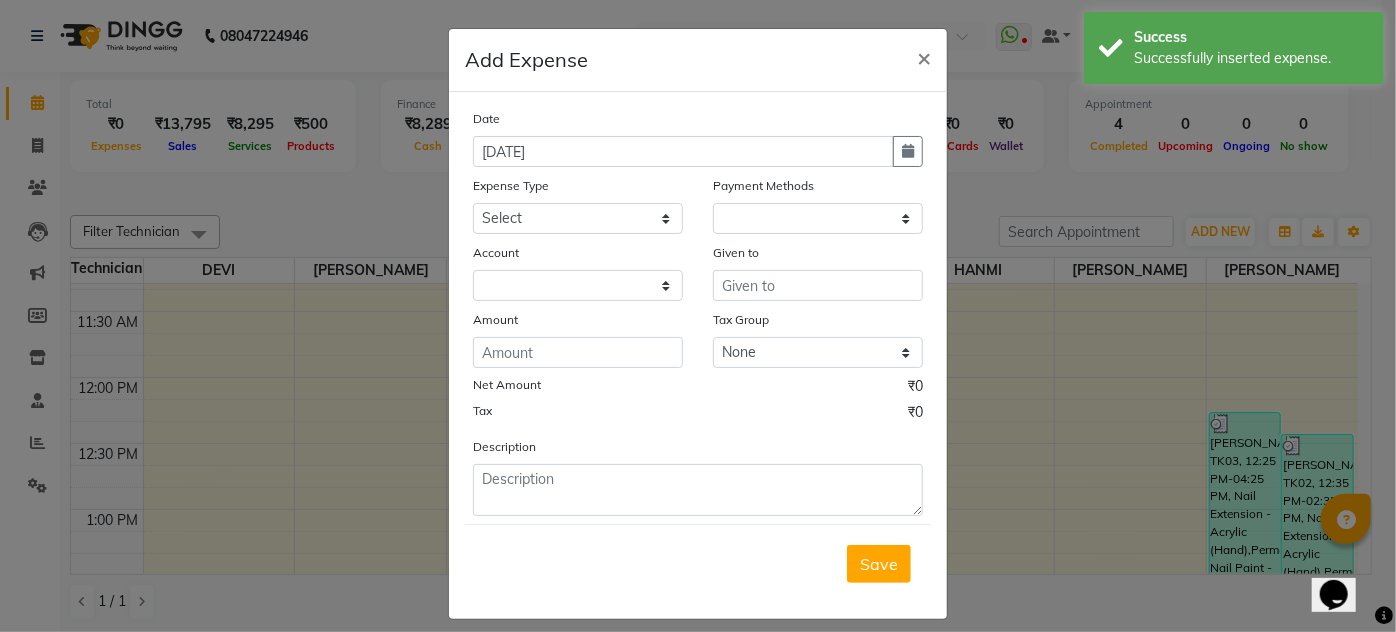 select on "1" 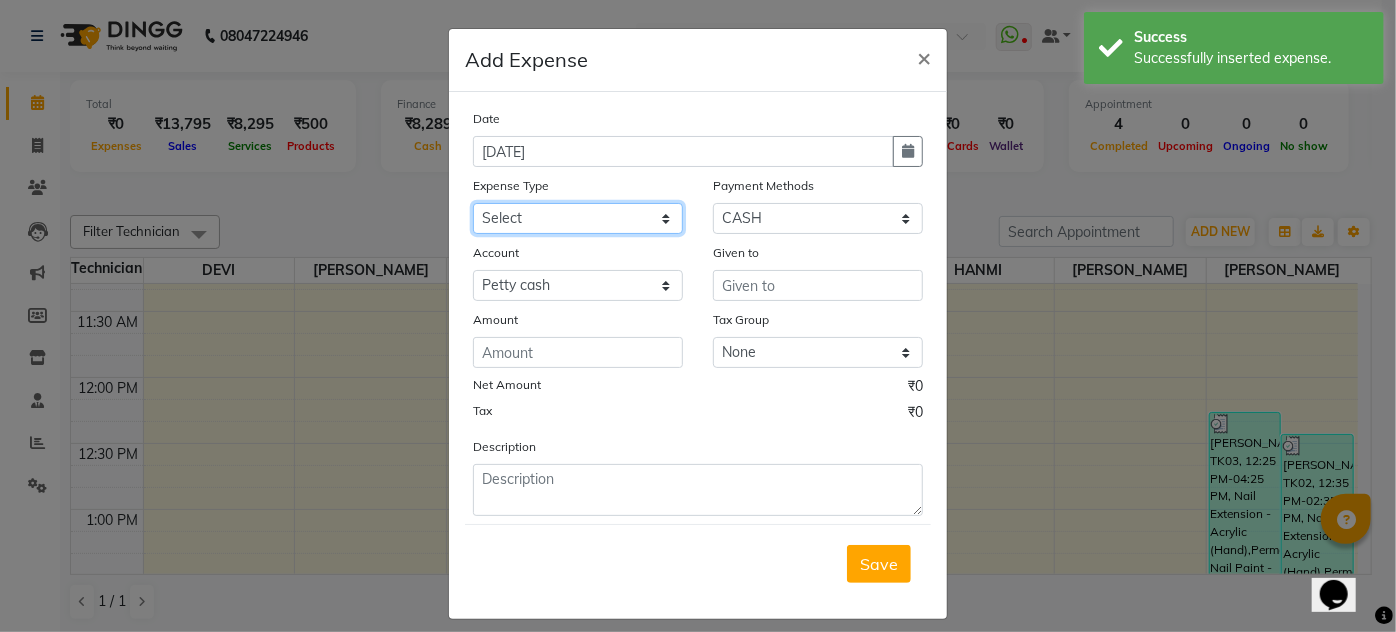 click on "Select acetone Advance Salary bank deposite BBMP Beauty products Bed charges BIRTHDAY CAKE Bonus Carpenter CASH EXPENSE VOUCHER Cash handover Client Refreshment coconut water for clients COFFEE coffee powder Commission Conveyance Cotton Courier decoration Donation Drinking Water Electricity Eyelashes return Face mask floor cleaner flowers daily garbage green tea GST handover HANDWASH House Keeping Material House keeping Salary Incentive Internet Bill juice LAUNDRY Maintainance Marketing Medical Membership Milk Milk miscelleneous Naturals salon NEWSPAPER O T Other Pantry PETROL Phone Bill Plants plumber pooja items Porter priest Product Purchase product return Product sale puja items RAPIDO Refund Rent Shop Rent Staff Accommodation Royalty Salary Staff cab charges Staff dinner Staff Flight Ticket Staff  Hiring from another Branch Staff Snacks Stationary sugar sweets TEAM DINNER TIPS Tissue Transgender Utilities Water Bottle Water cane week of salary Wi Fi Payment" 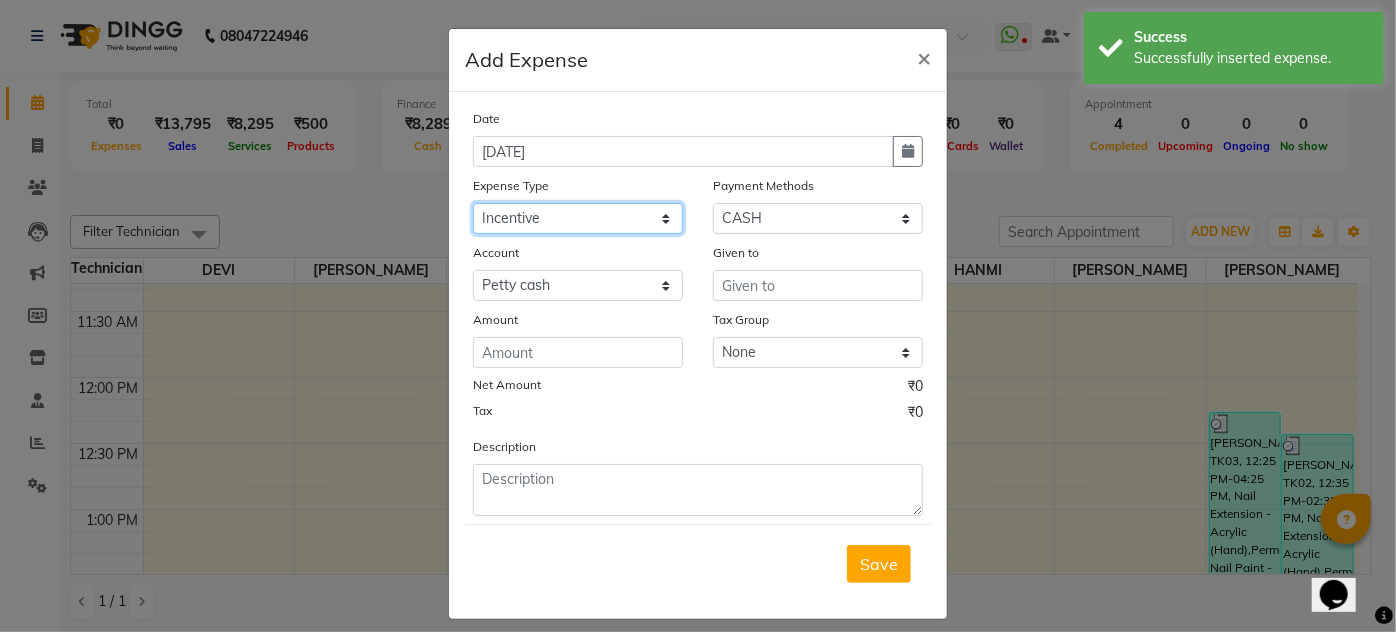 click on "Select acetone Advance Salary bank deposite BBMP Beauty products Bed charges BIRTHDAY CAKE Bonus Carpenter CASH EXPENSE VOUCHER Cash handover Client Refreshment coconut water for clients COFFEE coffee powder Commission Conveyance Cotton Courier decoration Donation Drinking Water Electricity Eyelashes return Face mask floor cleaner flowers daily garbage green tea GST handover HANDWASH House Keeping Material House keeping Salary Incentive Internet Bill juice LAUNDRY Maintainance Marketing Medical Membership Milk Milk miscelleneous Naturals salon NEWSPAPER O T Other Pantry PETROL Phone Bill Plants plumber pooja items Porter priest Product Purchase product return Product sale puja items RAPIDO Refund Rent Shop Rent Staff Accommodation Royalty Salary Staff cab charges Staff dinner Staff Flight Ticket Staff  Hiring from another Branch Staff Snacks Stationary sugar sweets TEAM DINNER TIPS Tissue Transgender Utilities Water Bottle Water cane week of salary Wi Fi Payment" 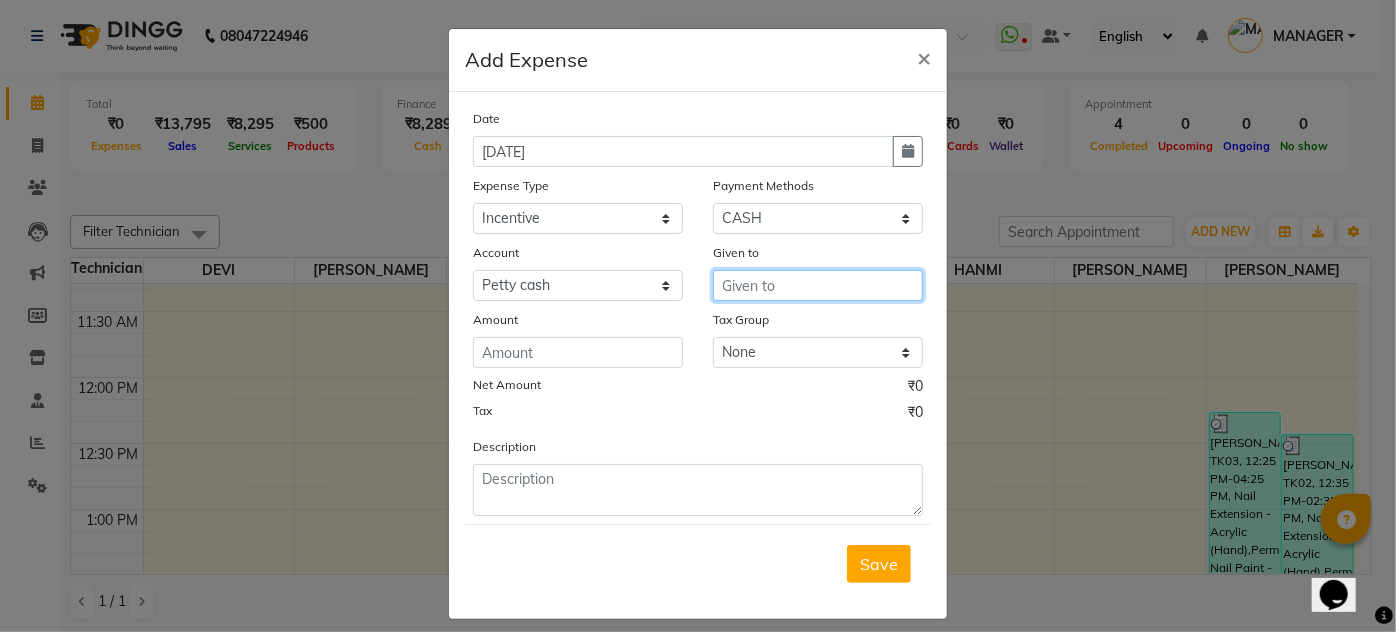 click at bounding box center (818, 285) 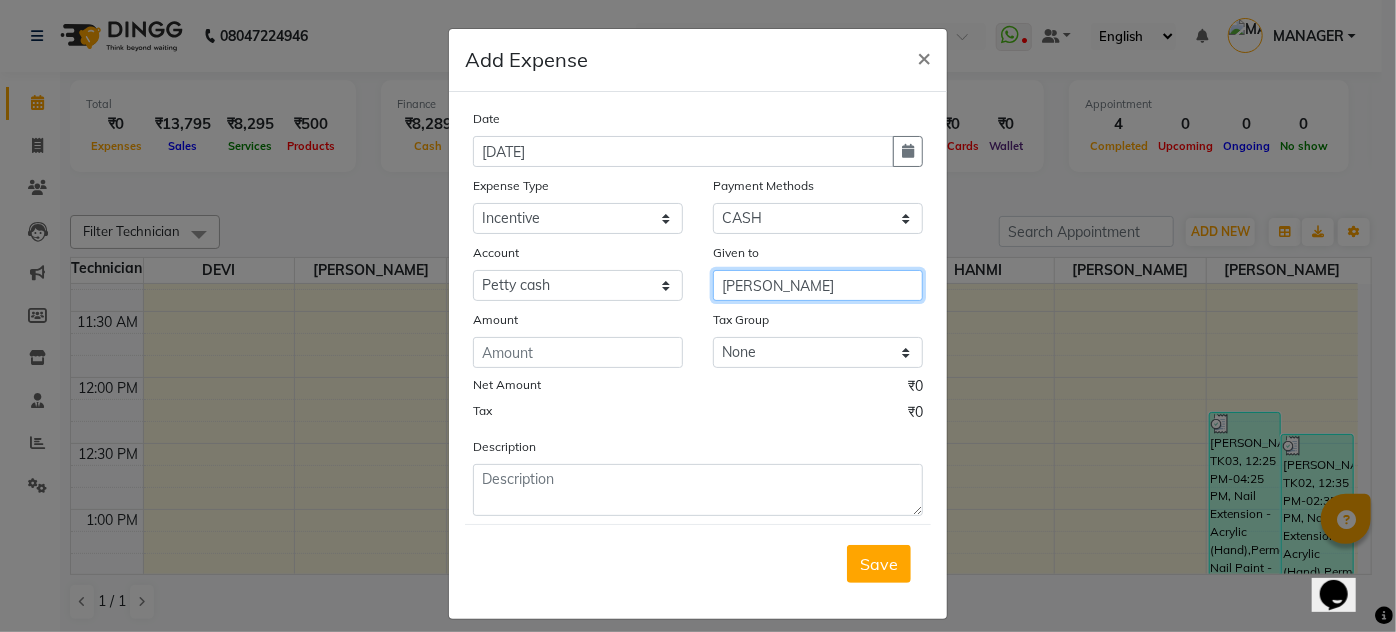type on "[PERSON_NAME]" 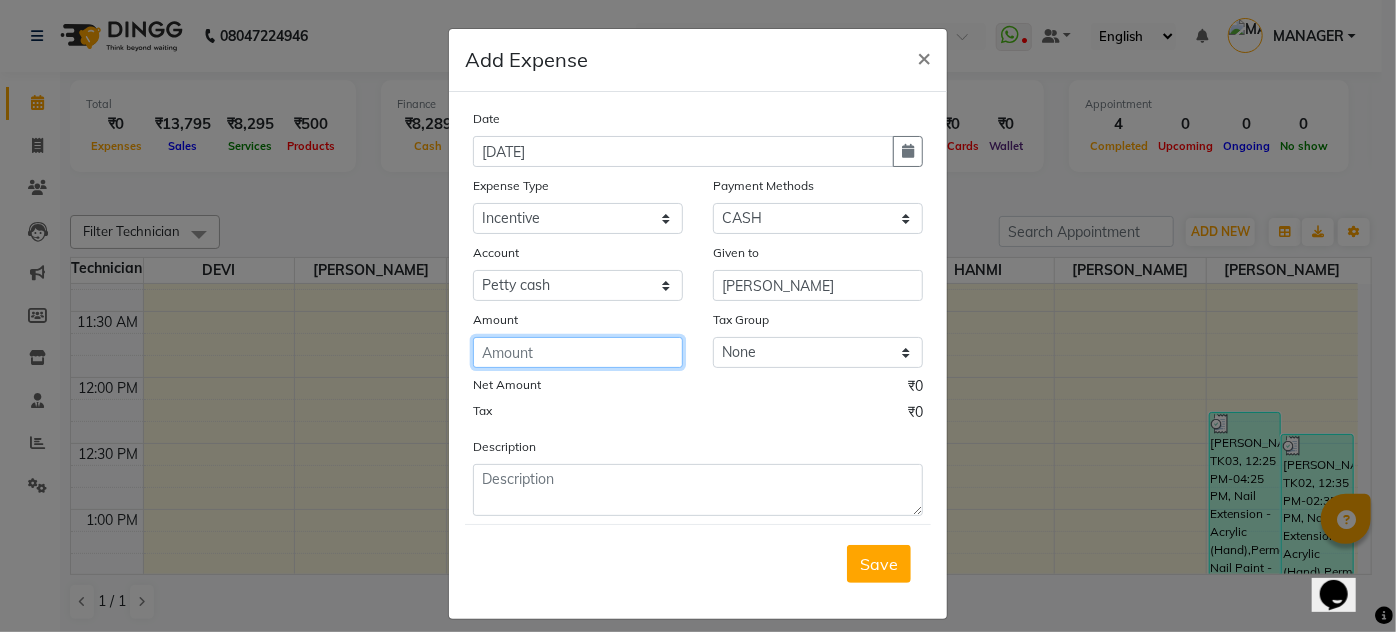 click 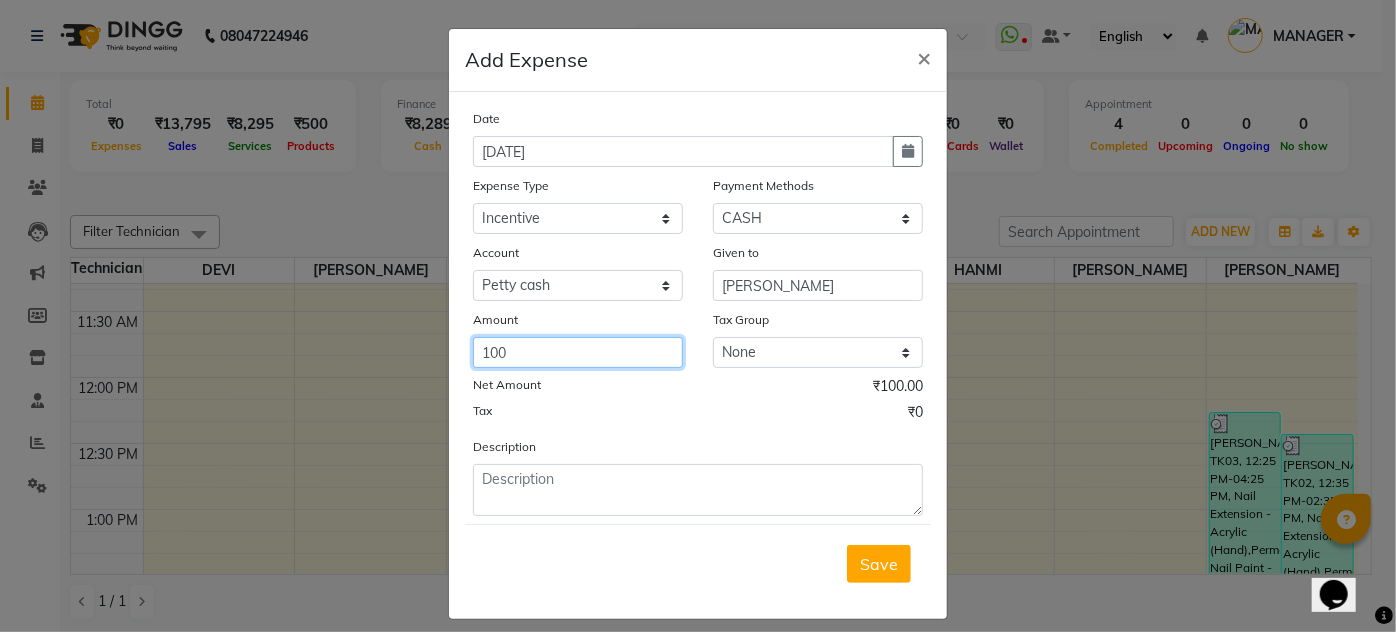 type on "100" 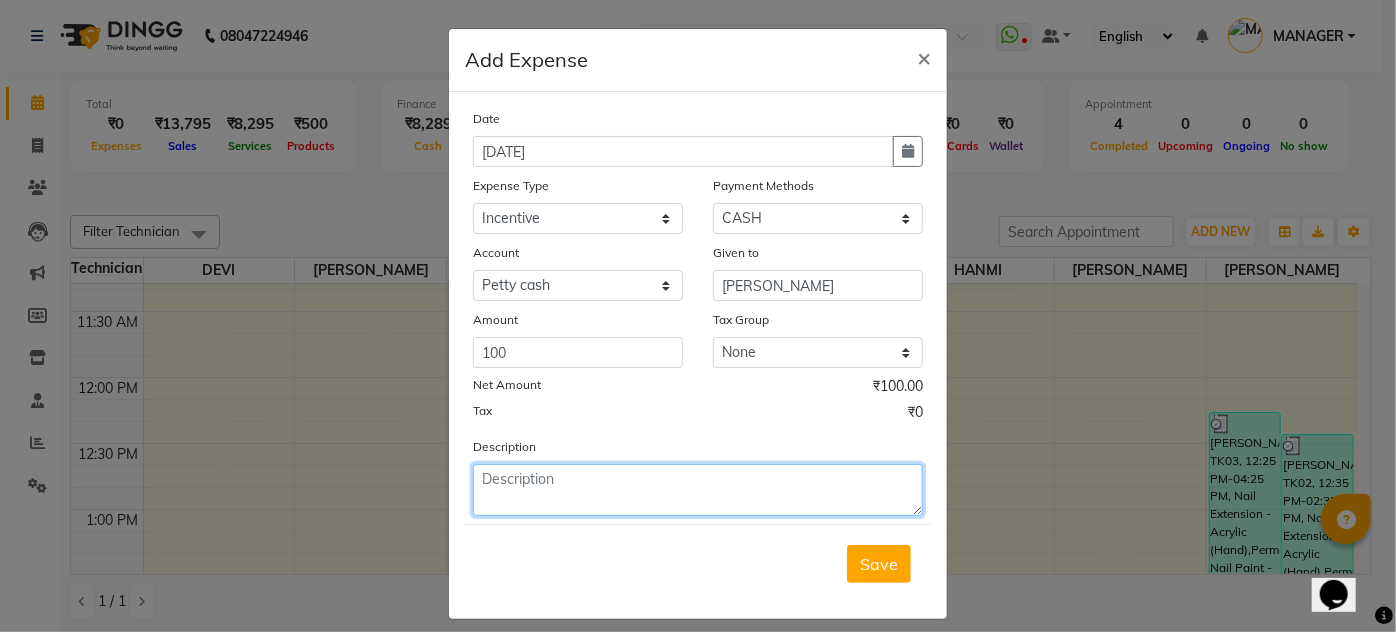 click 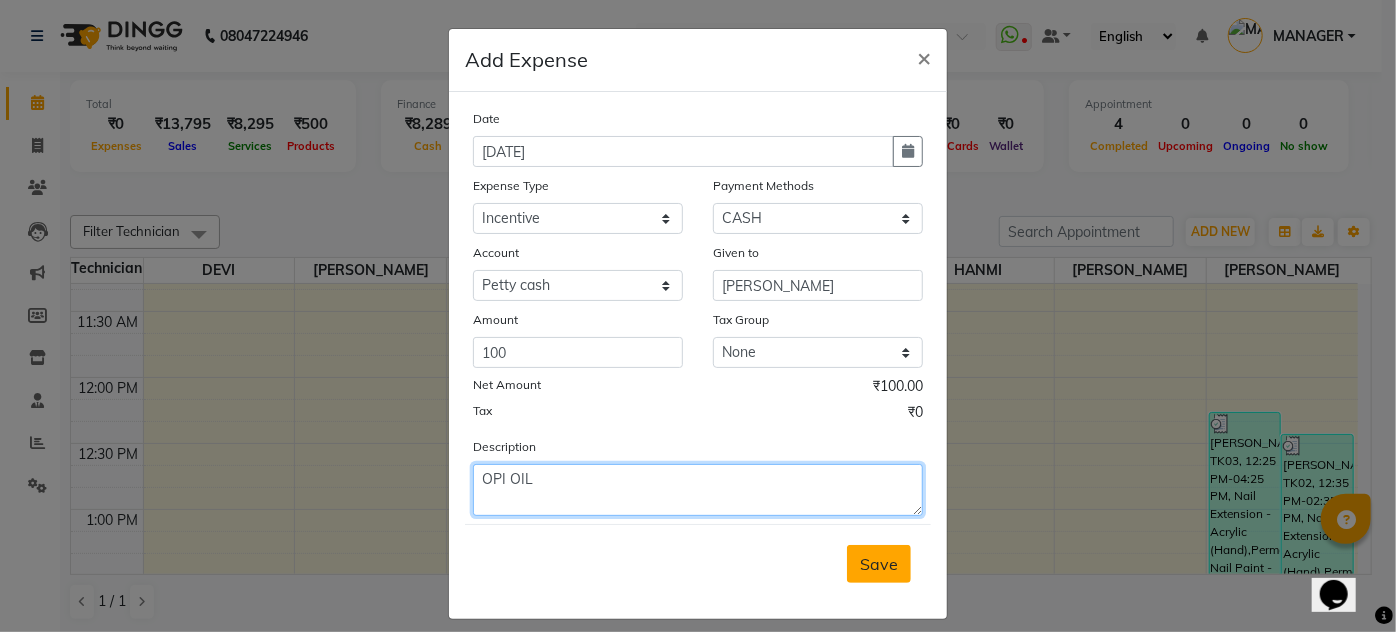 type on "OPI OIL" 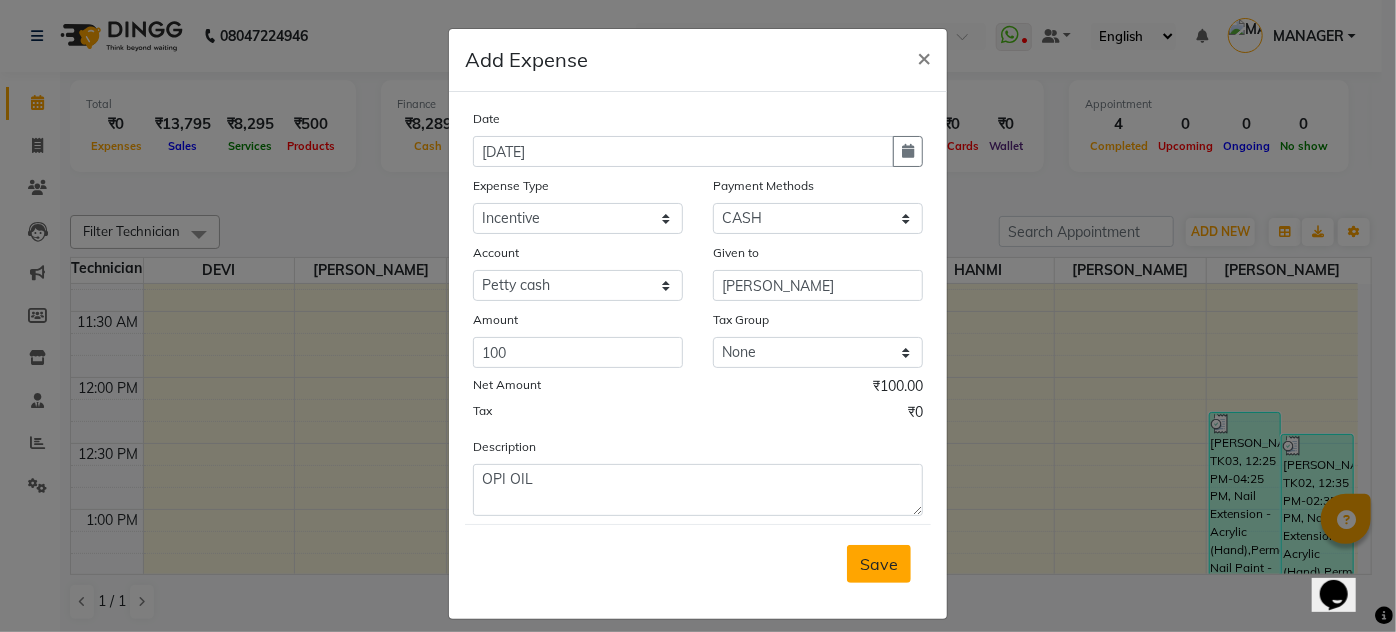 click on "Save" at bounding box center [879, 564] 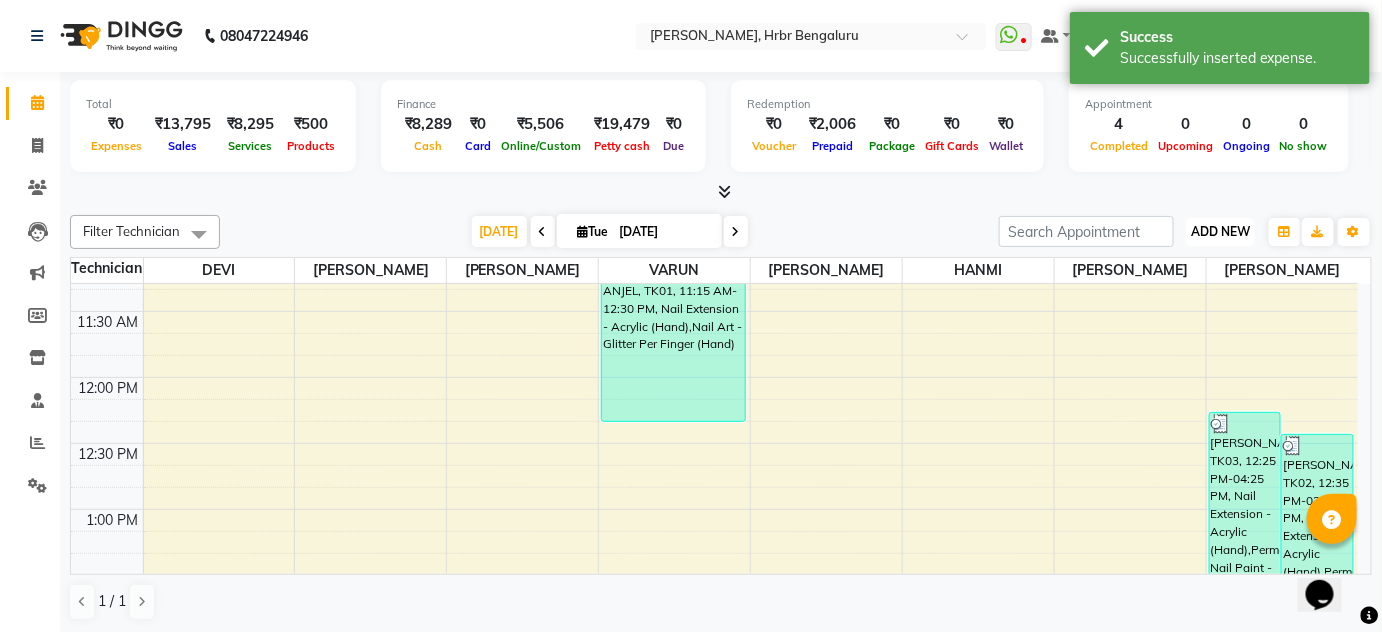 click on "ADD NEW" at bounding box center (1220, 231) 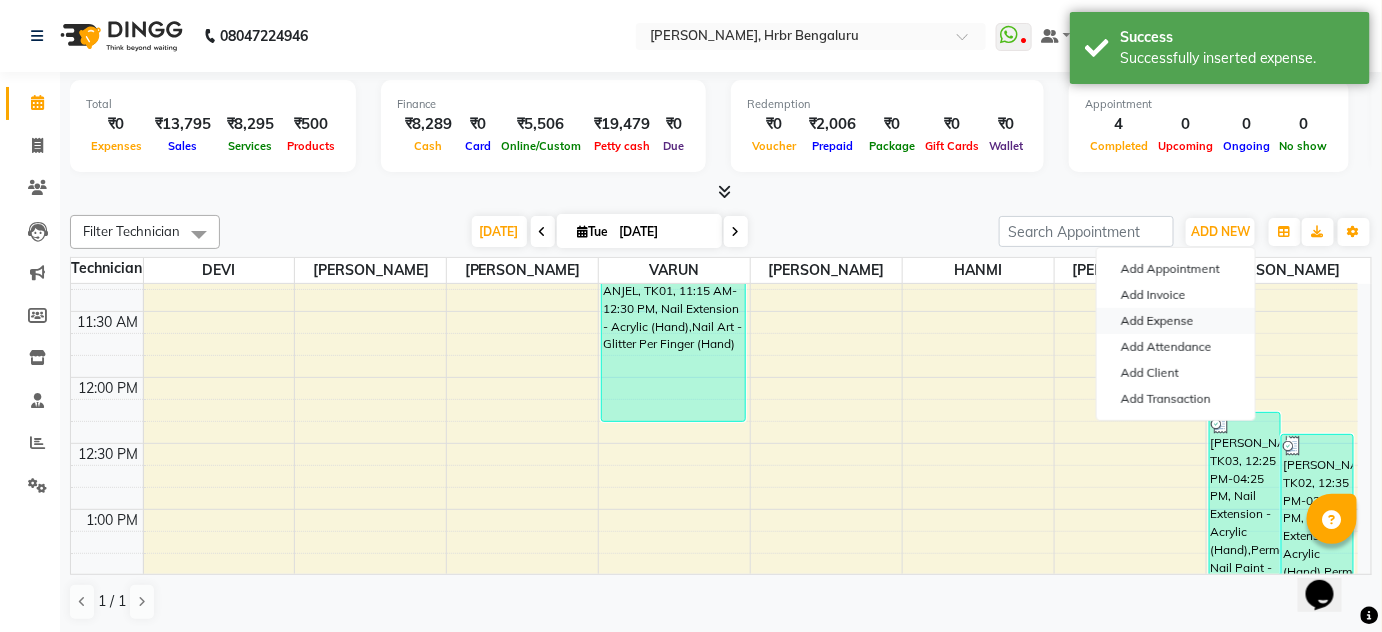 click on "Add Expense" at bounding box center [1176, 321] 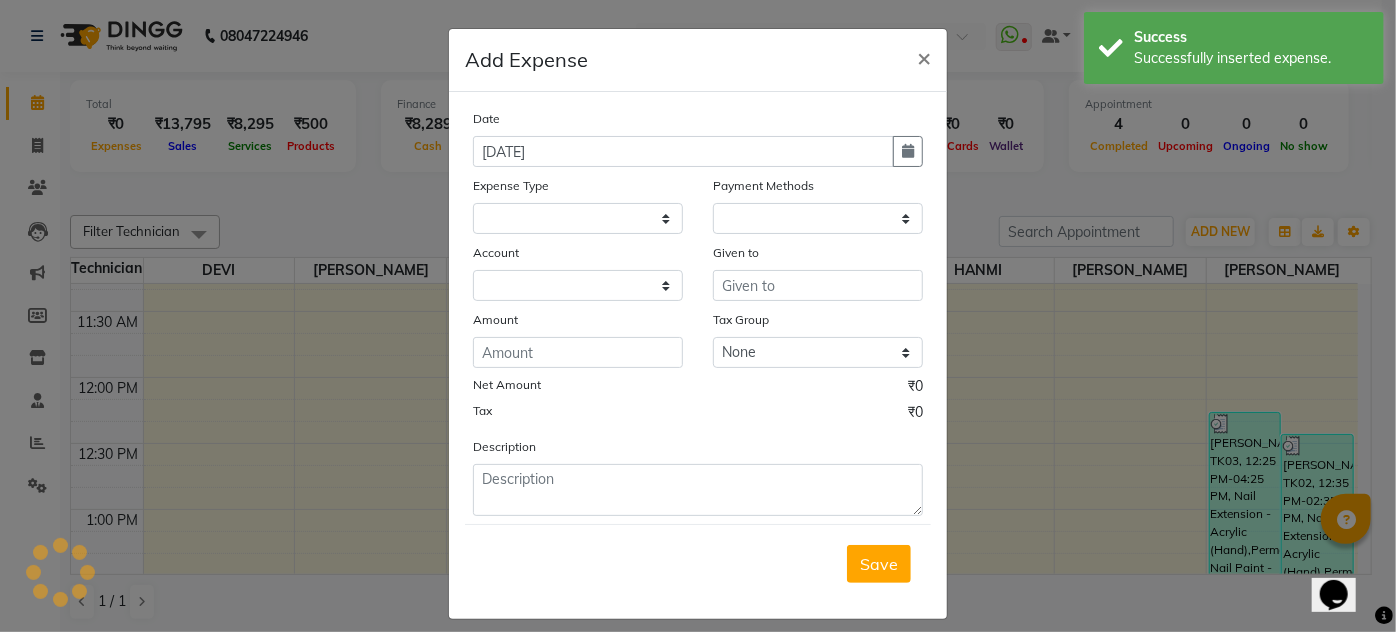 select on "1" 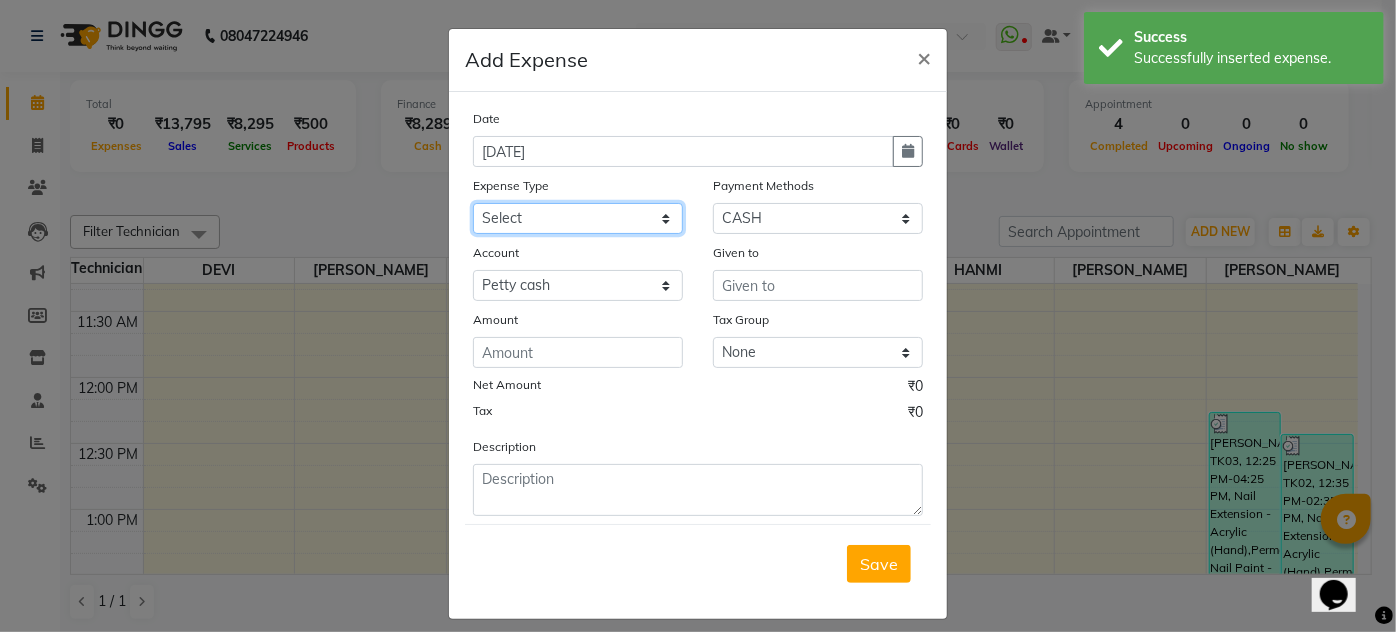 click on "Select acetone Advance Salary bank deposite BBMP Beauty products Bed charges BIRTHDAY CAKE Bonus Carpenter CASH EXPENSE VOUCHER Cash handover Client Refreshment coconut water for clients COFFEE coffee powder Commission Conveyance Cotton Courier decoration Donation Drinking Water Electricity Eyelashes return Face mask floor cleaner flowers daily garbage green tea GST handover HANDWASH House Keeping Material House keeping Salary Incentive Internet Bill juice LAUNDRY Maintainance Marketing Medical Membership Milk Milk miscelleneous Naturals salon NEWSPAPER O T Other Pantry PETROL Phone Bill Plants plumber pooja items Porter priest Product Purchase product return Product sale puja items RAPIDO Refund Rent Shop Rent Staff Accommodation Royalty Salary Staff cab charges Staff dinner Staff Flight Ticket Staff  Hiring from another Branch Staff Snacks Stationary sugar sweets TEAM DINNER TIPS Tissue Transgender Utilities Water Bottle Water cane week of salary Wi Fi Payment" 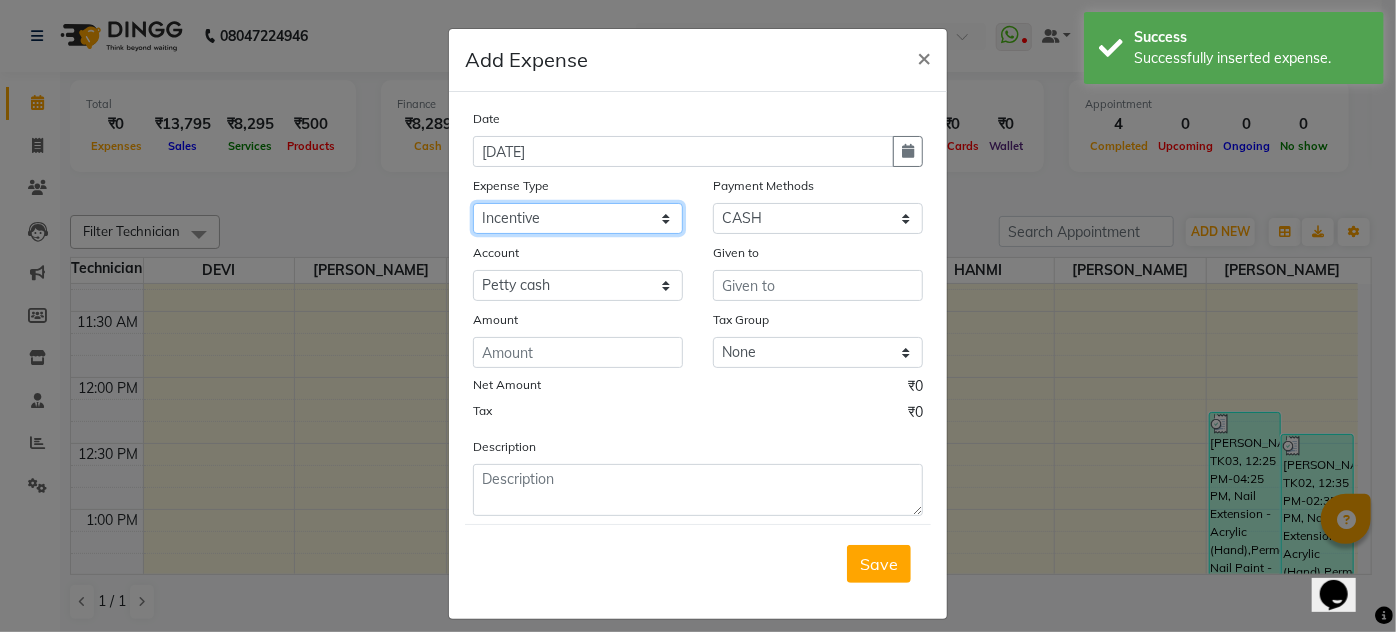 click on "Select acetone Advance Salary bank deposite BBMP Beauty products Bed charges BIRTHDAY CAKE Bonus Carpenter CASH EXPENSE VOUCHER Cash handover Client Refreshment coconut water for clients COFFEE coffee powder Commission Conveyance Cotton Courier decoration Donation Drinking Water Electricity Eyelashes return Face mask floor cleaner flowers daily garbage green tea GST handover HANDWASH House Keeping Material House keeping Salary Incentive Internet Bill juice LAUNDRY Maintainance Marketing Medical Membership Milk Milk miscelleneous Naturals salon NEWSPAPER O T Other Pantry PETROL Phone Bill Plants plumber pooja items Porter priest Product Purchase product return Product sale puja items RAPIDO Refund Rent Shop Rent Staff Accommodation Royalty Salary Staff cab charges Staff dinner Staff Flight Ticket Staff  Hiring from another Branch Staff Snacks Stationary sugar sweets TEAM DINNER TIPS Tissue Transgender Utilities Water Bottle Water cane week of salary Wi Fi Payment" 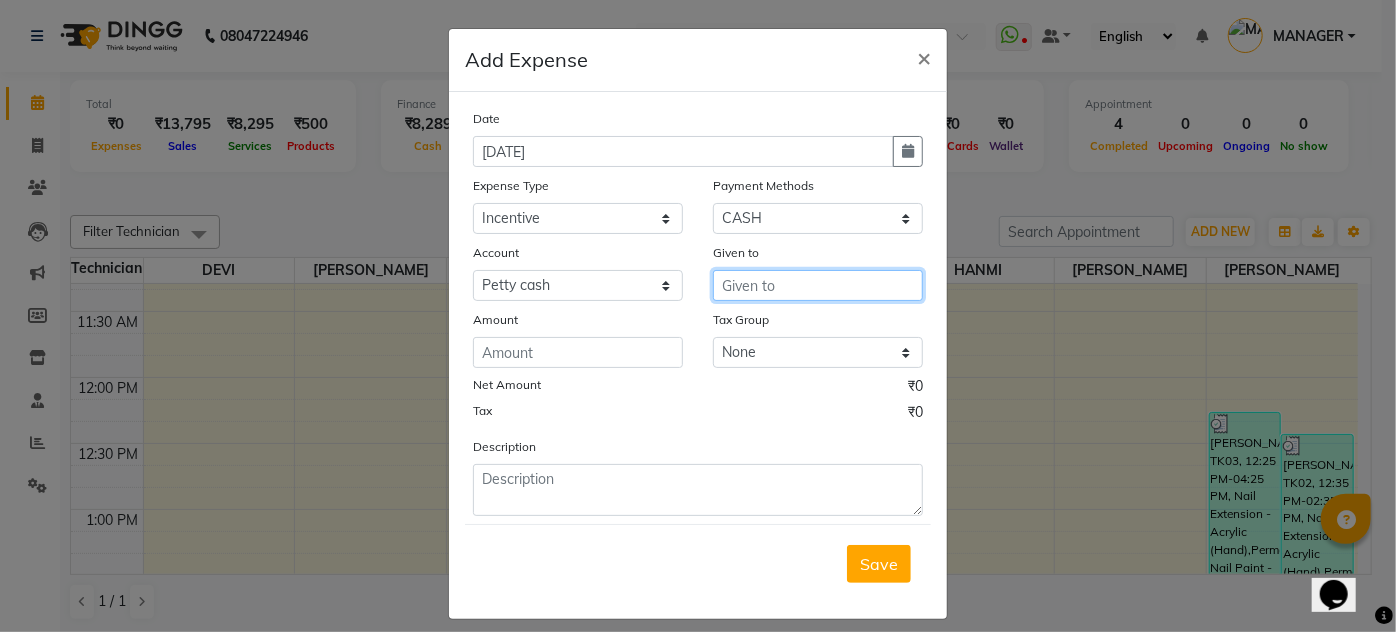 click at bounding box center (818, 285) 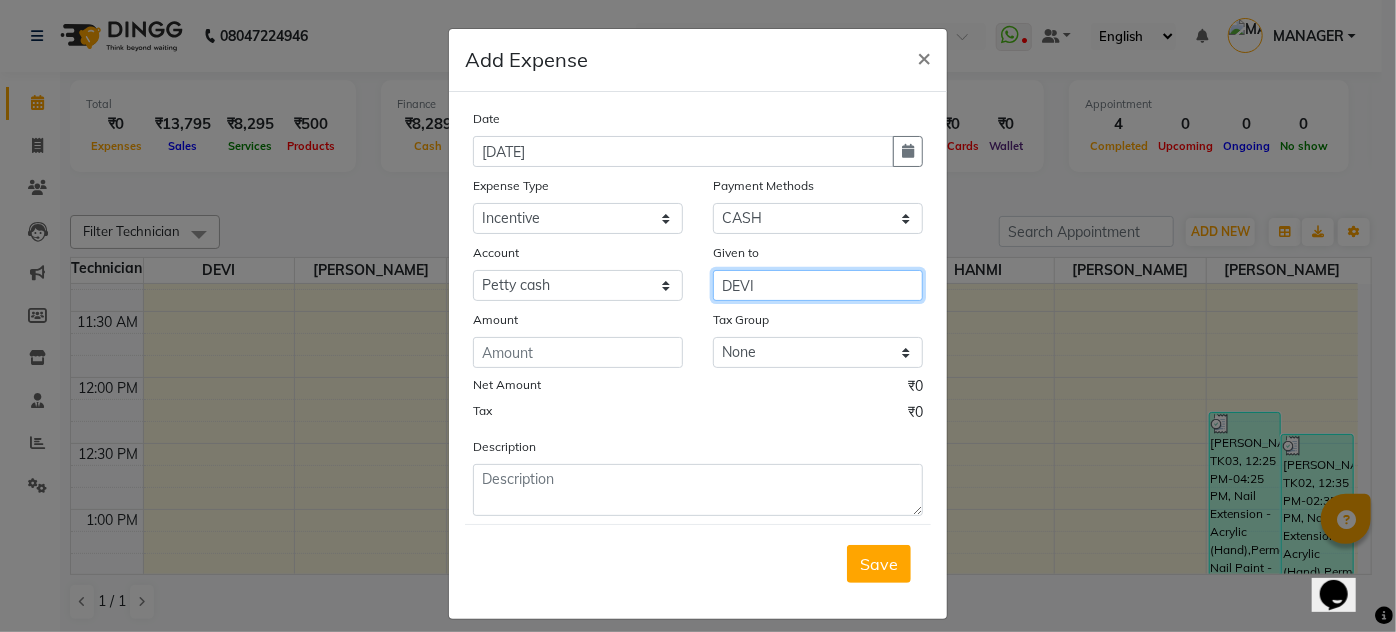 type on "DEVI" 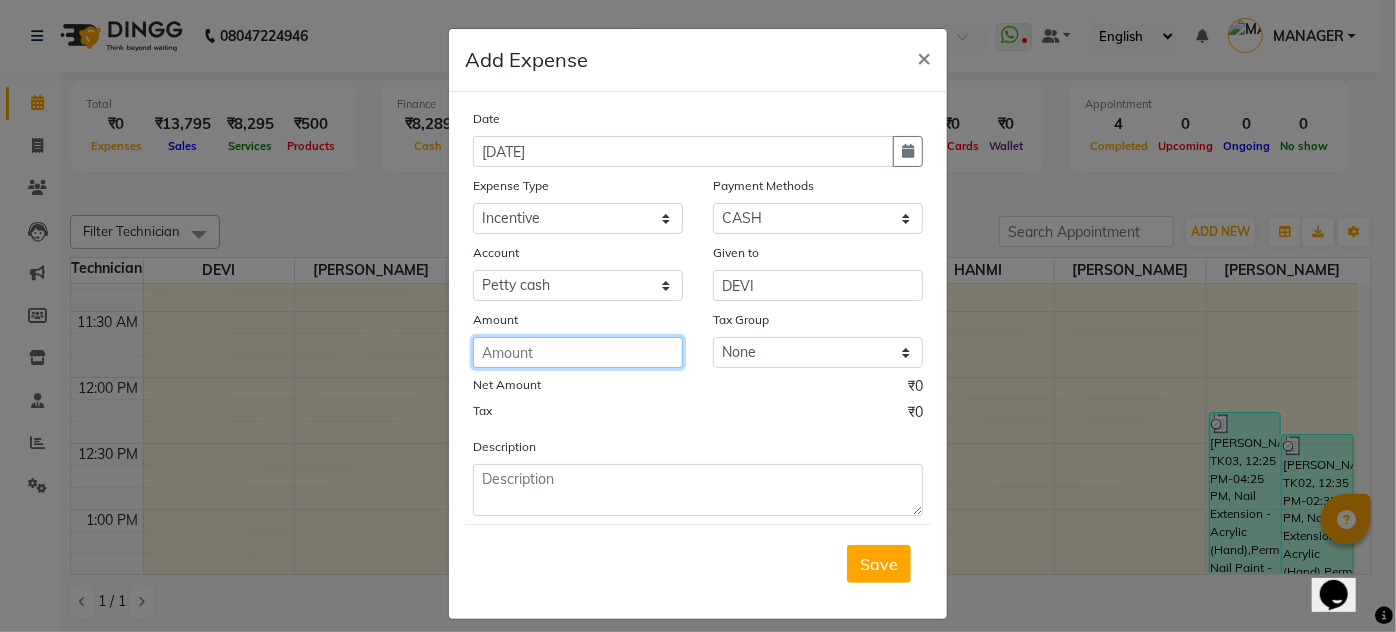click 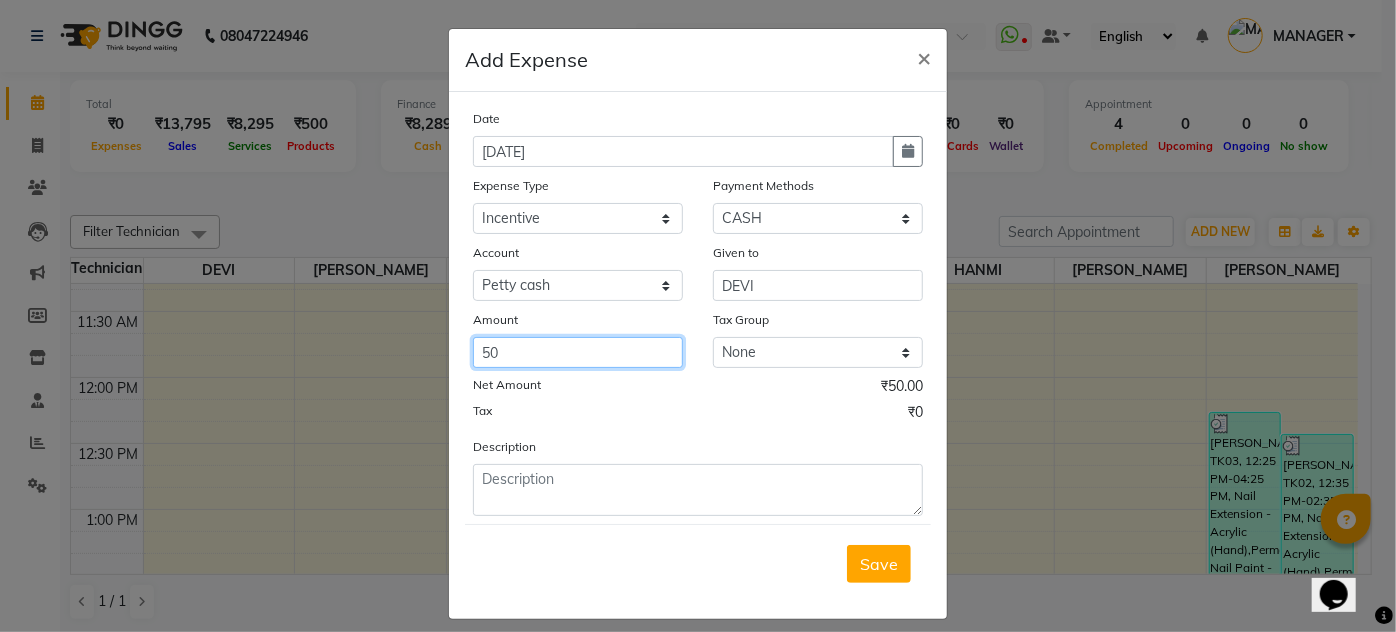 type on "50" 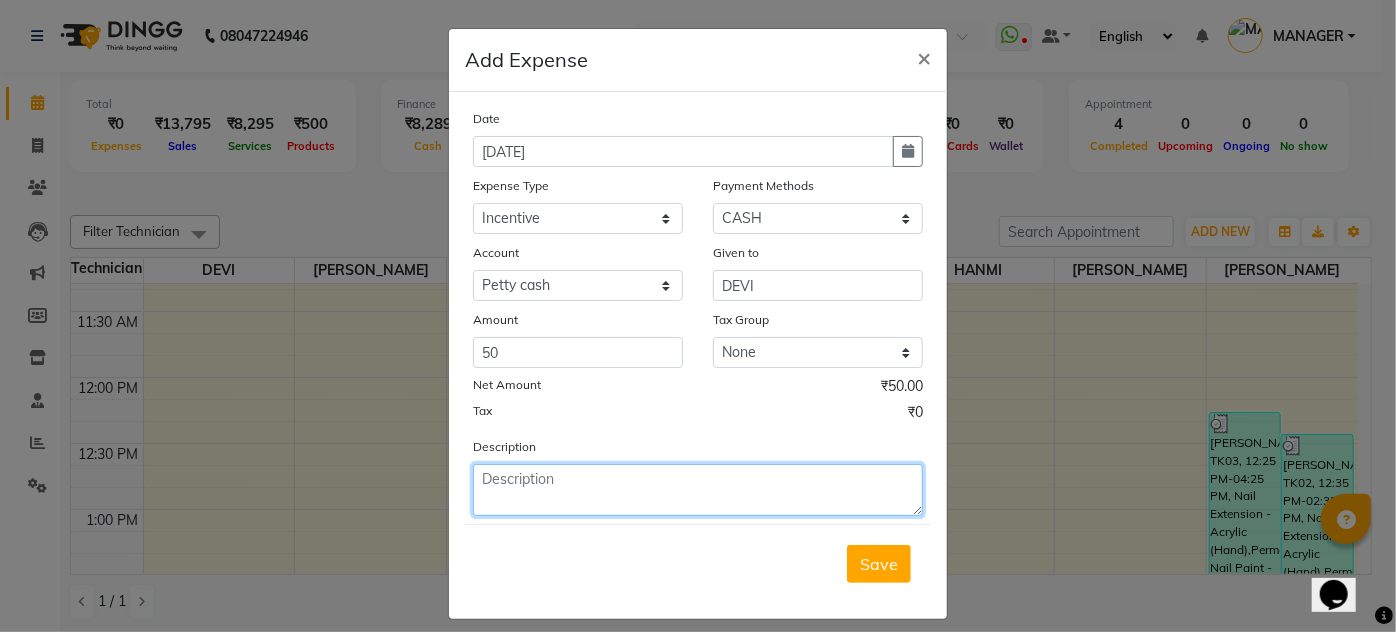 click 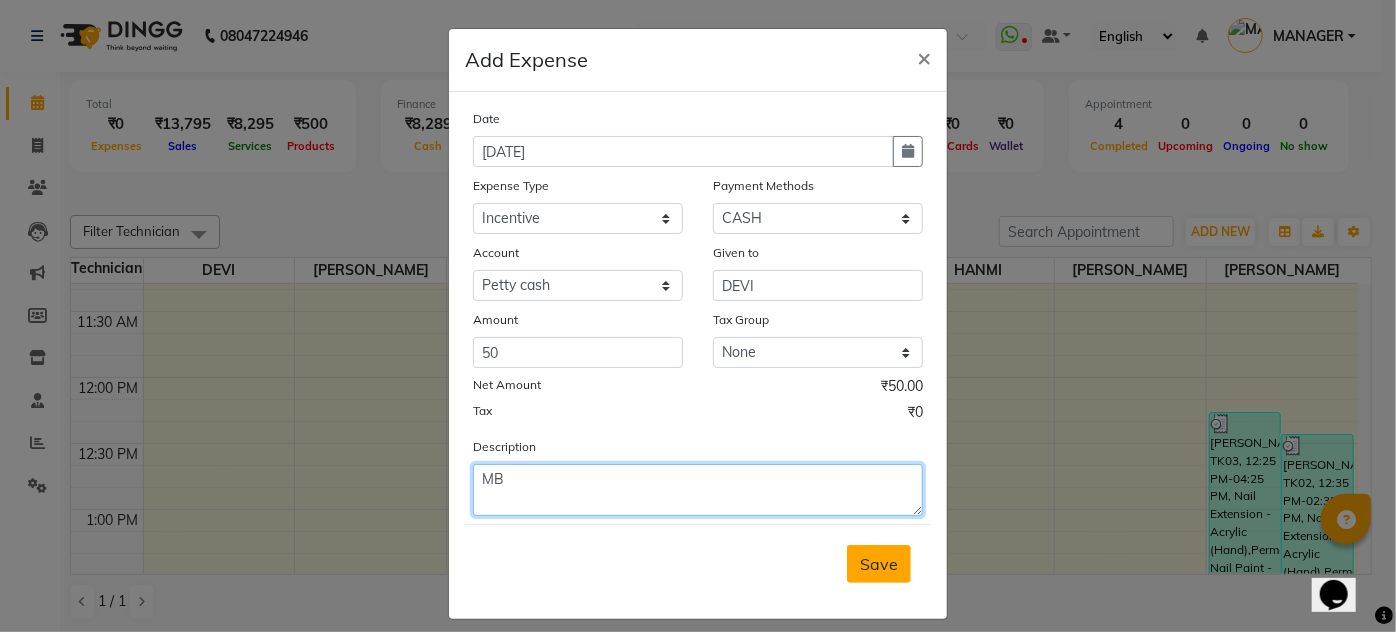type on "MB" 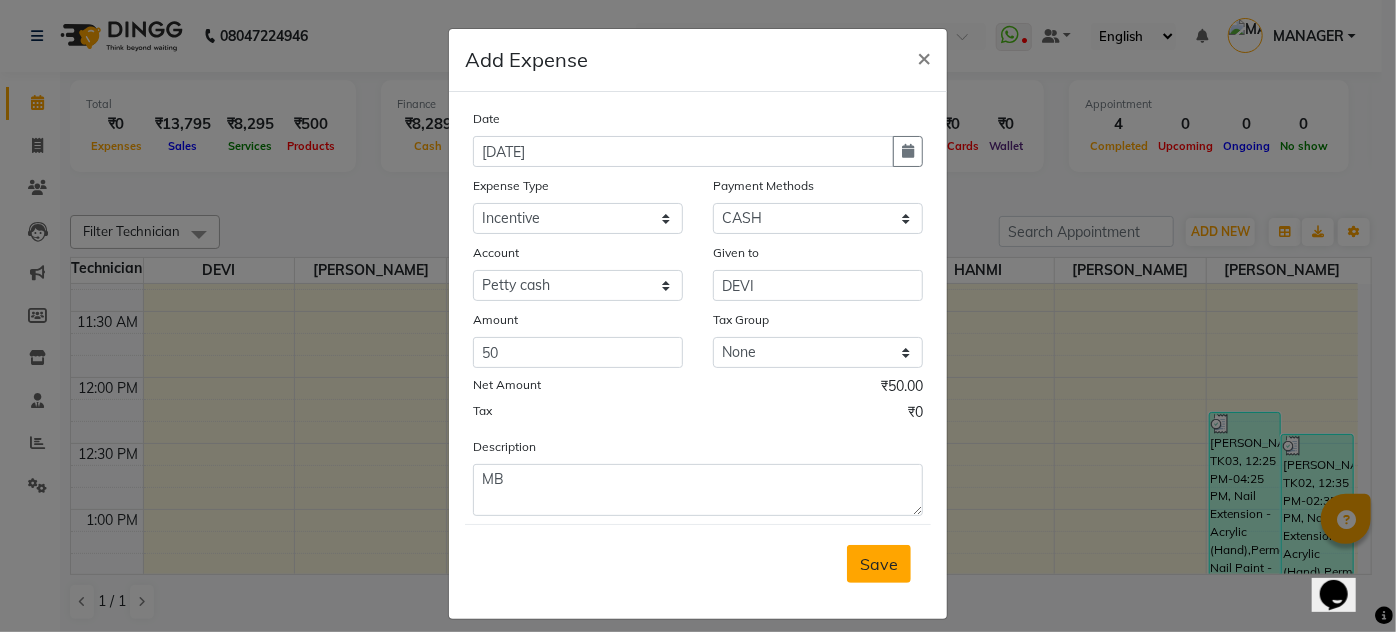 click on "Save" at bounding box center (879, 564) 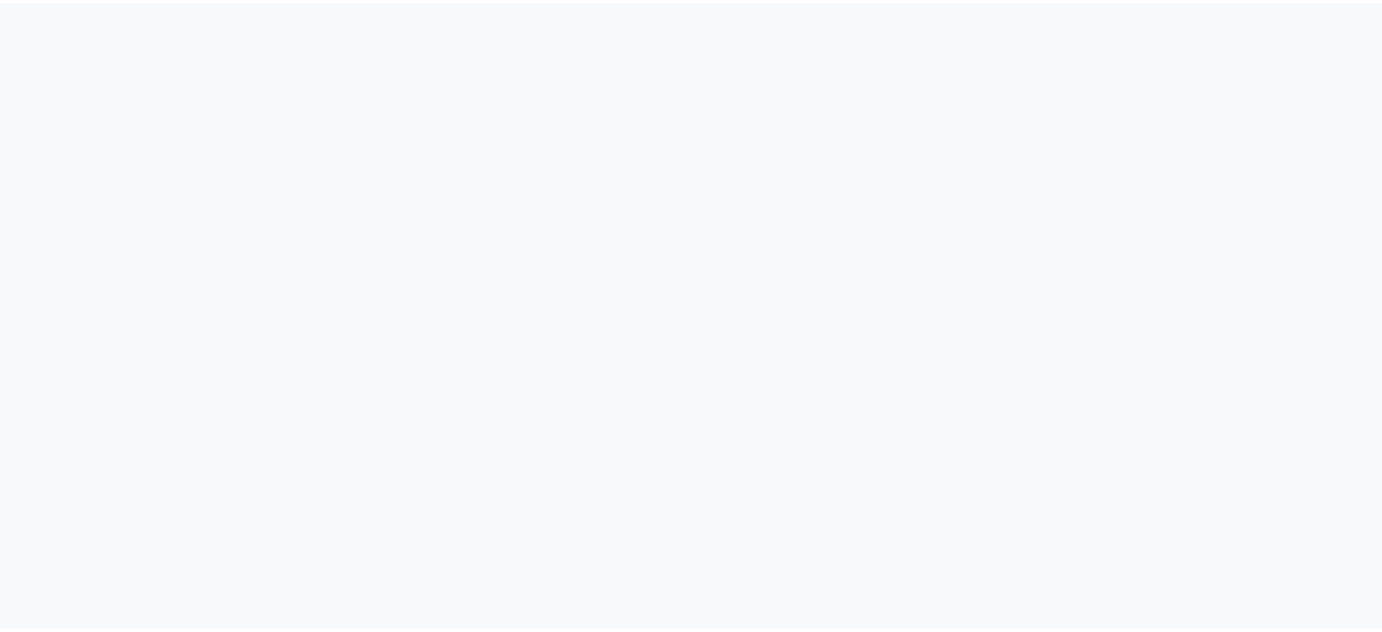 scroll, scrollTop: 0, scrollLeft: 0, axis: both 